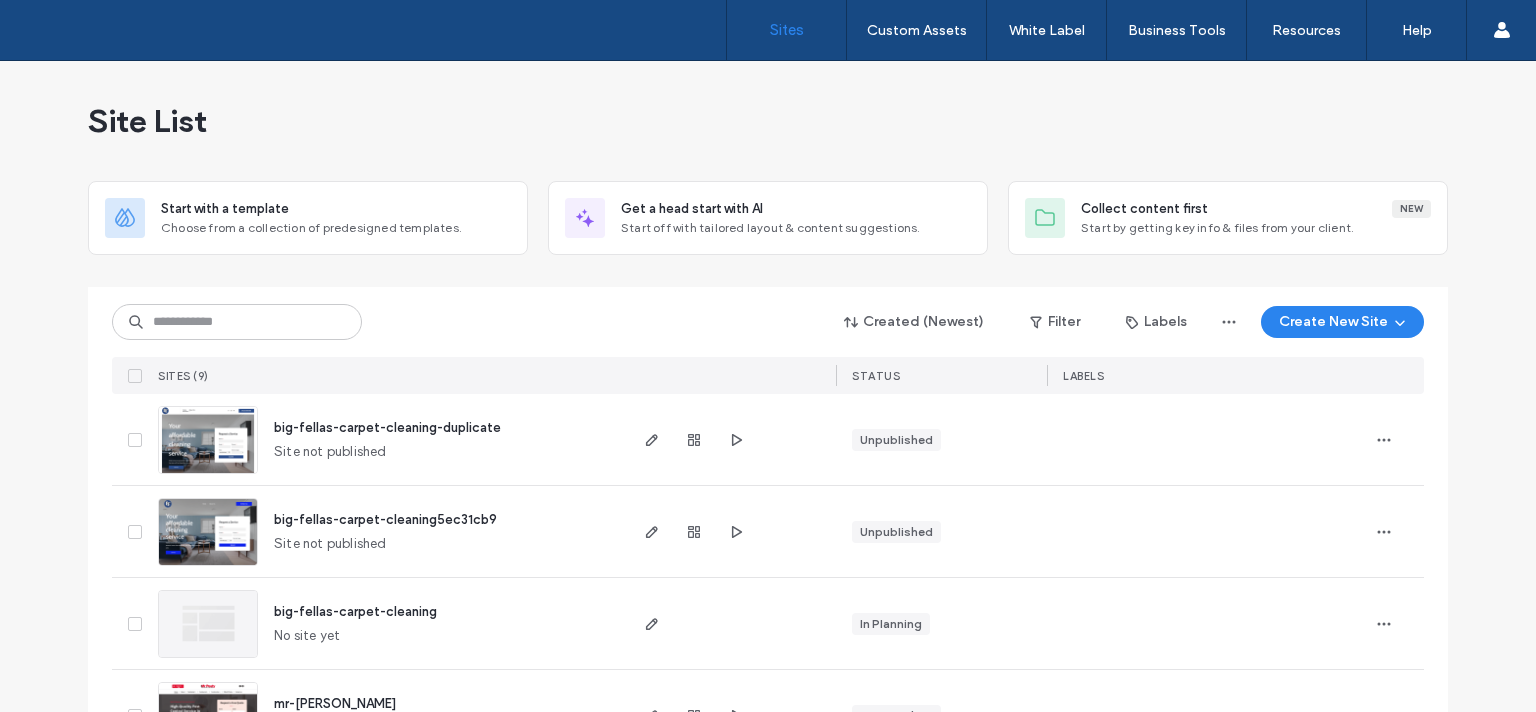 scroll, scrollTop: 0, scrollLeft: 0, axis: both 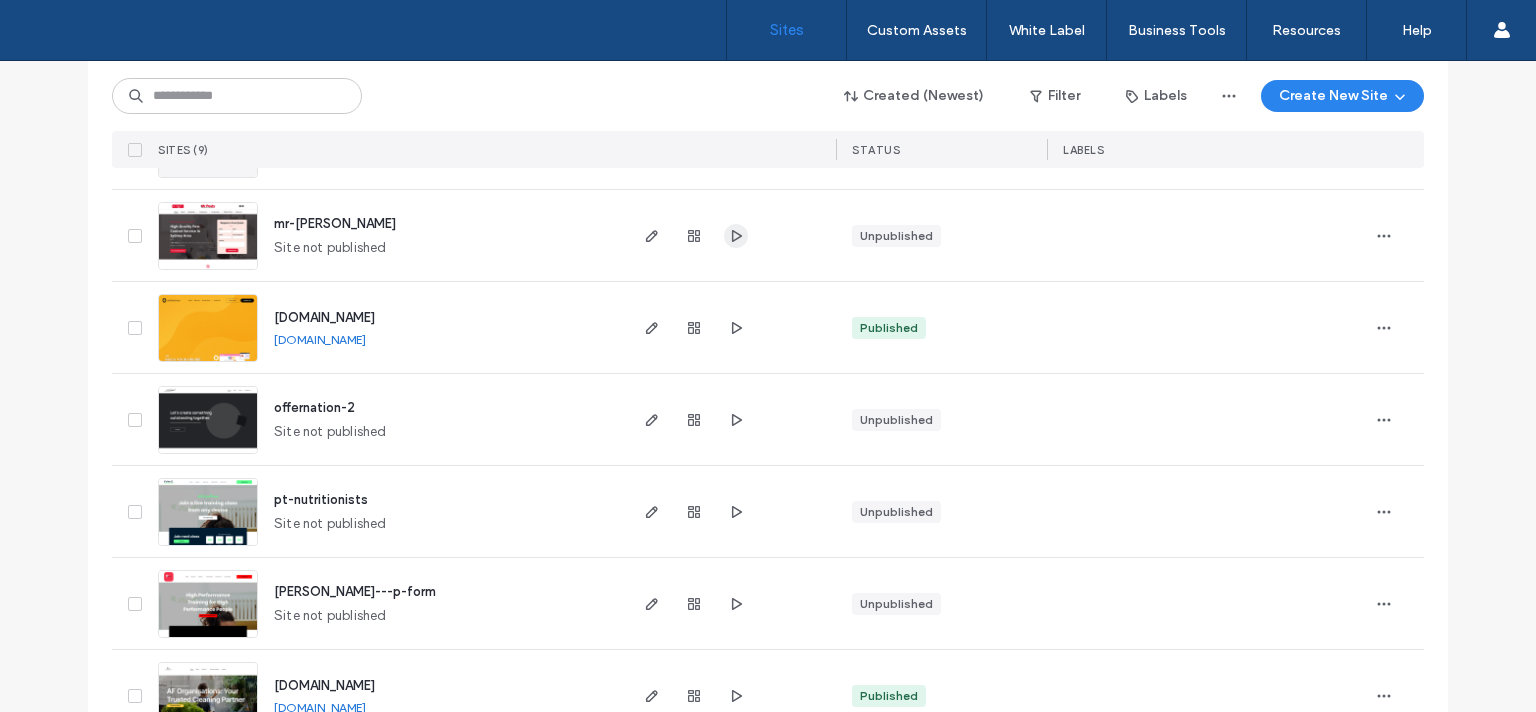 click 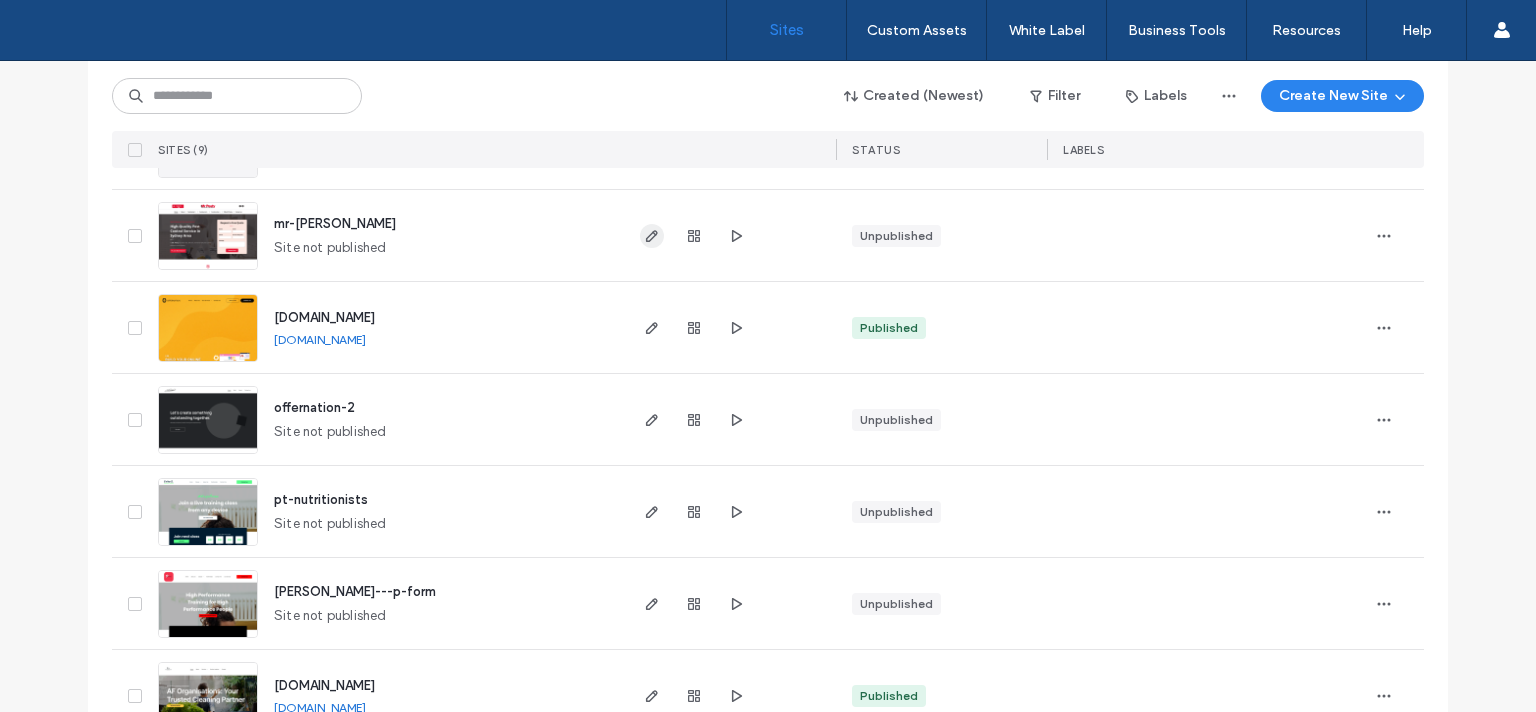 click 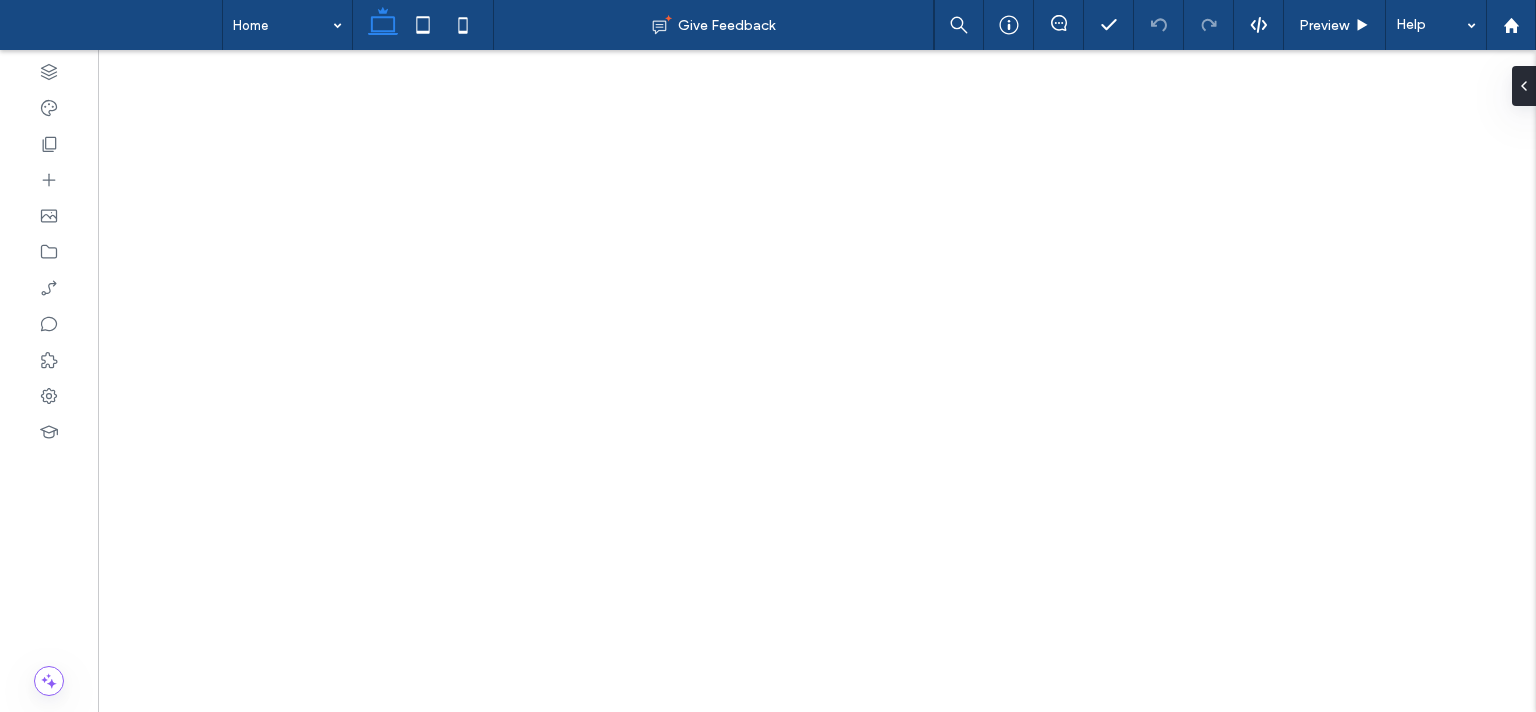 scroll, scrollTop: 0, scrollLeft: 0, axis: both 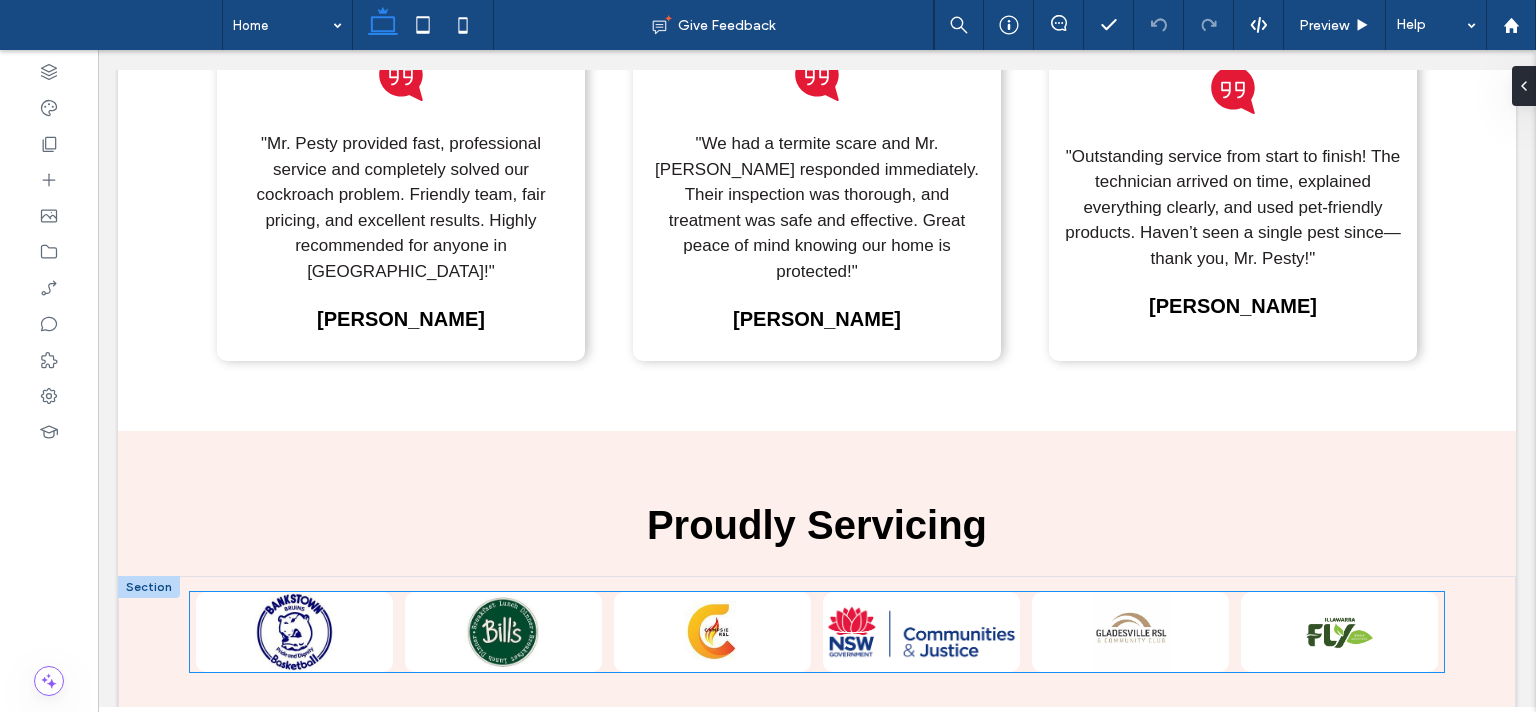 click at bounding box center (712, 632) 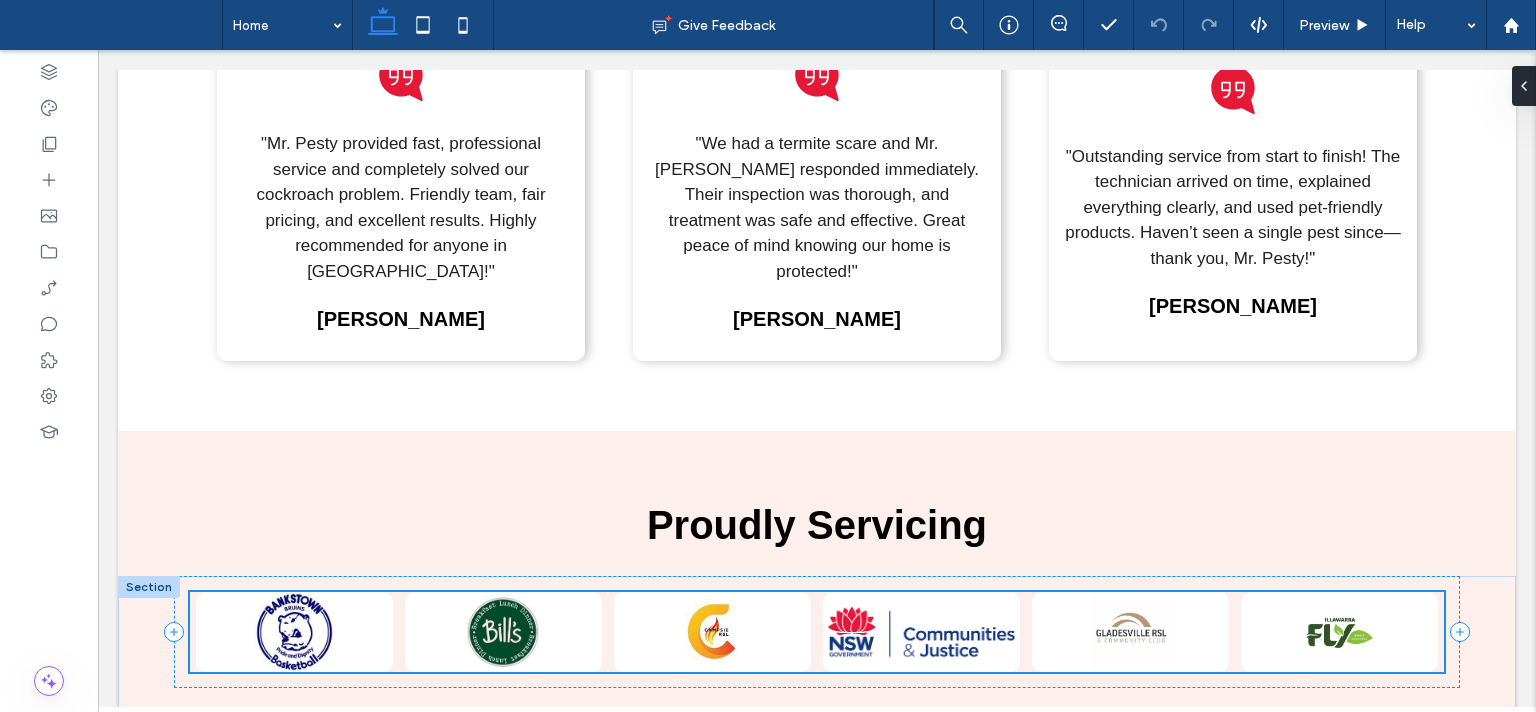 scroll, scrollTop: 4232, scrollLeft: 0, axis: vertical 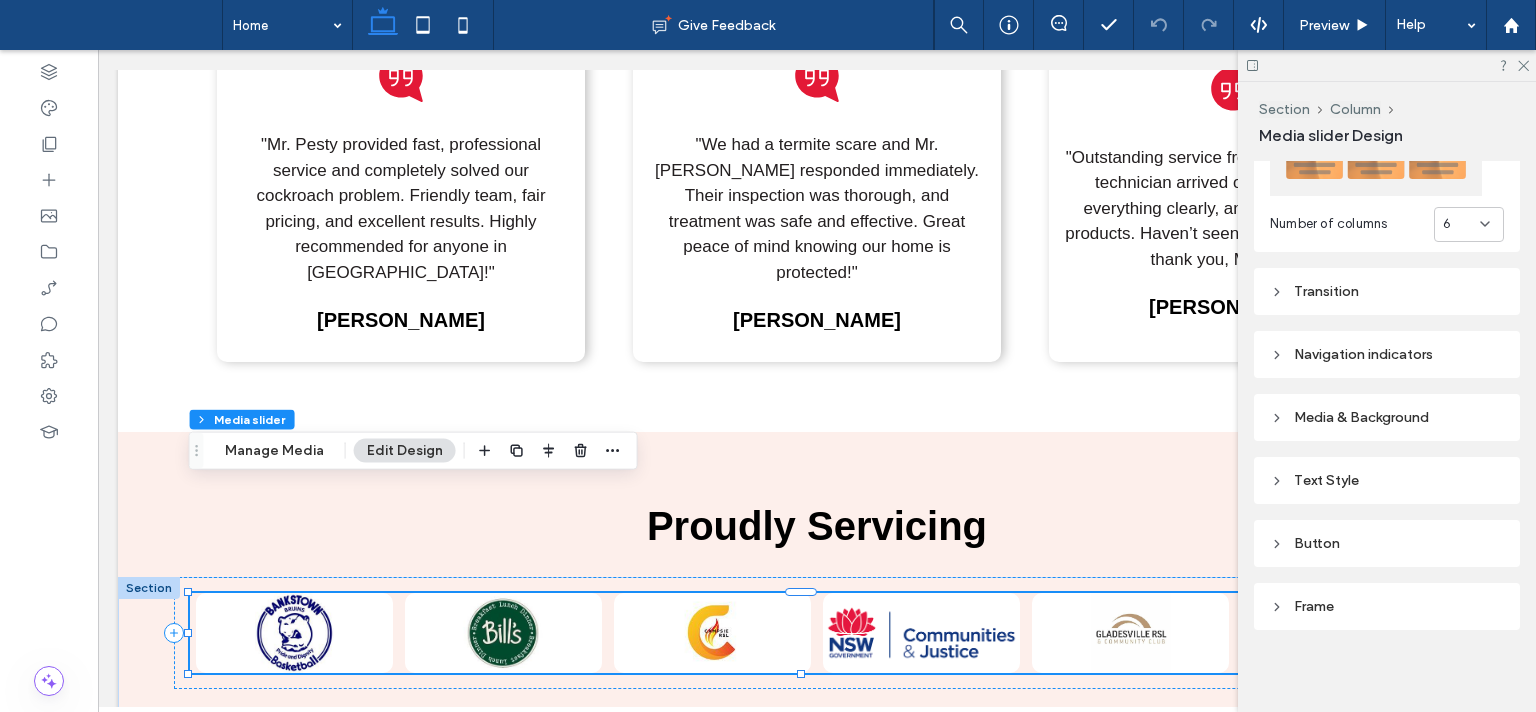 click at bounding box center [921, 633] 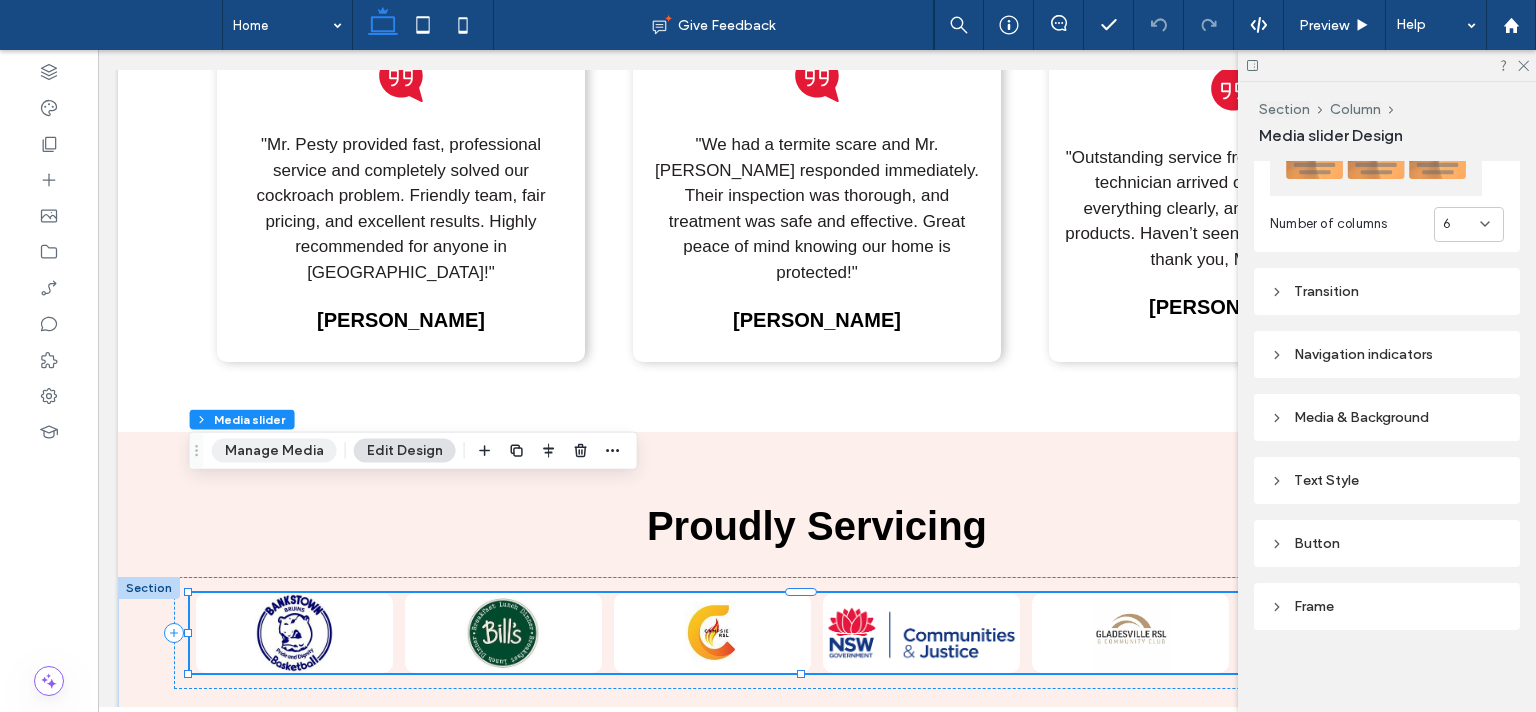 click on "Manage Media" at bounding box center [274, 451] 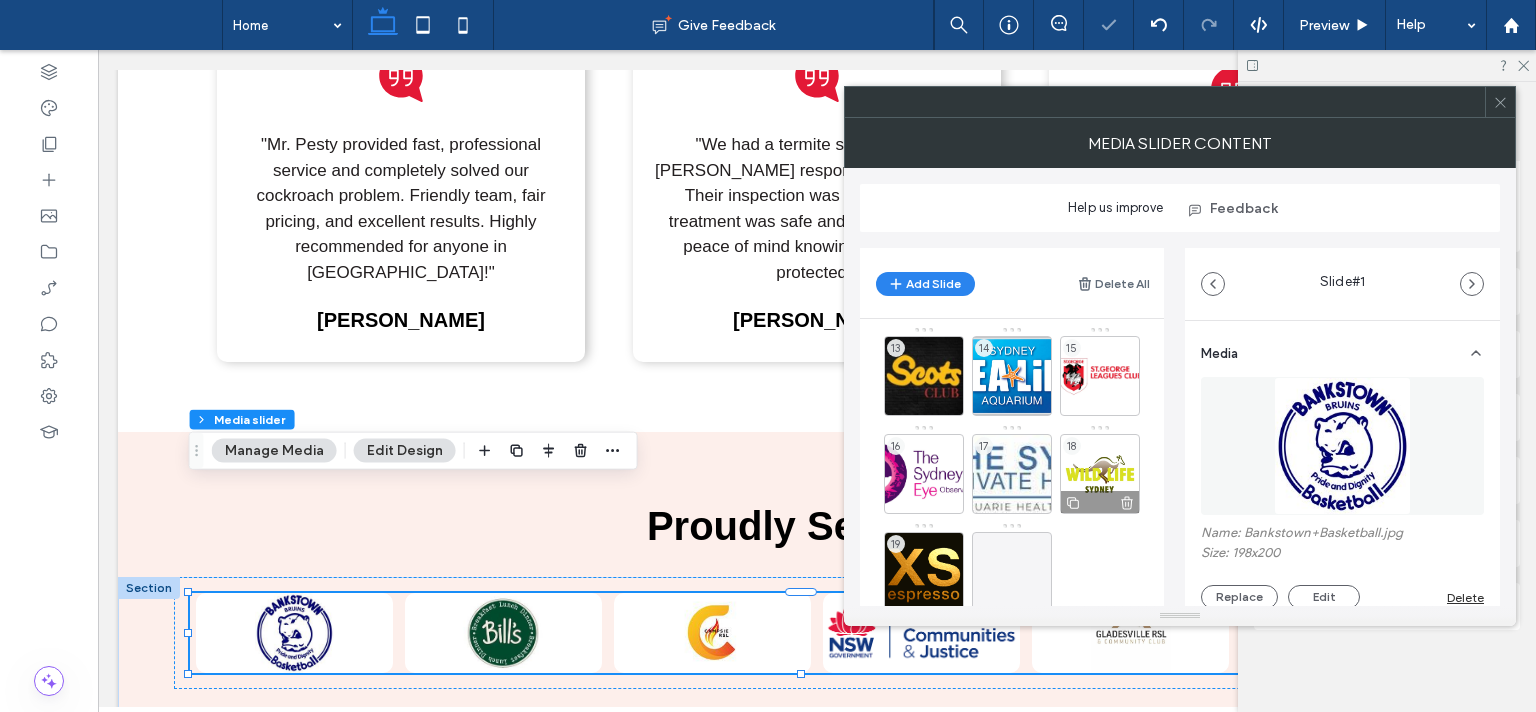 scroll, scrollTop: 439, scrollLeft: 0, axis: vertical 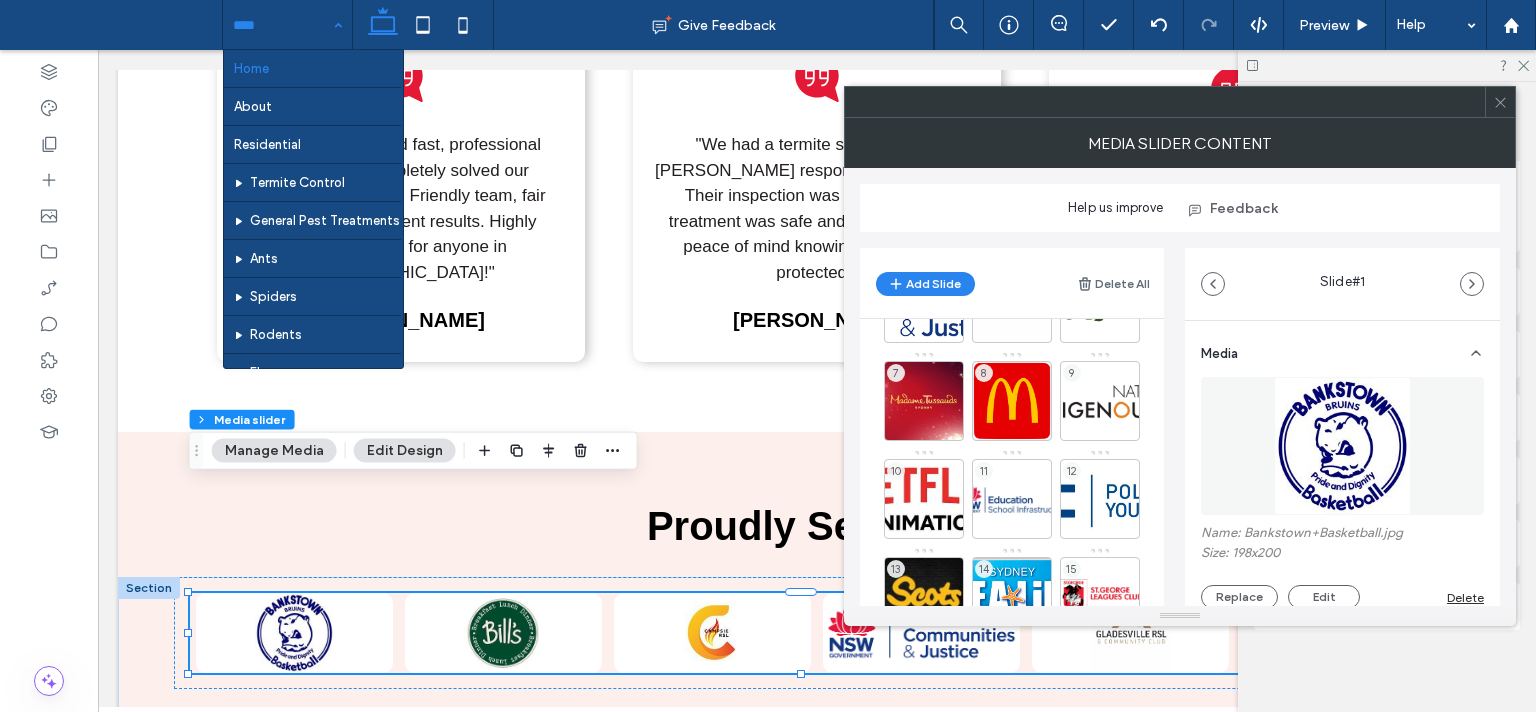 click at bounding box center (282, 25) 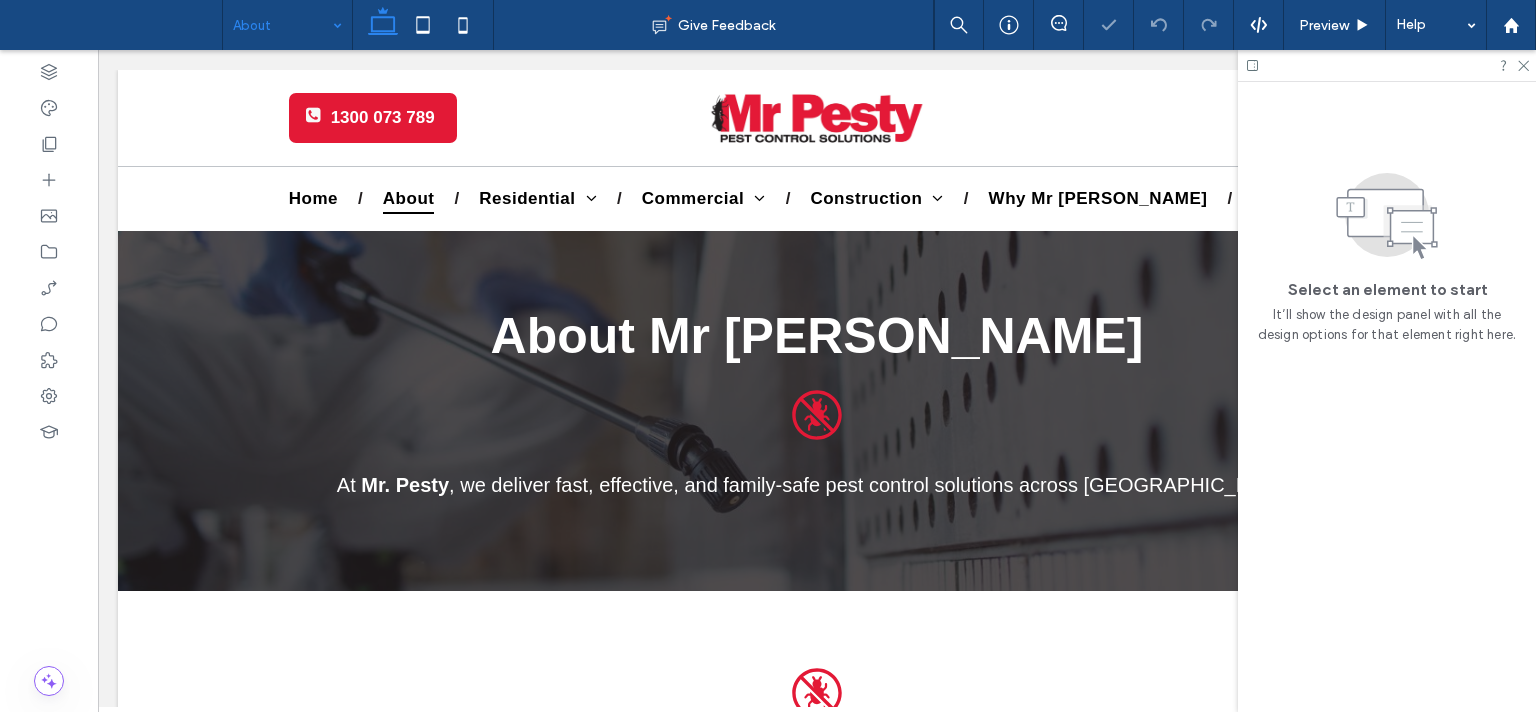 scroll, scrollTop: 1857, scrollLeft: 0, axis: vertical 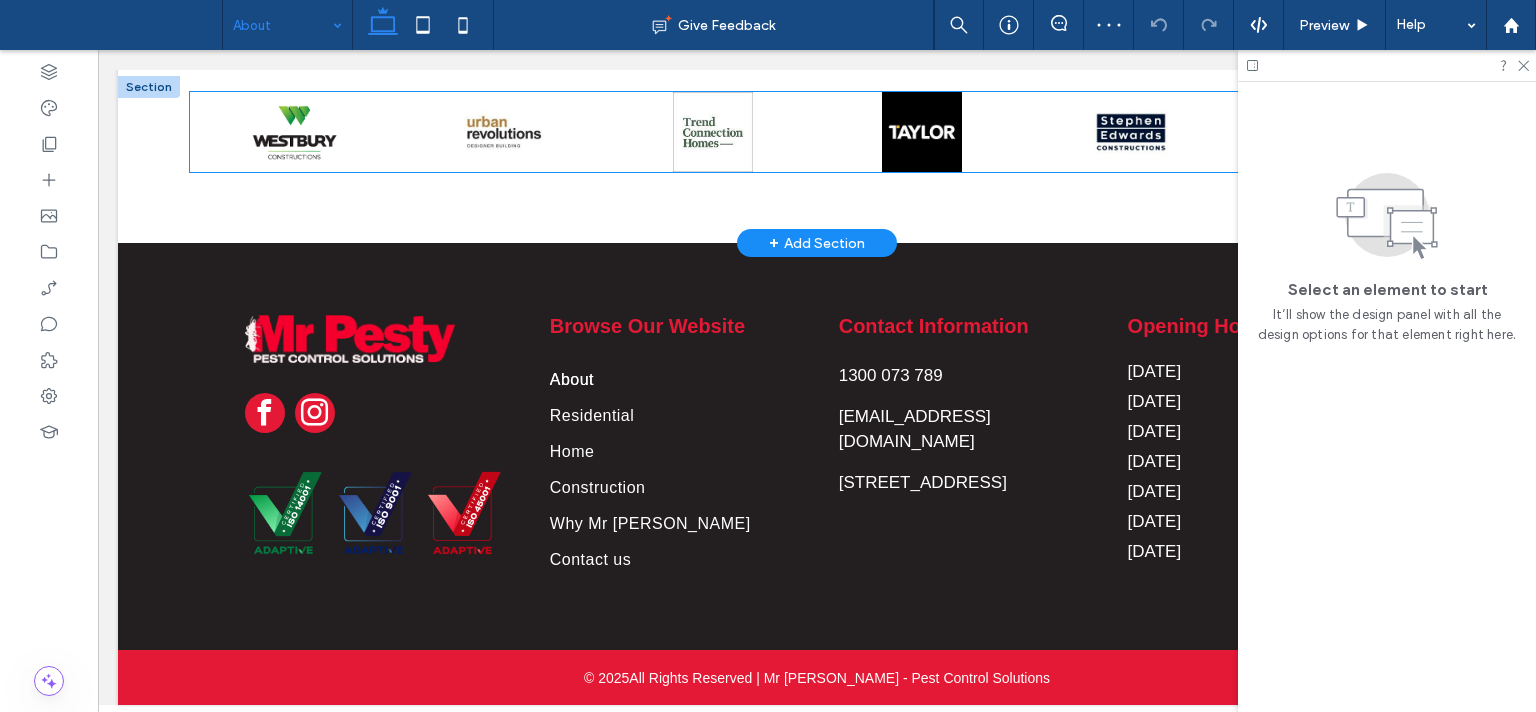 click at bounding box center (503, 127) 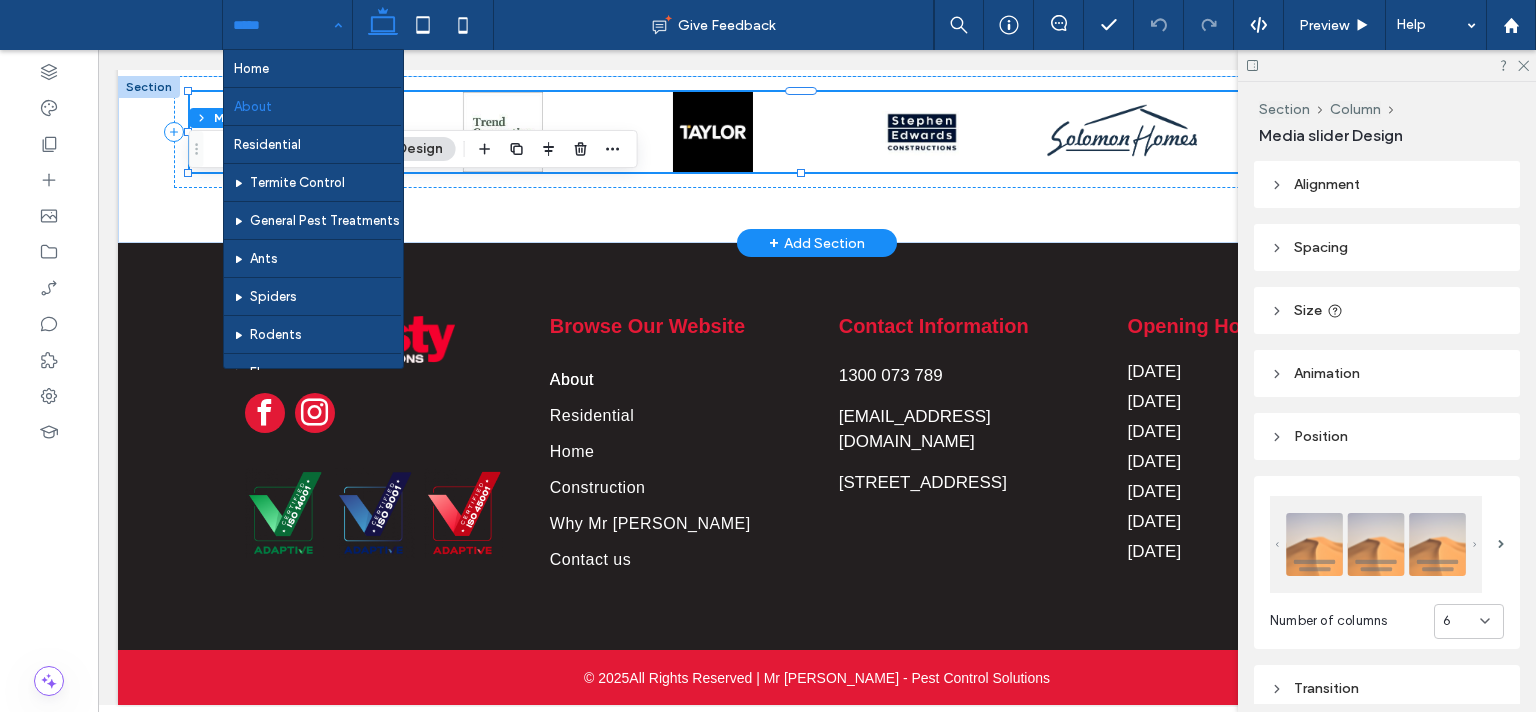click at bounding box center (712, 132) 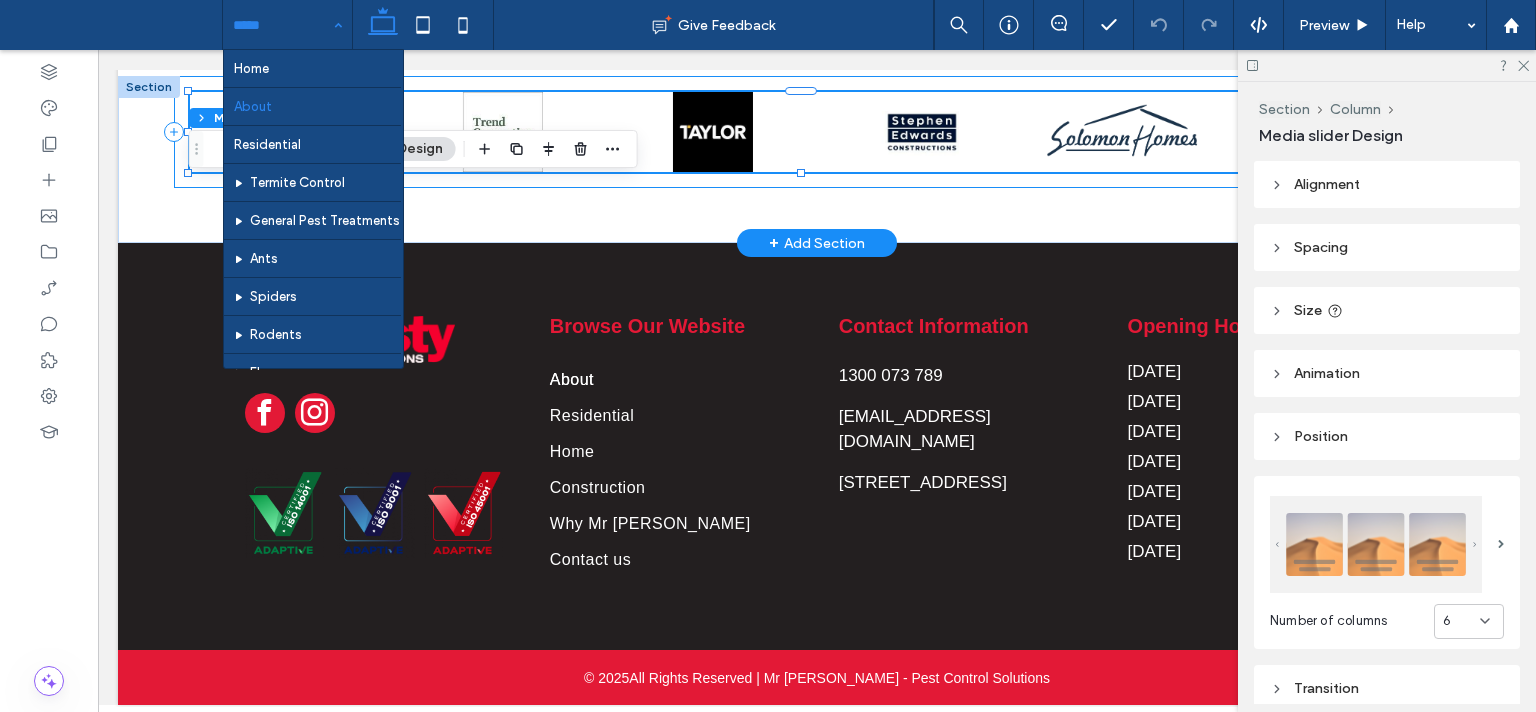 click on "a a a a" at bounding box center [817, 132] 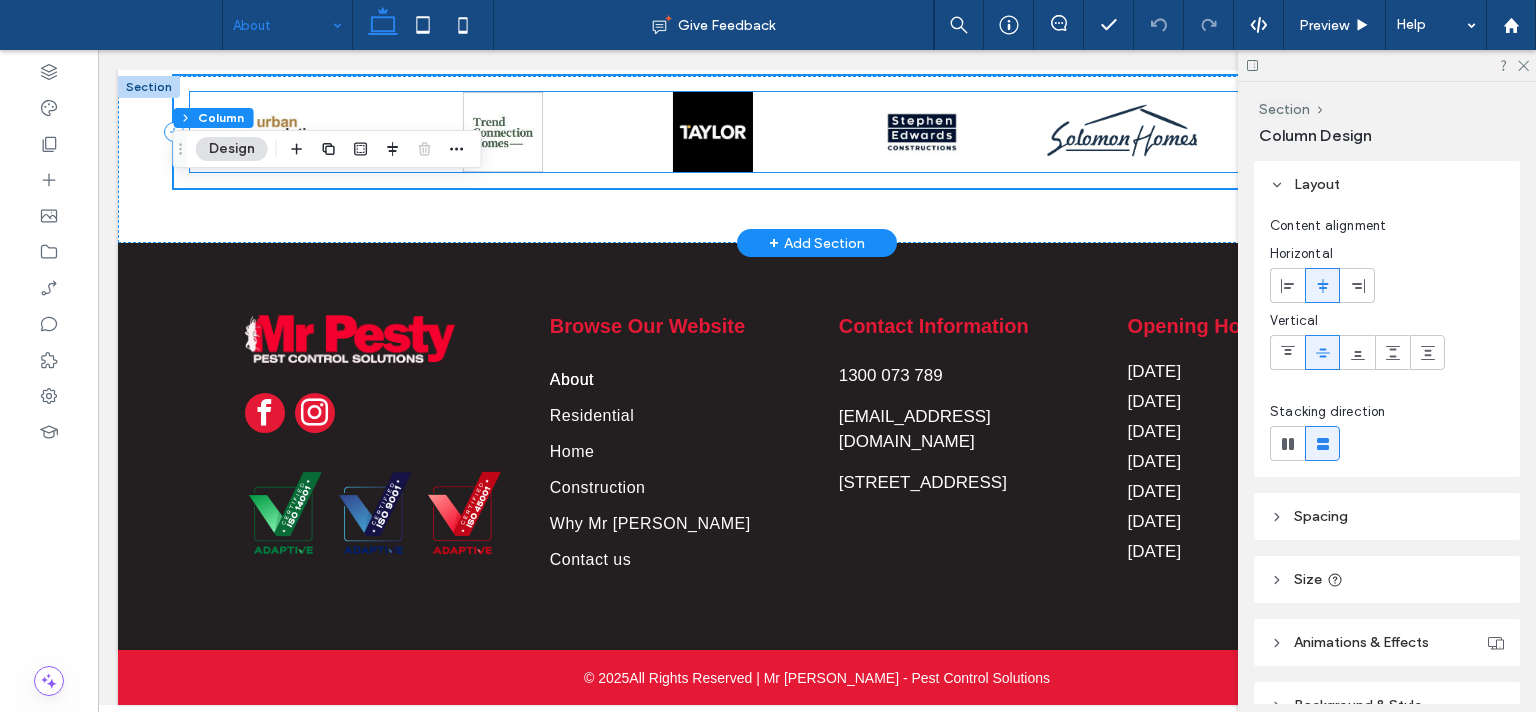 click at bounding box center (712, 127) 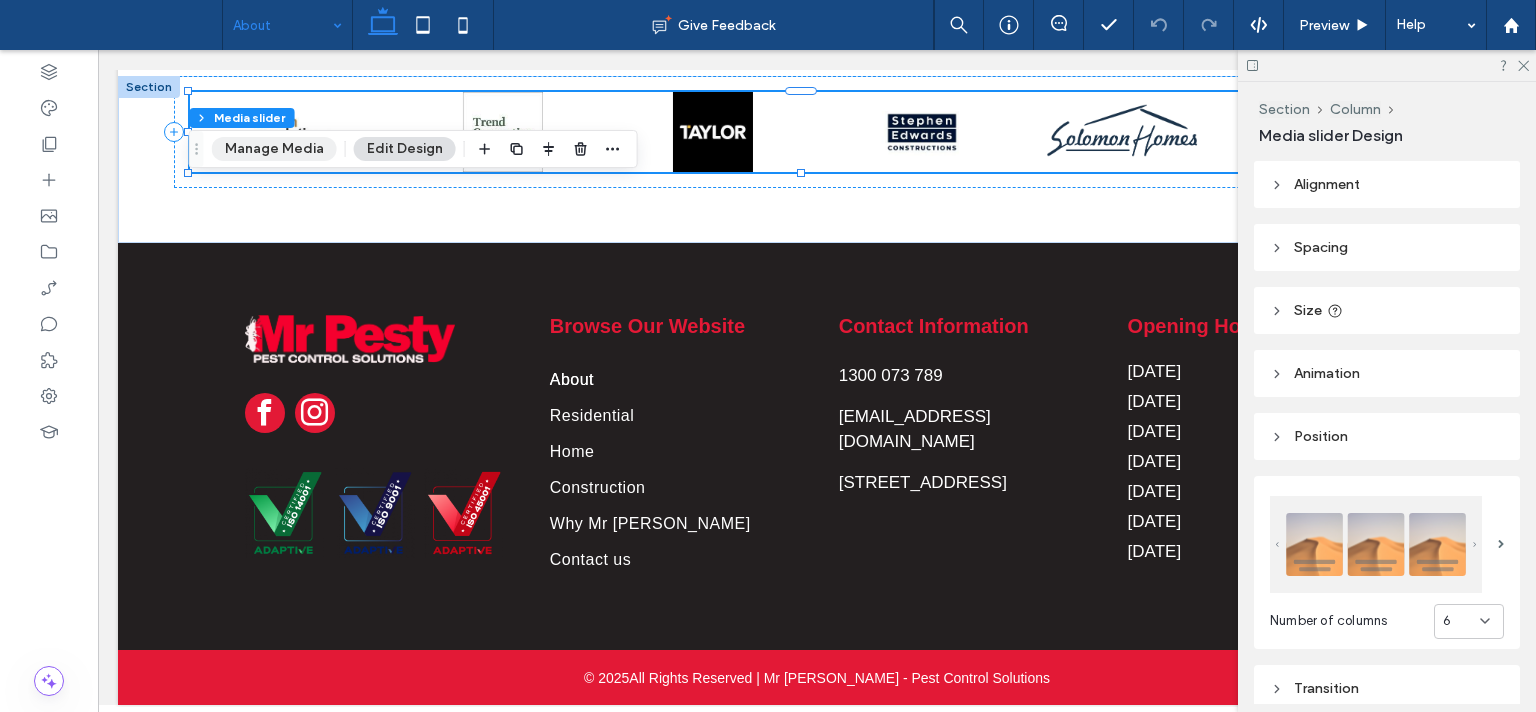 click on "Manage Media" at bounding box center (274, 149) 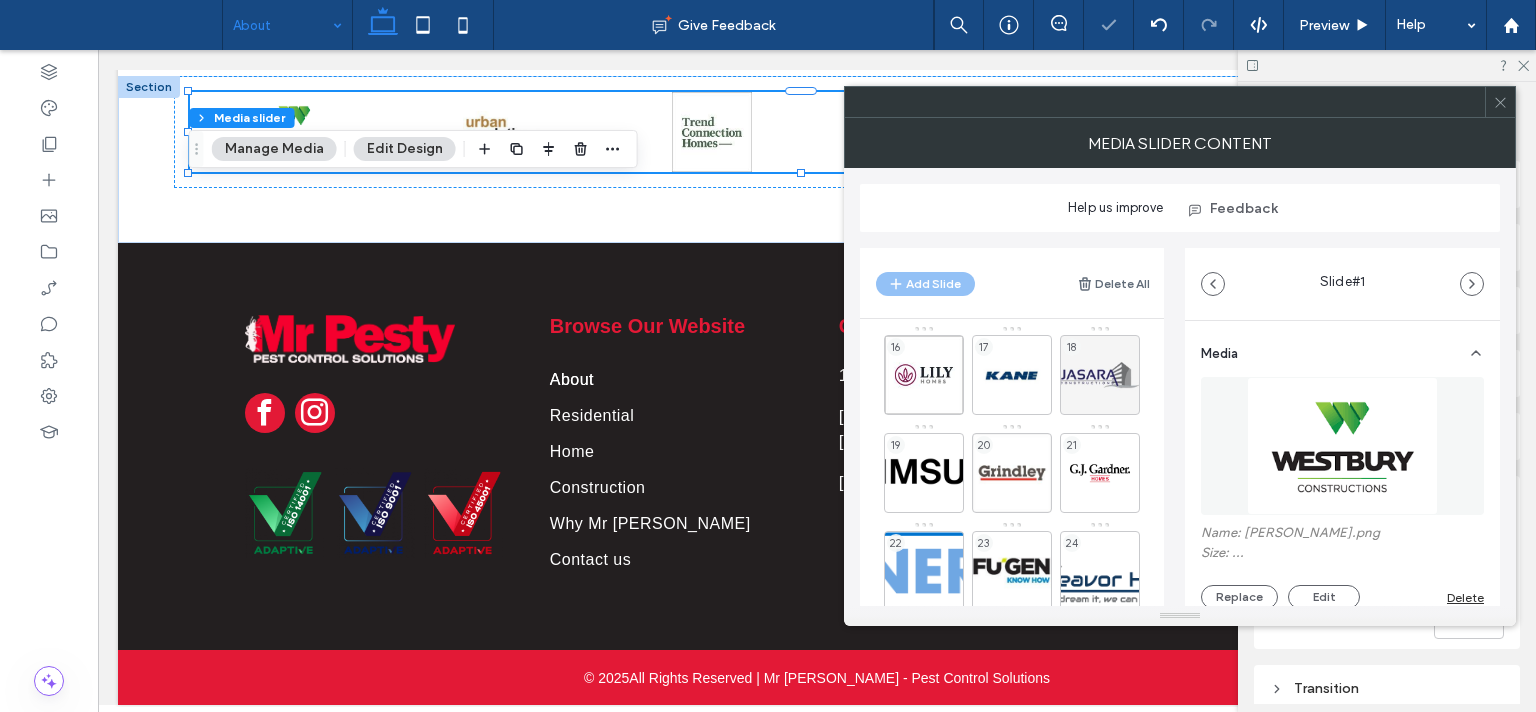 scroll, scrollTop: 635, scrollLeft: 0, axis: vertical 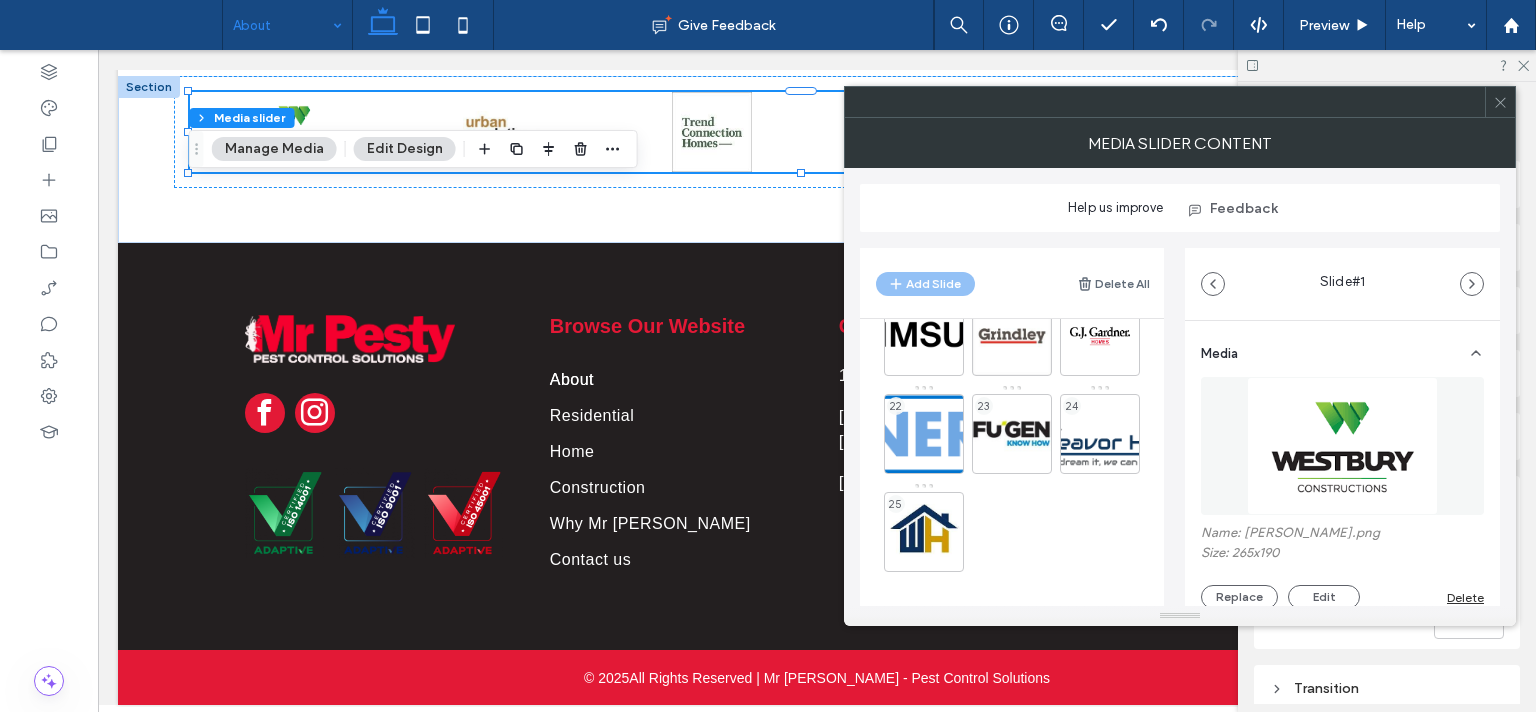 click 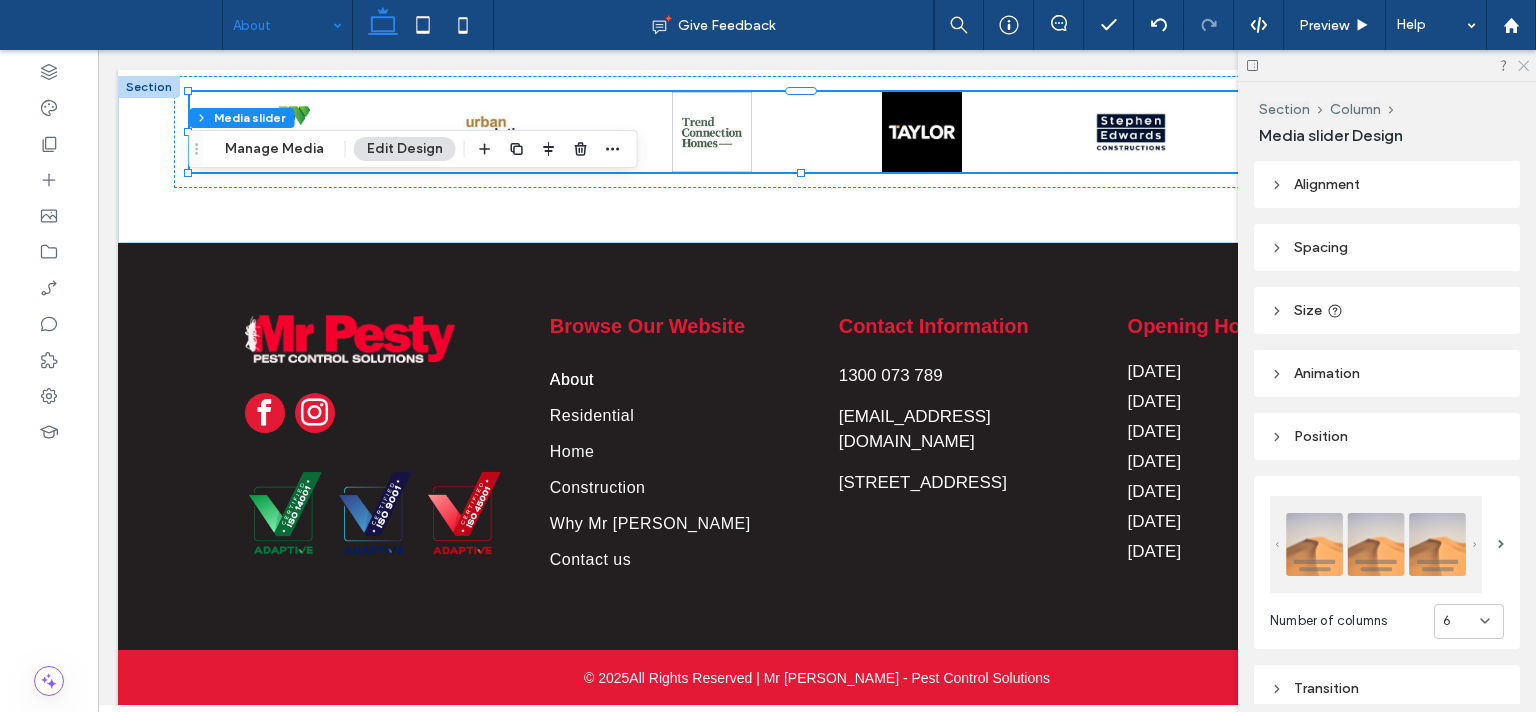 click 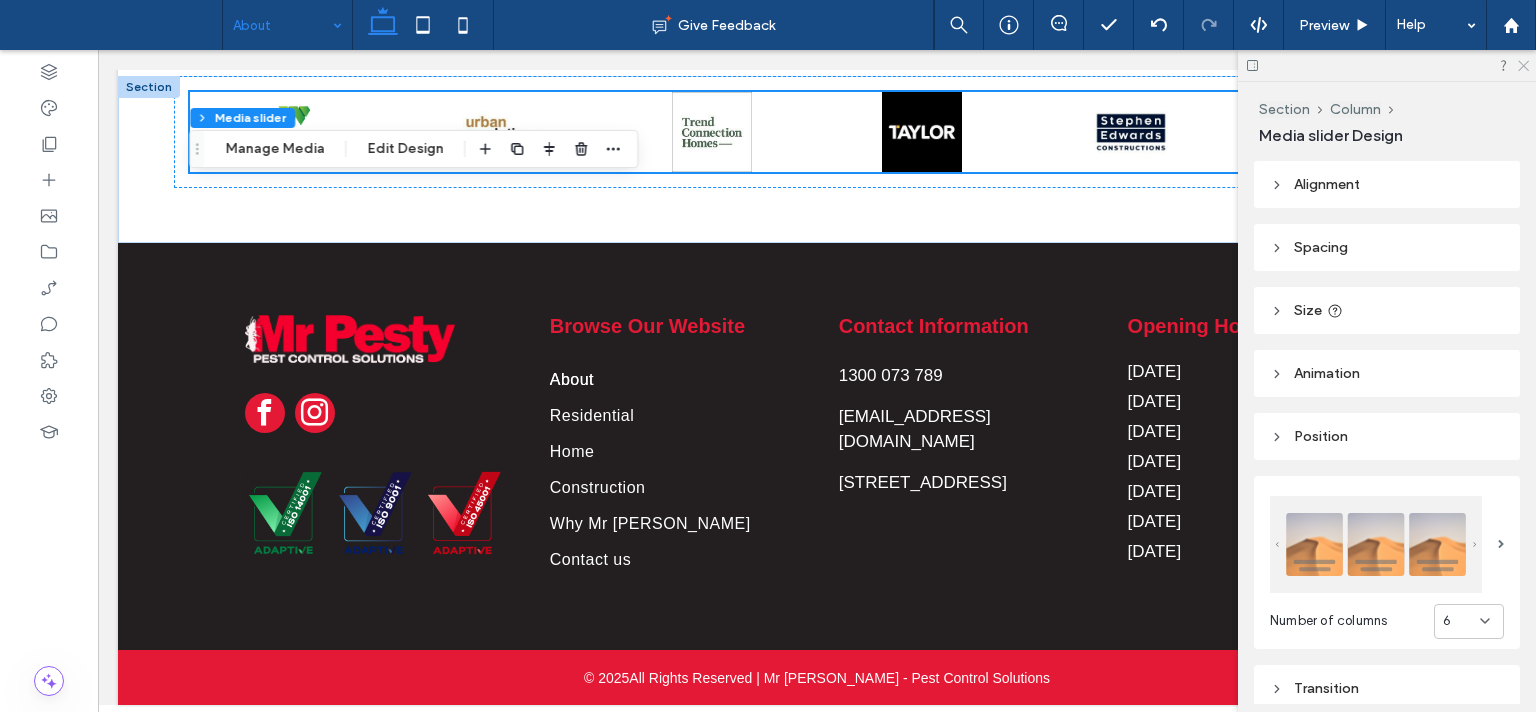 scroll, scrollTop: 1858, scrollLeft: 0, axis: vertical 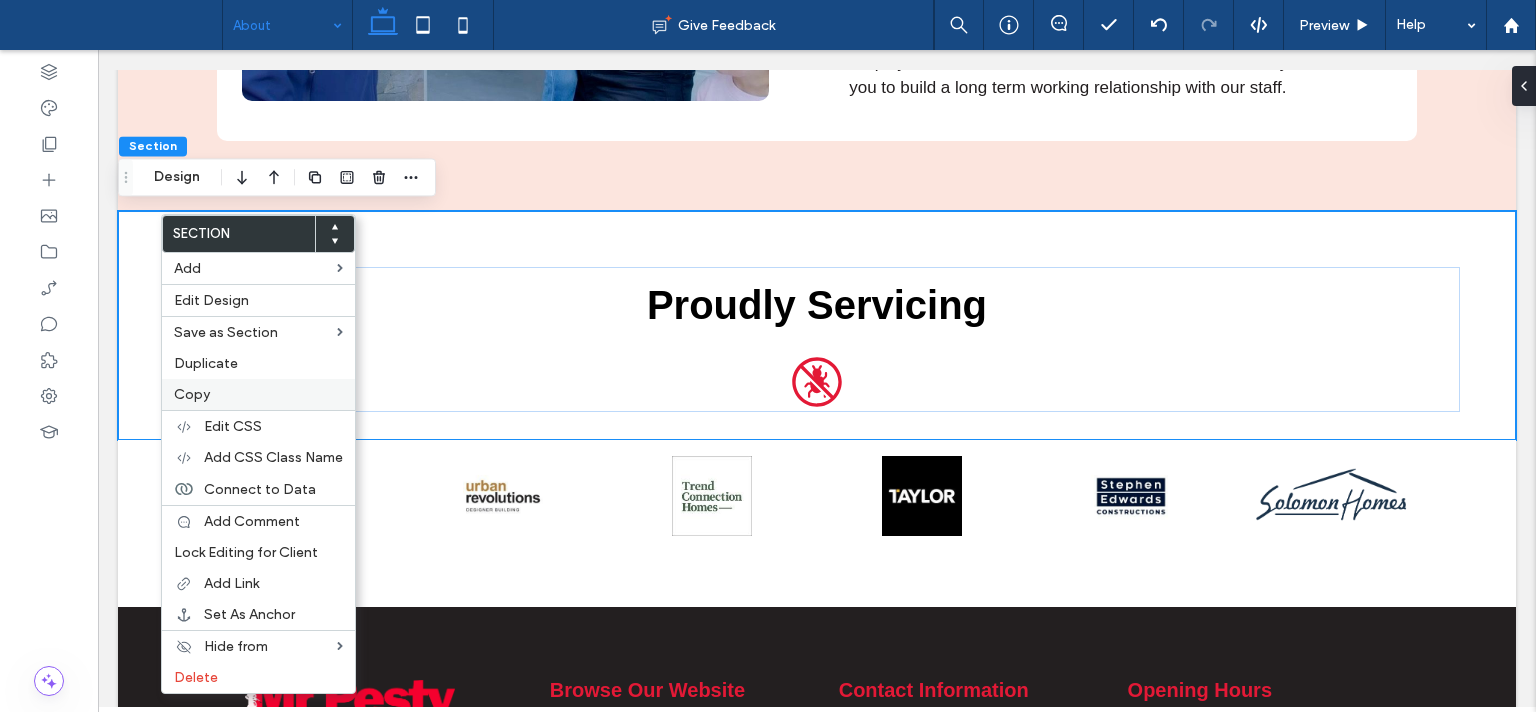 click on "Copy" at bounding box center (258, 394) 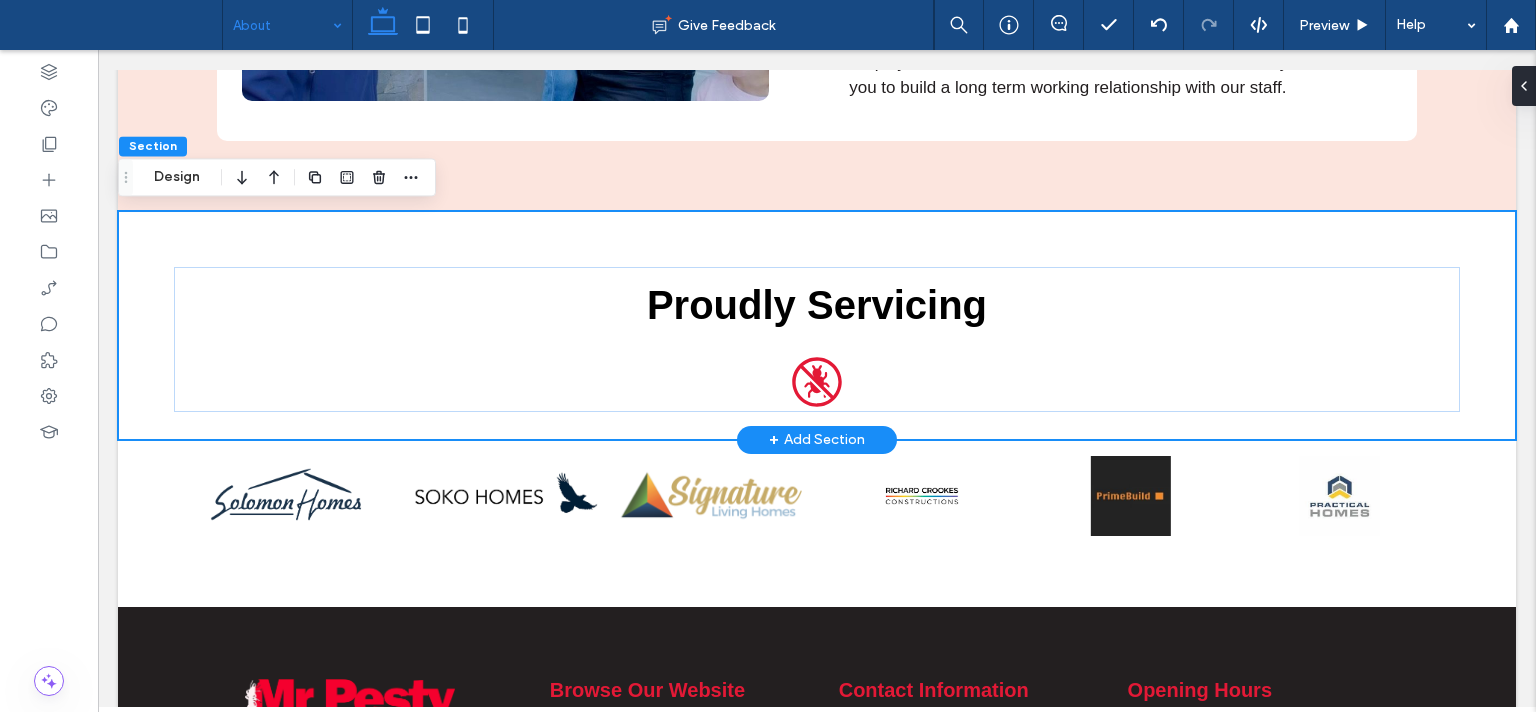 click on "Proudly Servicing
A black and white icon of a bug in a circle." at bounding box center (817, 325) 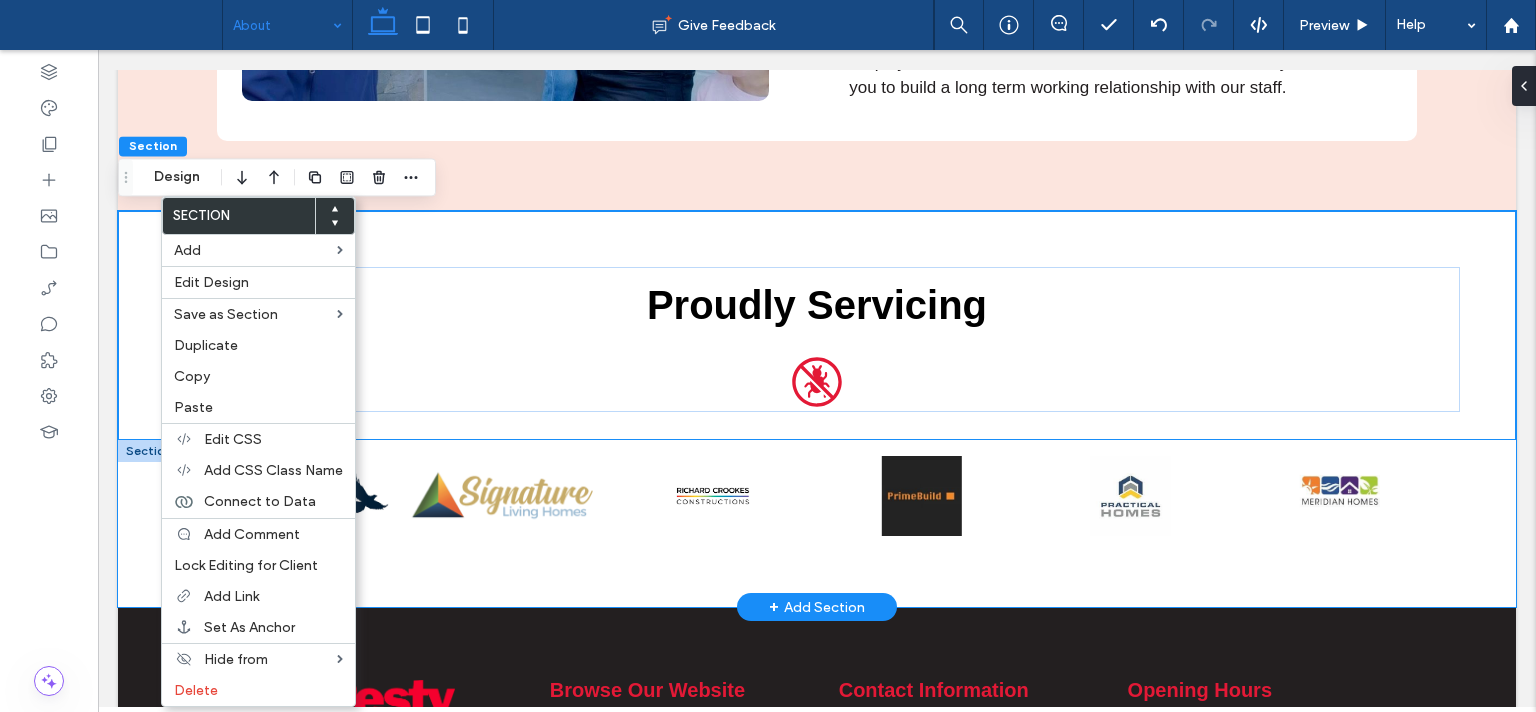 click on "a a a a" at bounding box center (817, 524) 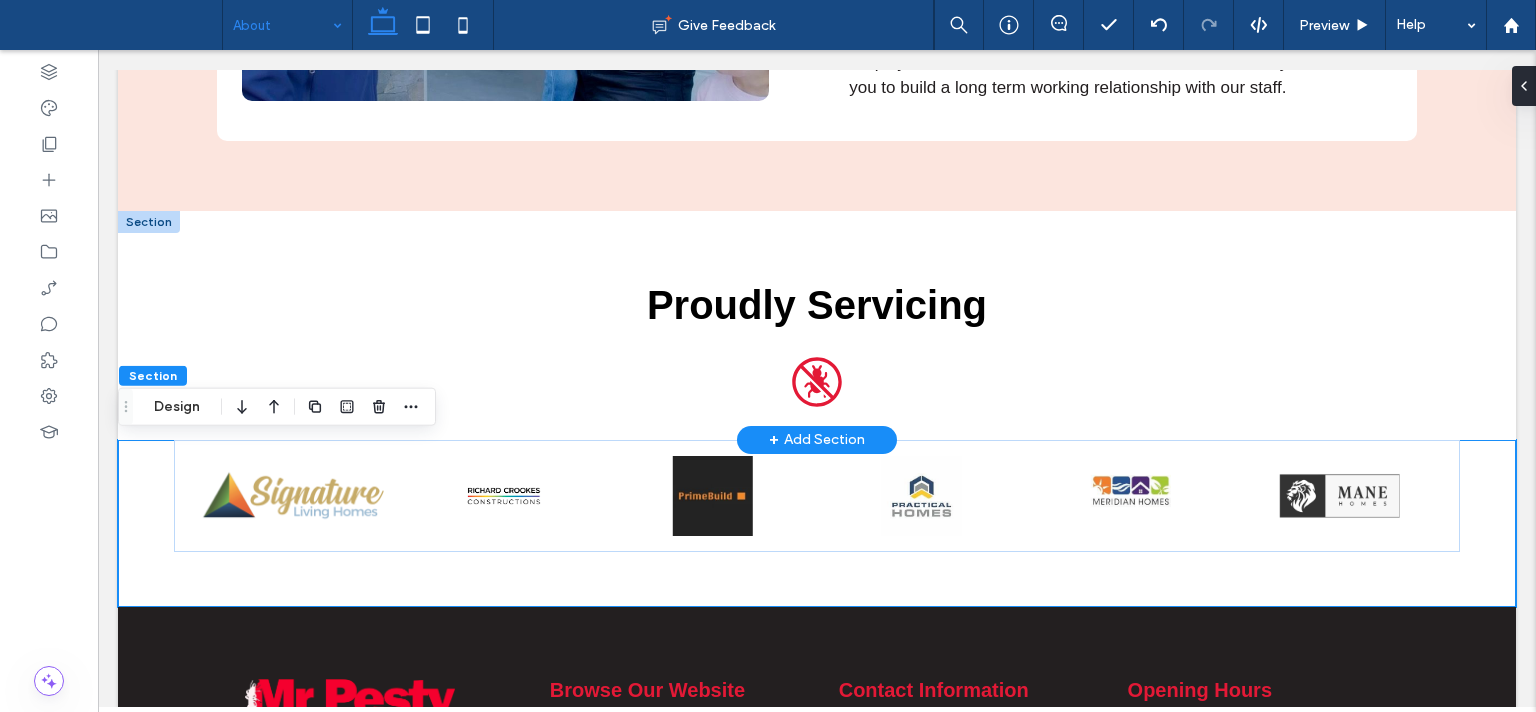 click at bounding box center [149, 222] 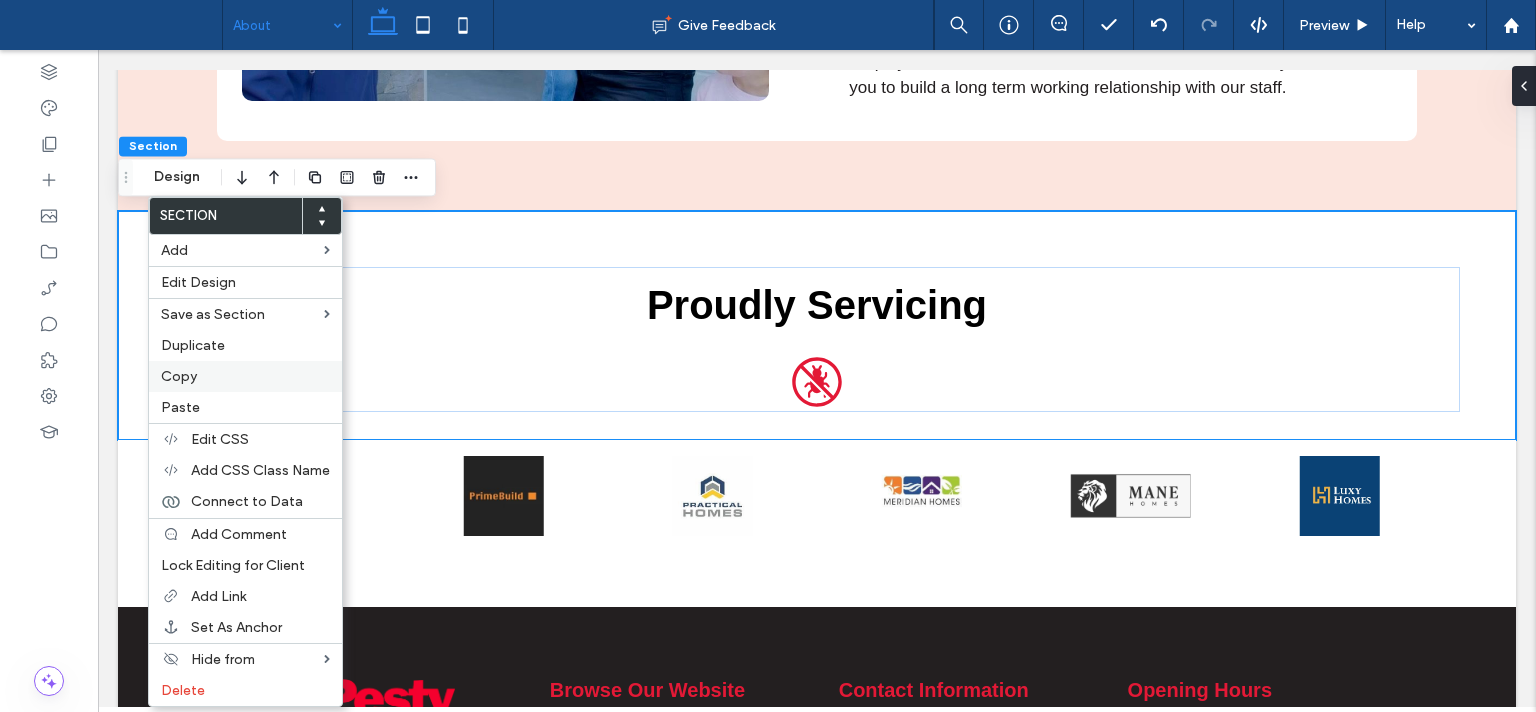 click on "Copy" at bounding box center (179, 376) 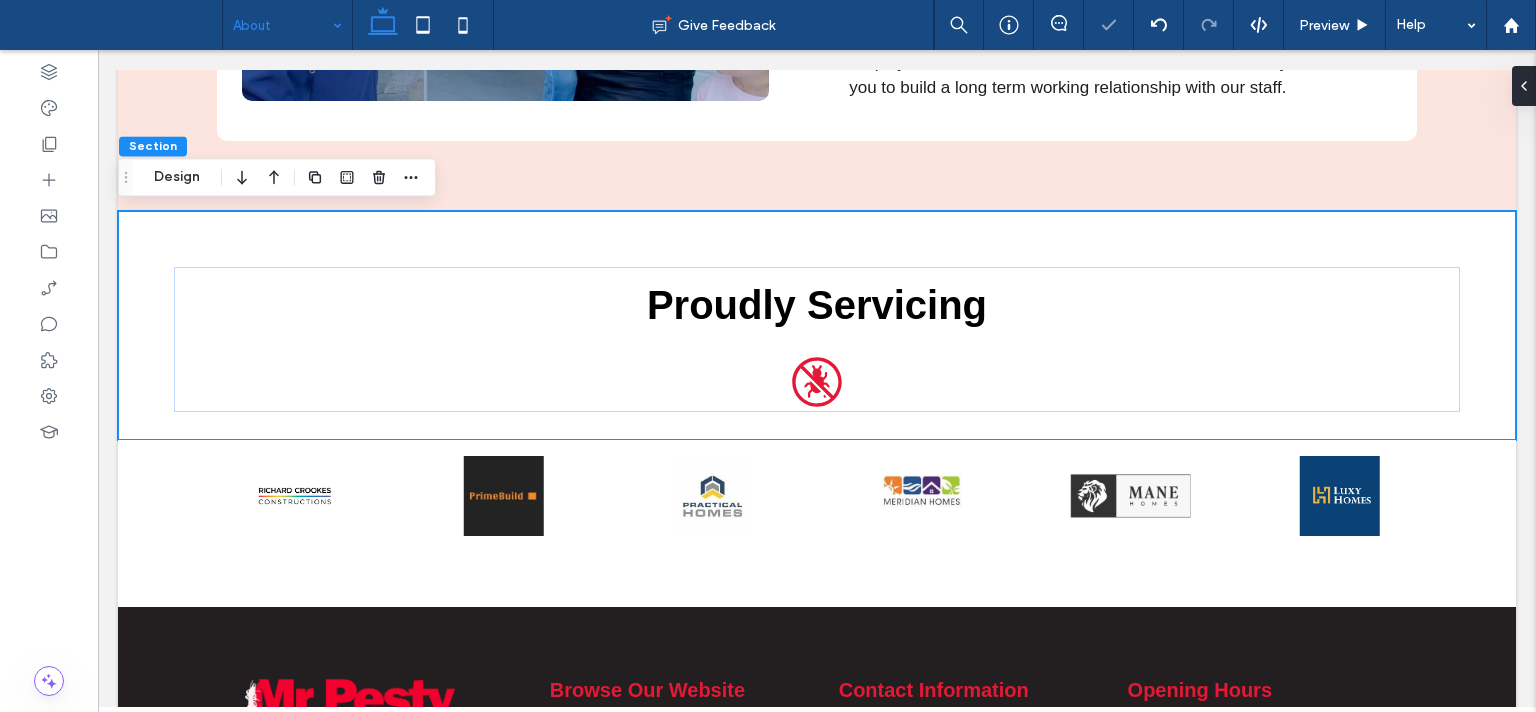 click at bounding box center [282, 25] 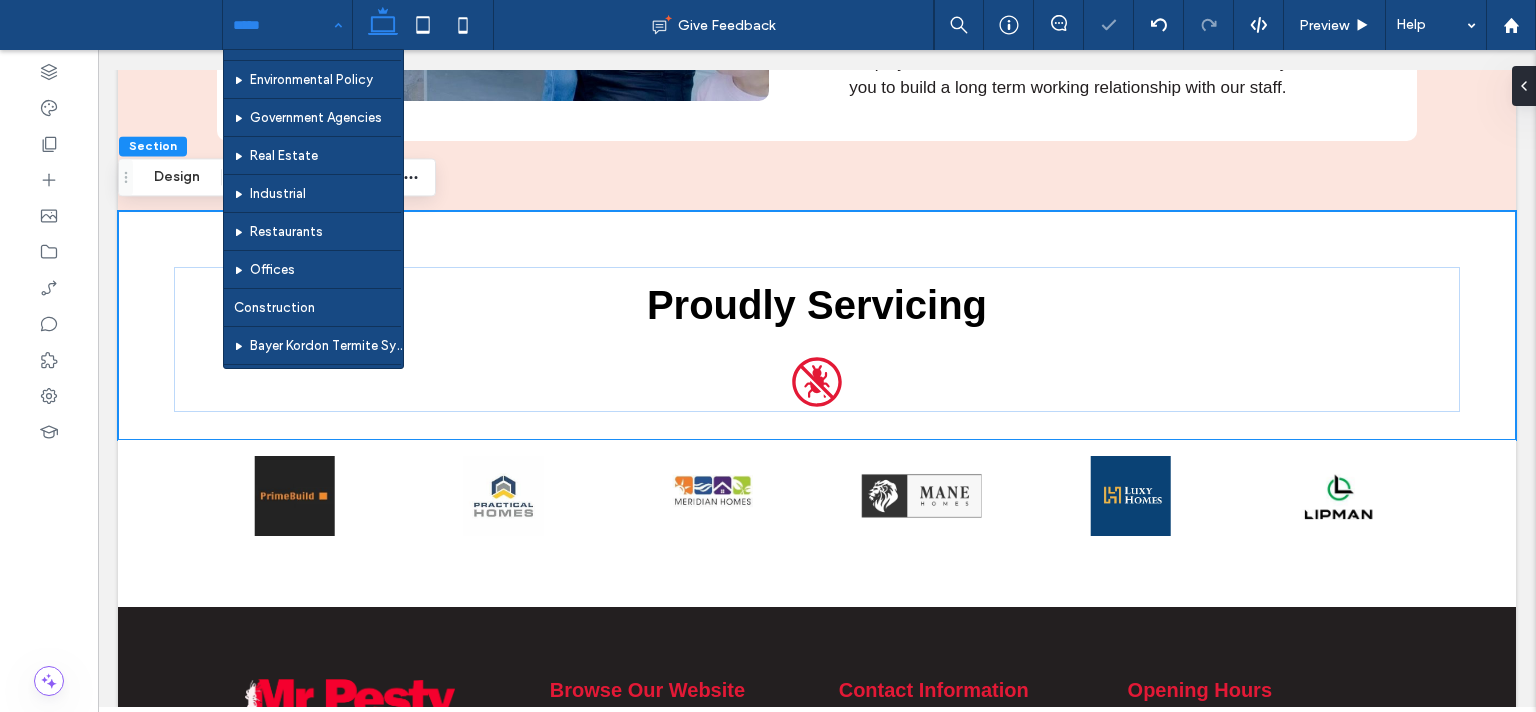 scroll, scrollTop: 650, scrollLeft: 0, axis: vertical 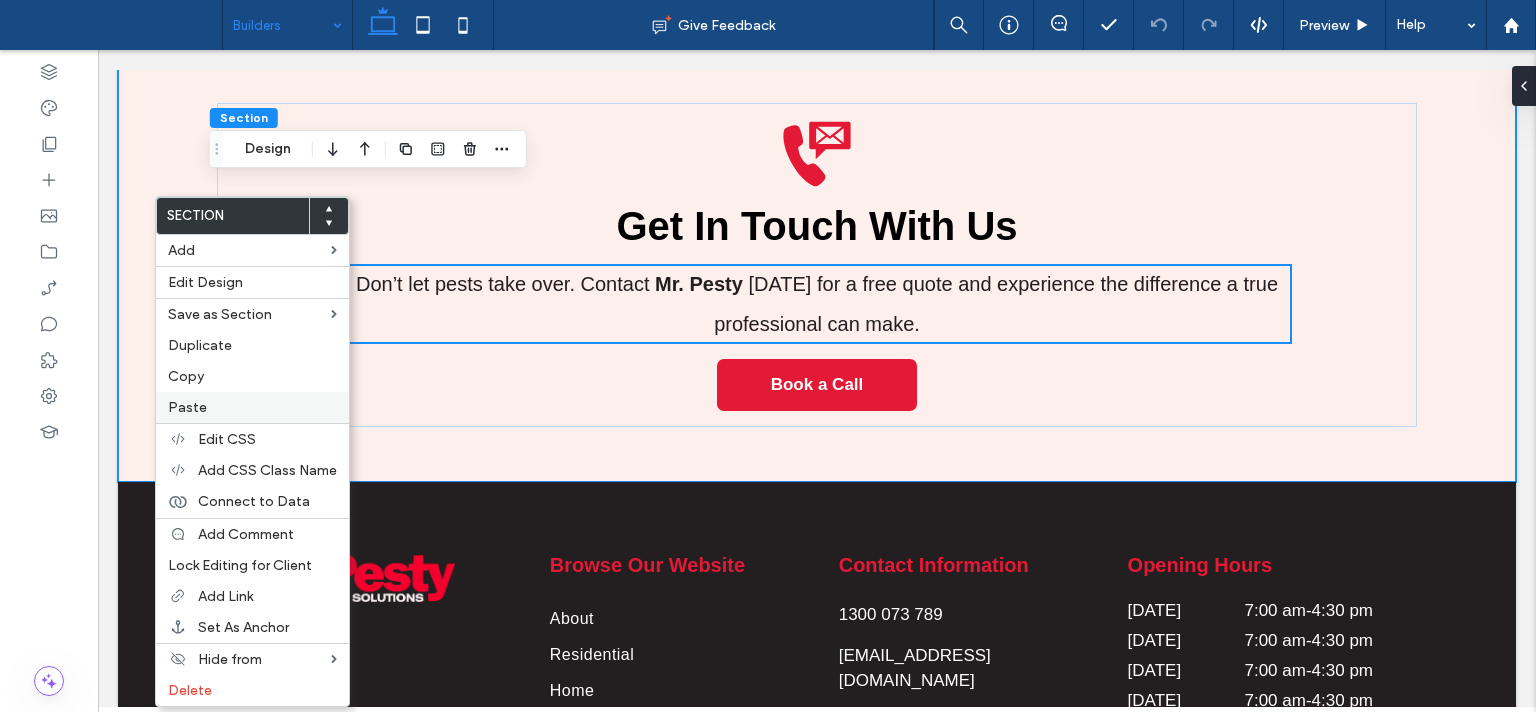 click on "Paste" at bounding box center (252, 407) 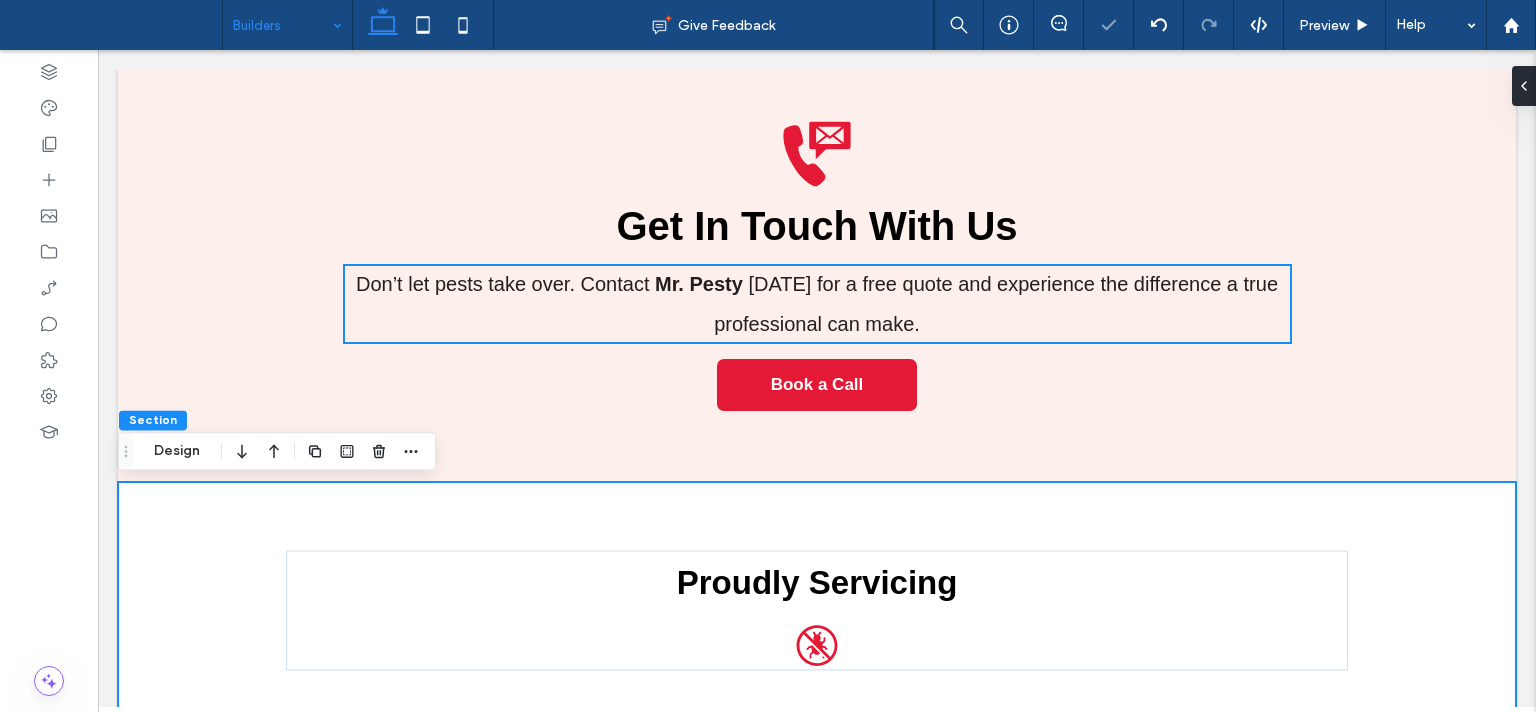click at bounding box center (282, 25) 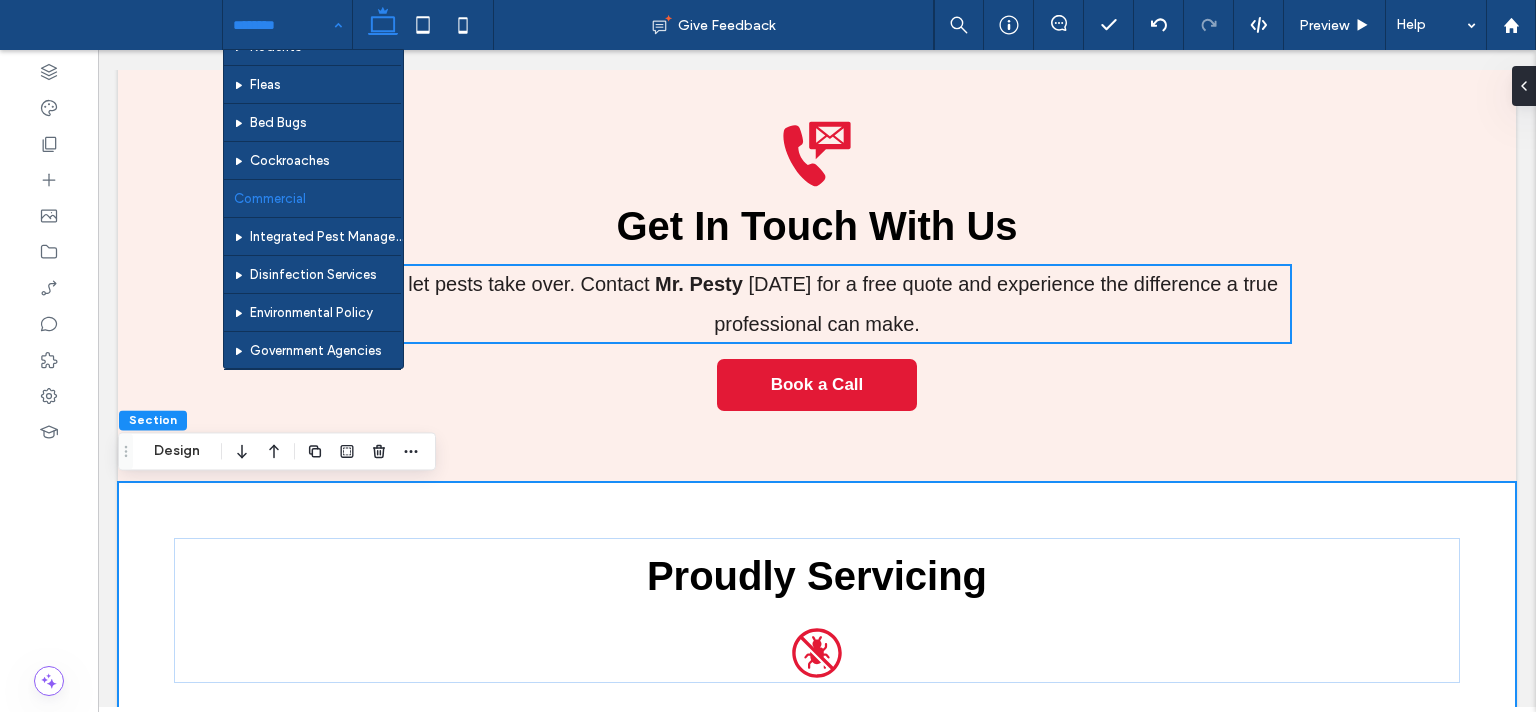 scroll, scrollTop: 0, scrollLeft: 0, axis: both 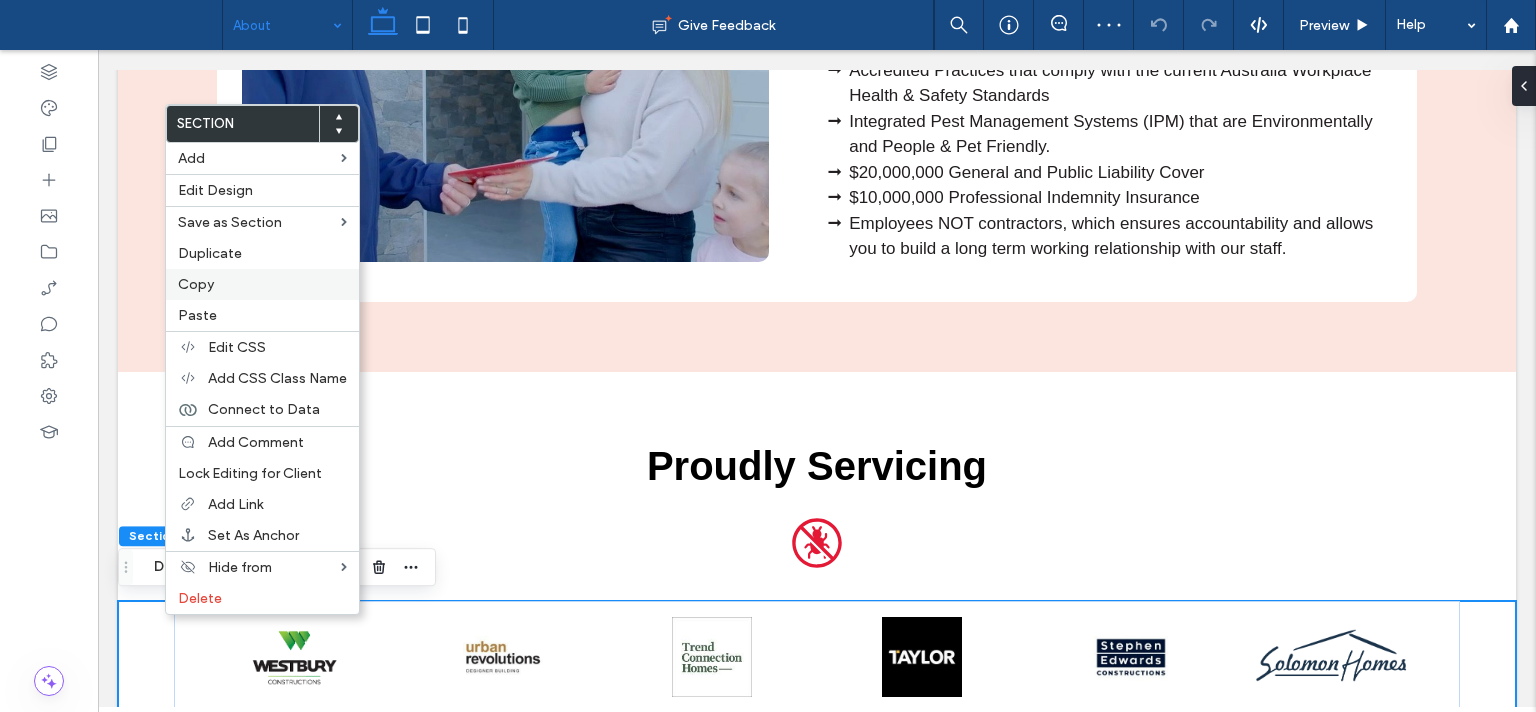 click on "Copy" at bounding box center (262, 284) 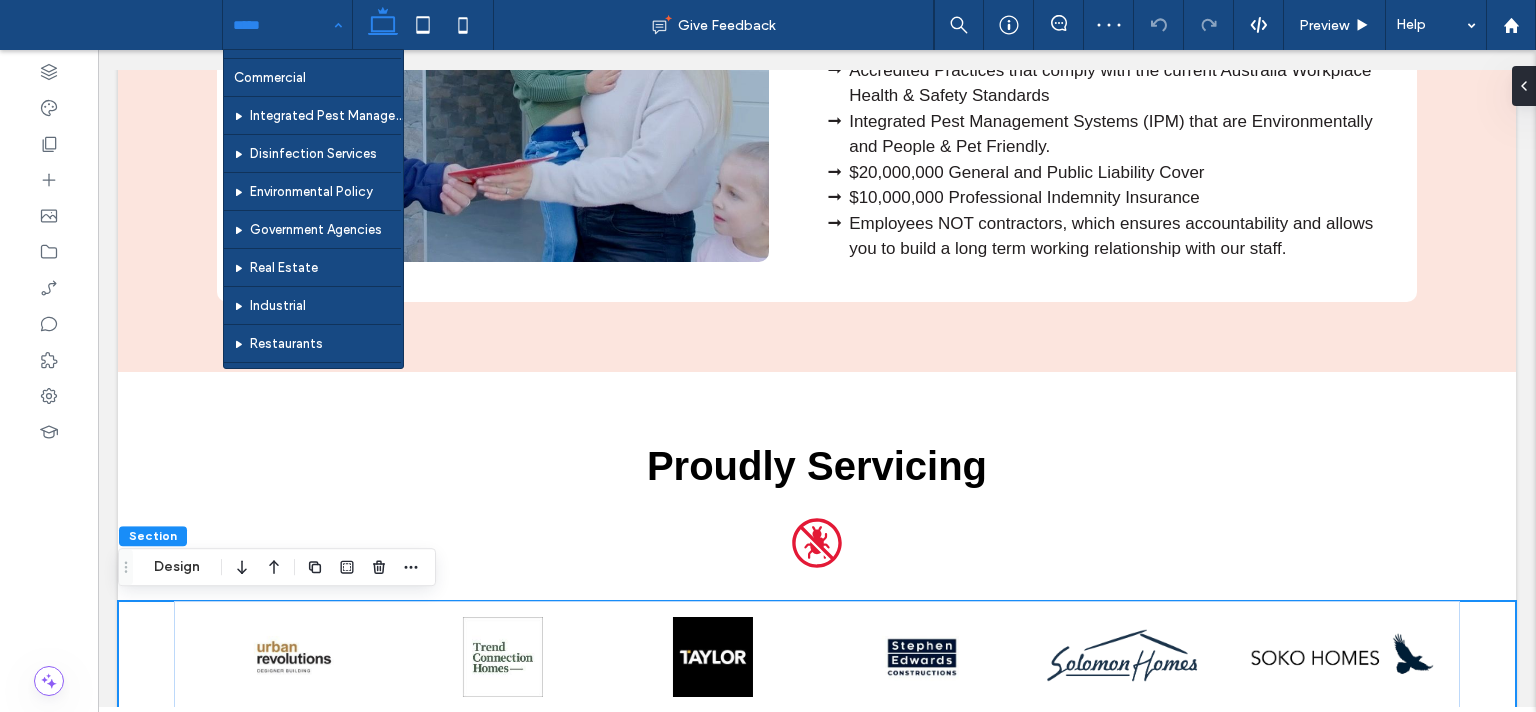 scroll, scrollTop: 650, scrollLeft: 0, axis: vertical 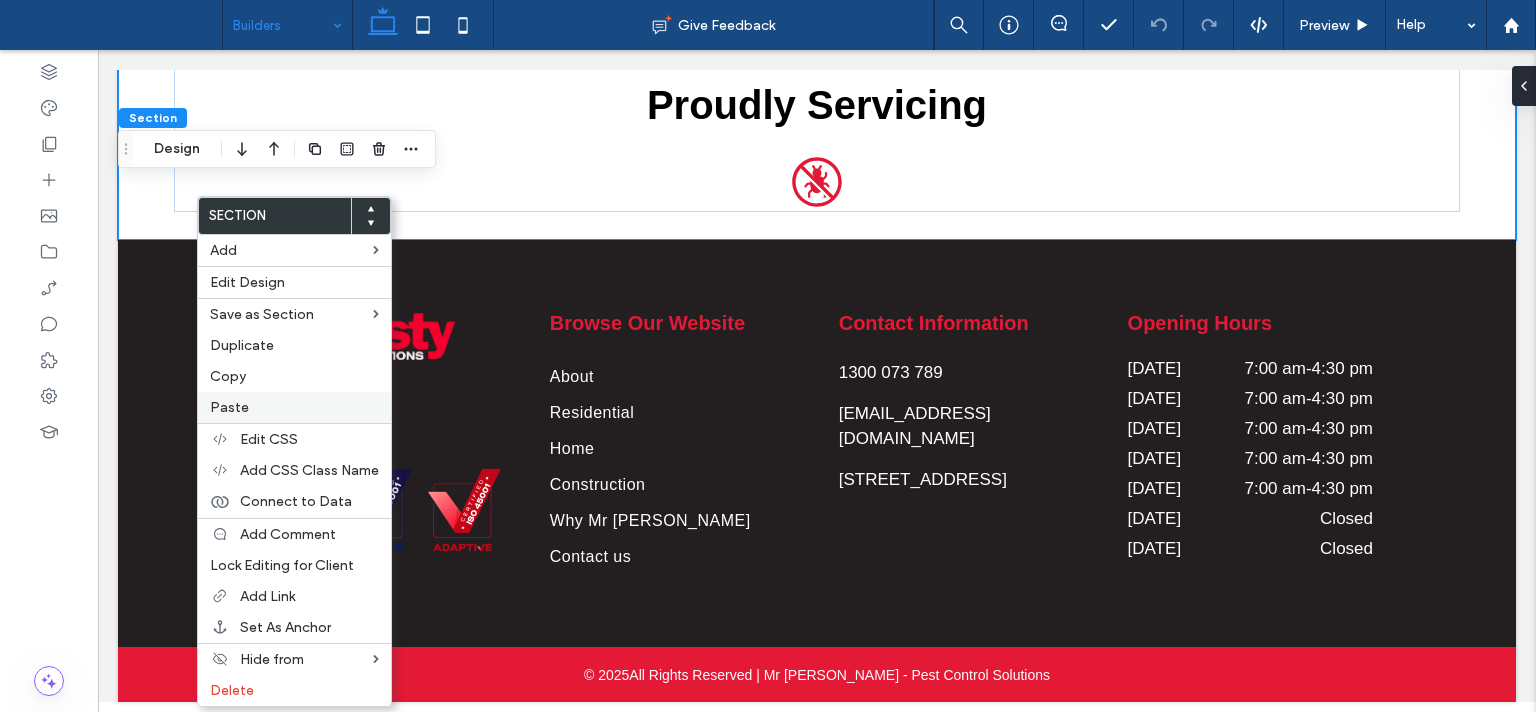 click on "Paste" at bounding box center [294, 407] 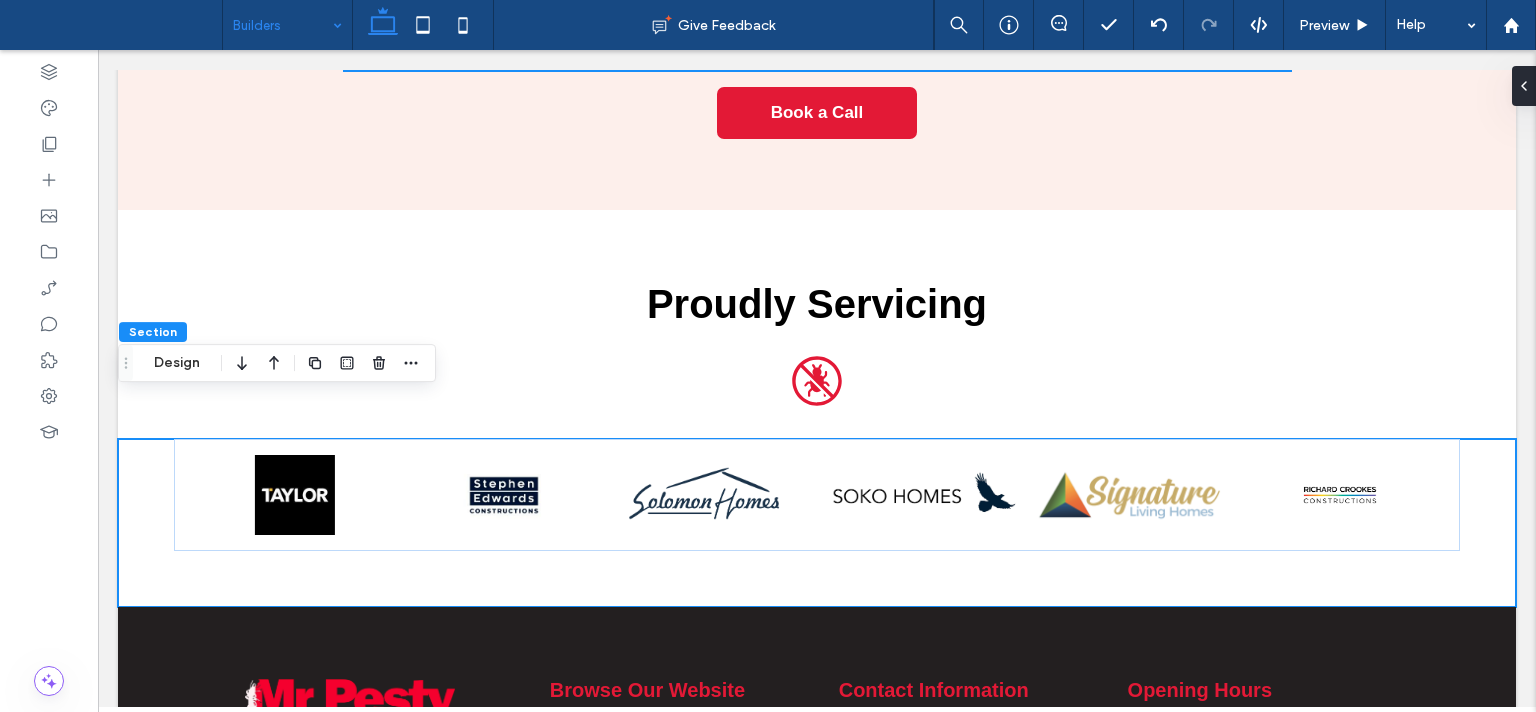 scroll, scrollTop: 2977, scrollLeft: 0, axis: vertical 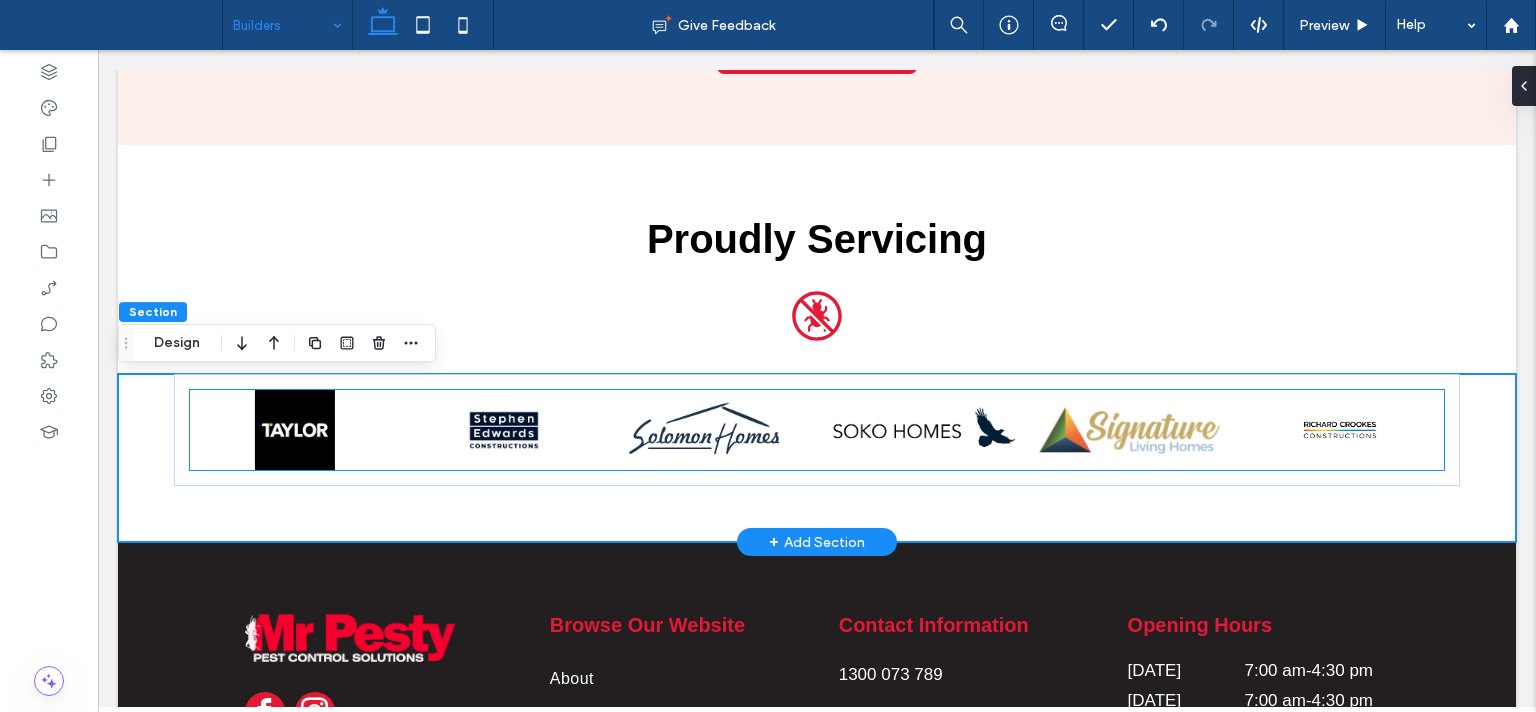 click at bounding box center [1130, 430] 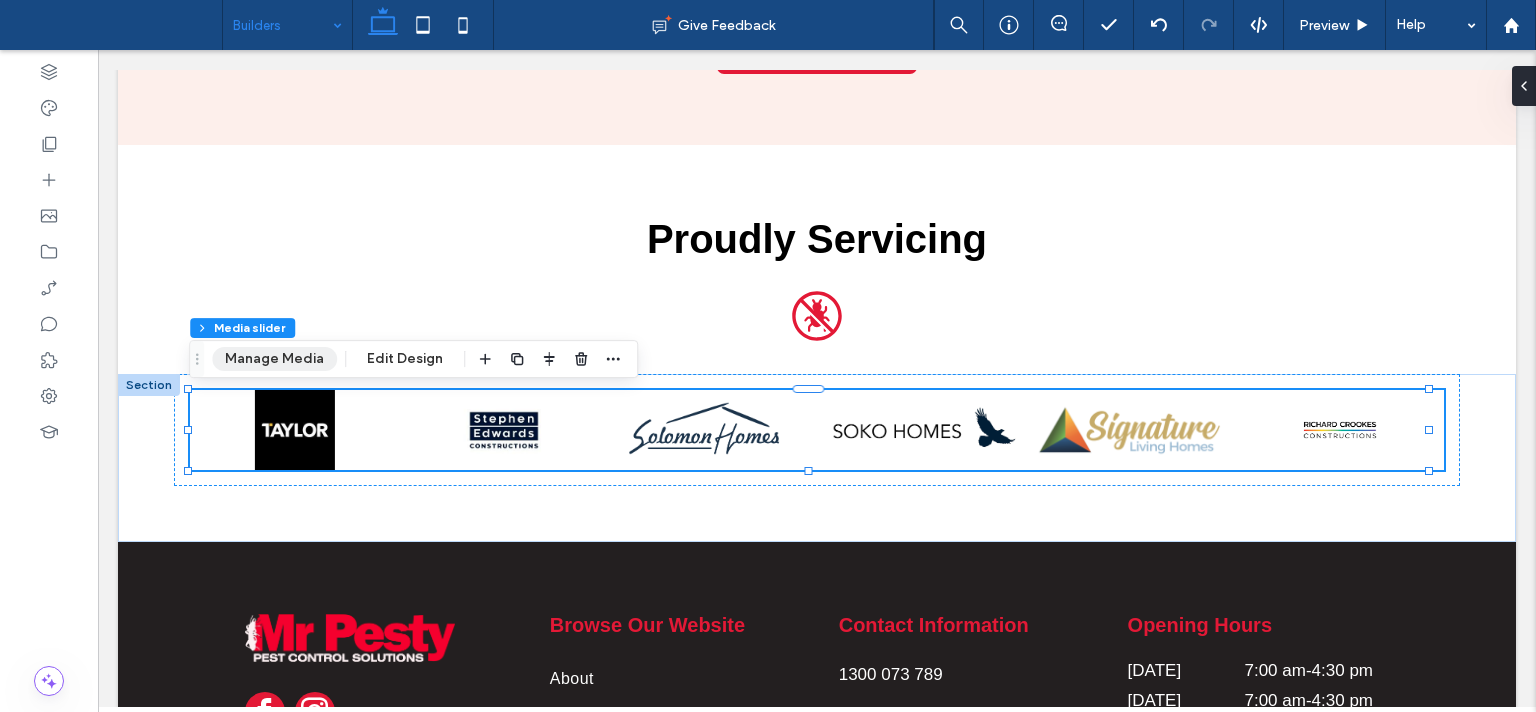 click on "Manage Media" at bounding box center (274, 359) 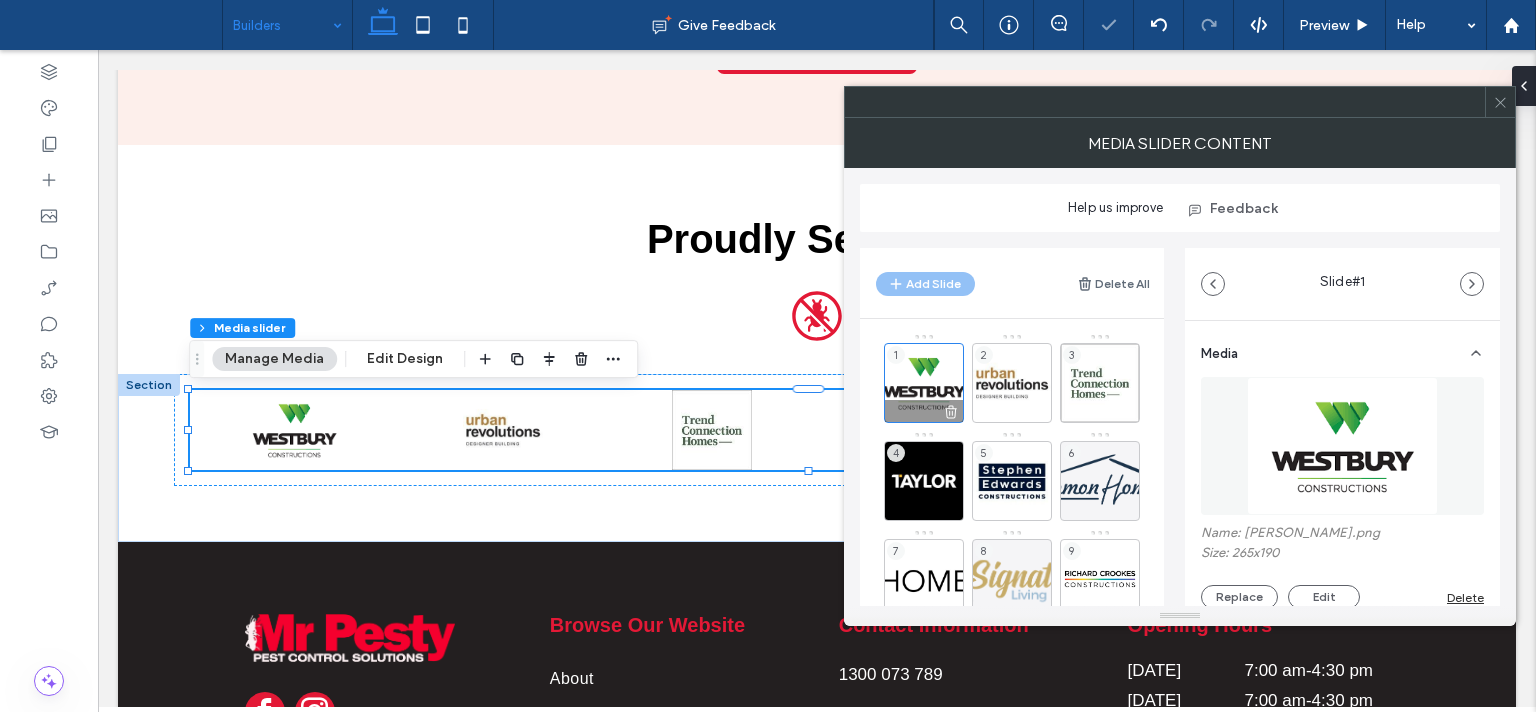 click on "1" at bounding box center [924, 383] 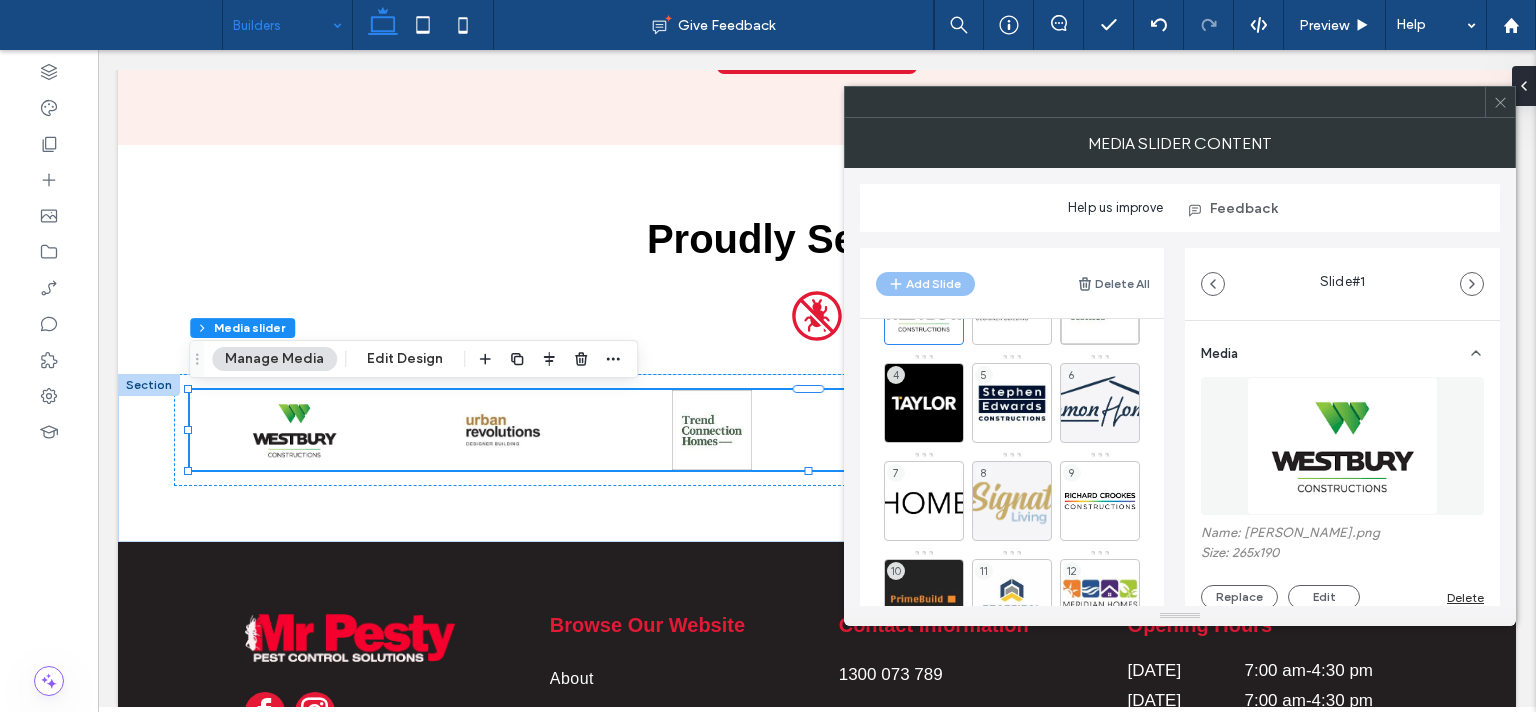 scroll, scrollTop: 123, scrollLeft: 0, axis: vertical 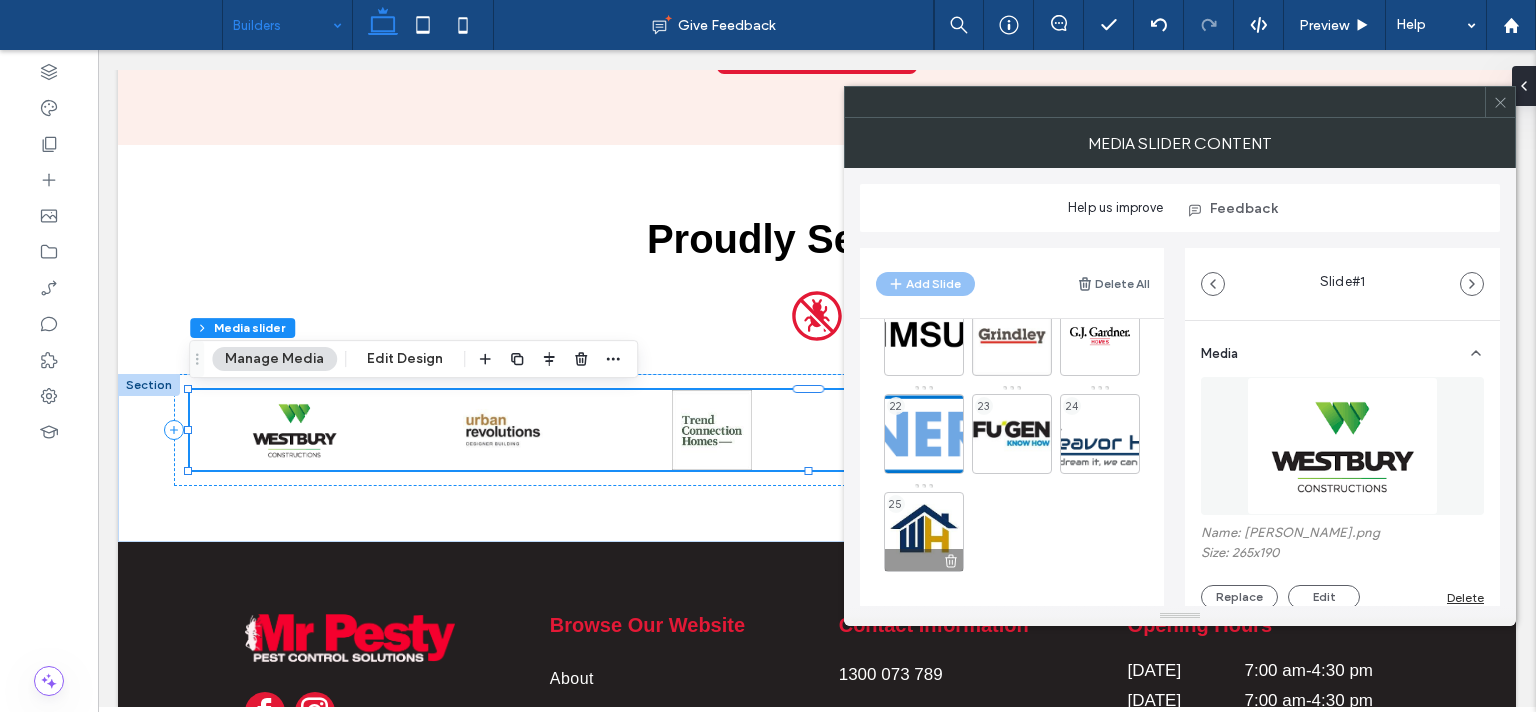 click on "25" at bounding box center (924, 532) 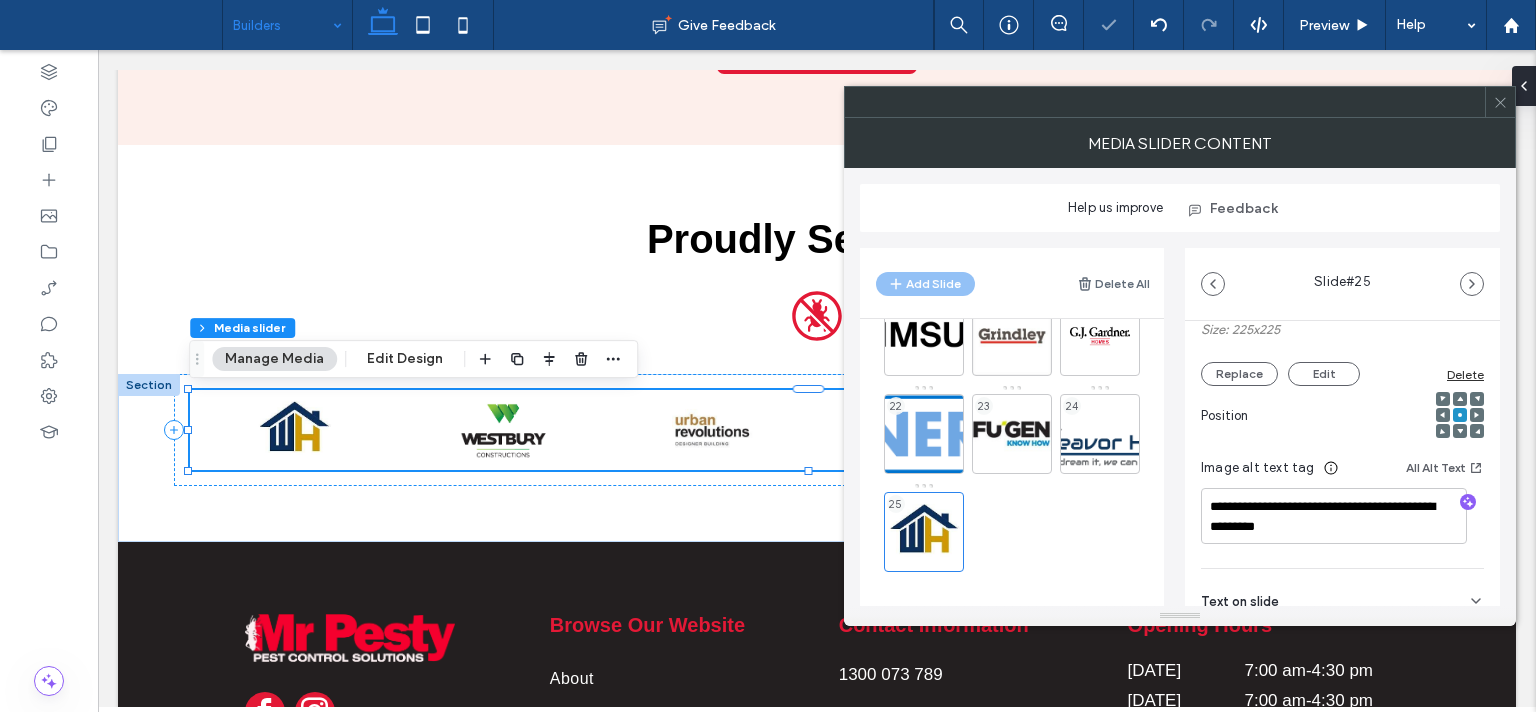 scroll, scrollTop: 322, scrollLeft: 0, axis: vertical 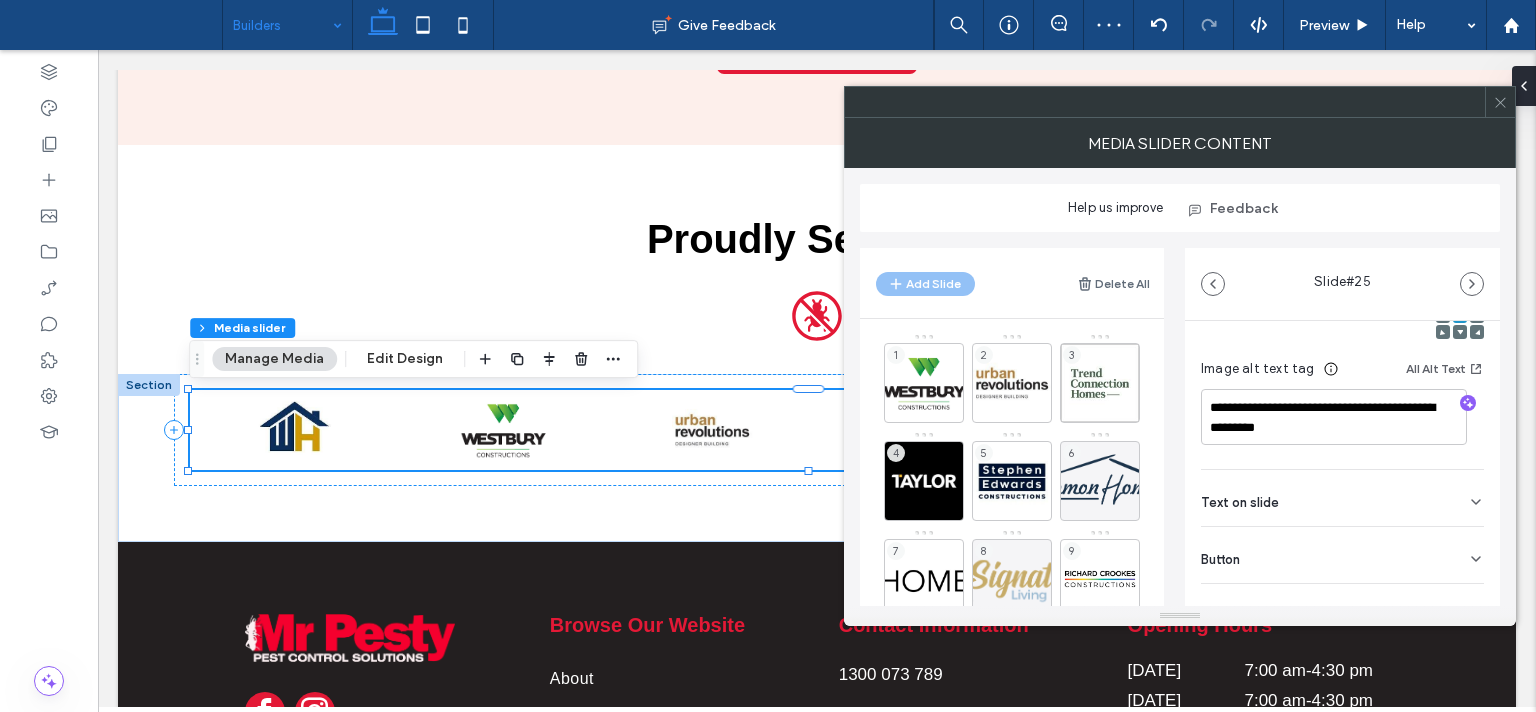 click on "Add Slide" at bounding box center (925, 284) 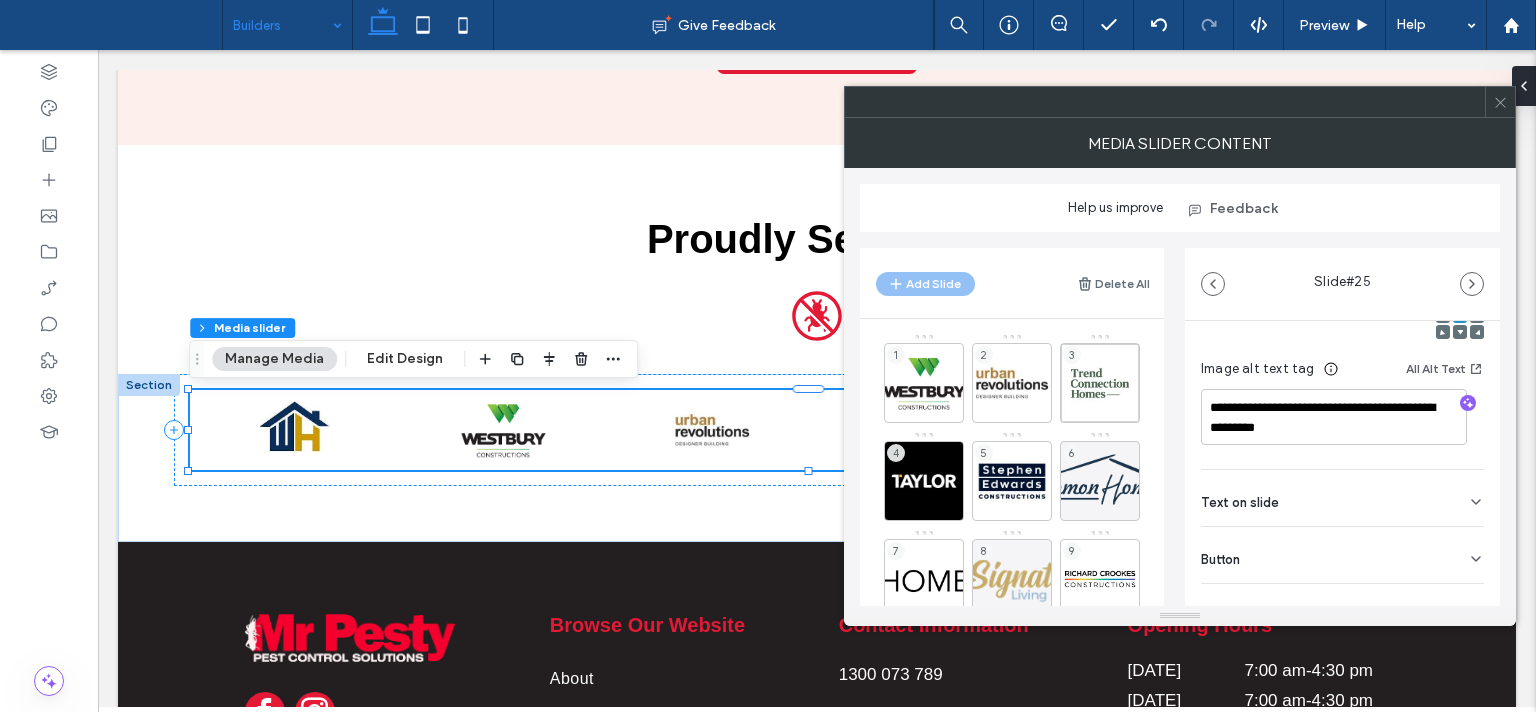 click 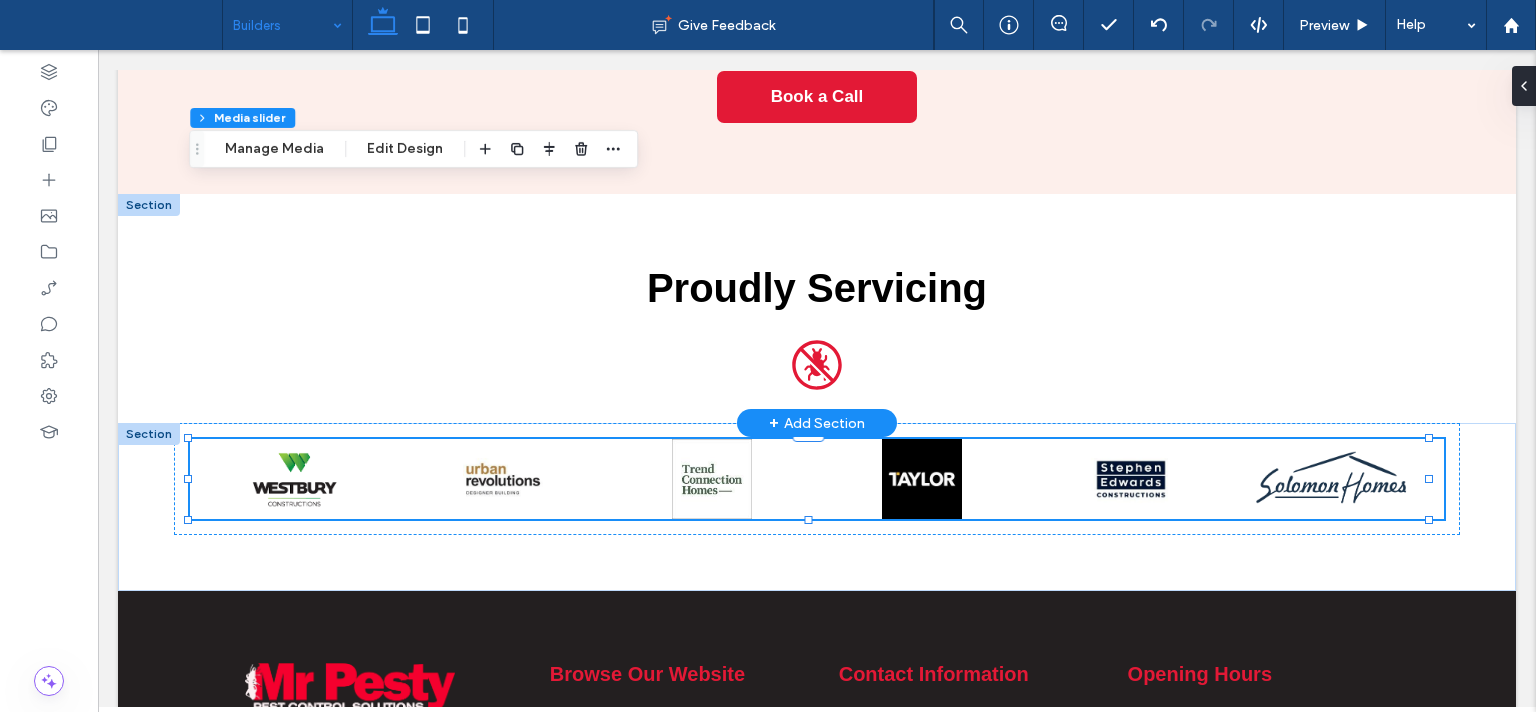 scroll, scrollTop: 2753, scrollLeft: 0, axis: vertical 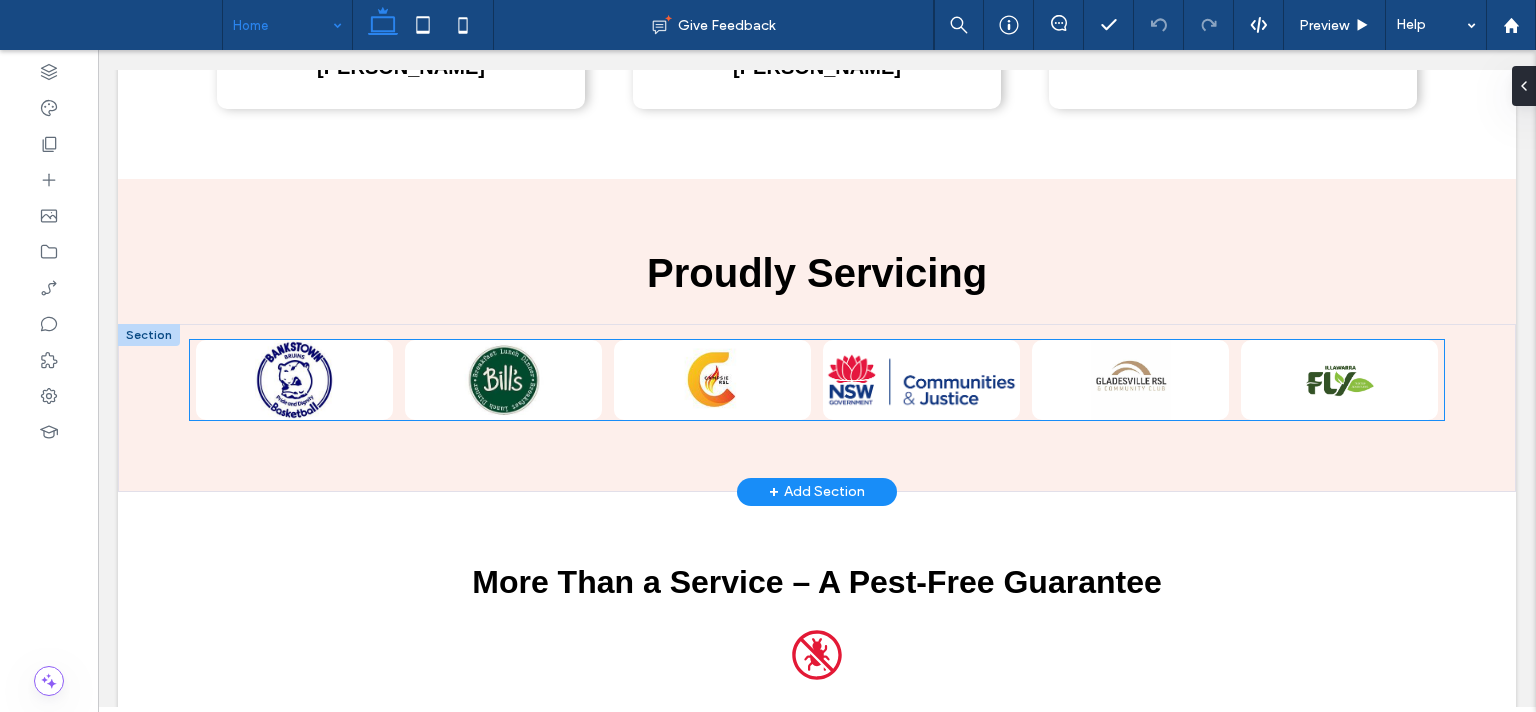 click on "a a a a" at bounding box center [817, 380] 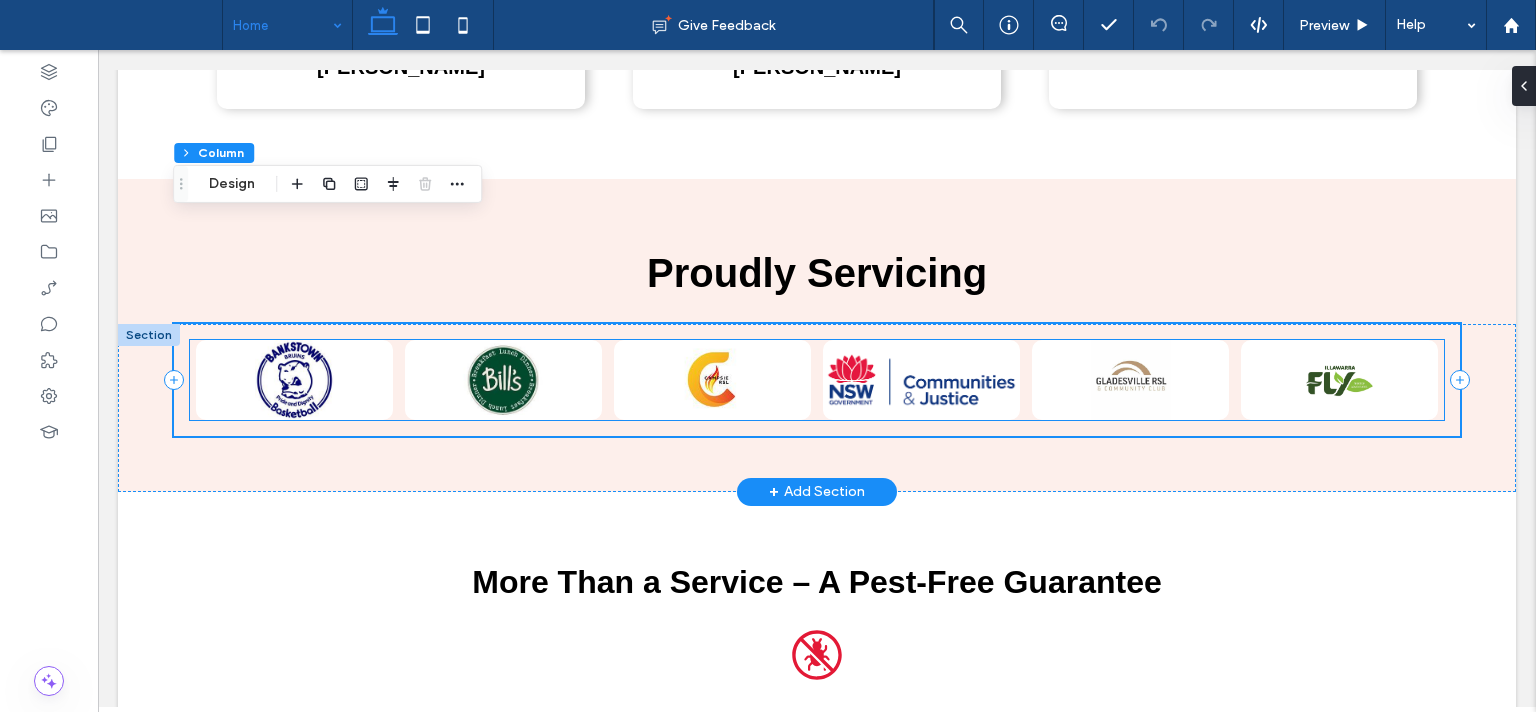 click at bounding box center [503, 380] 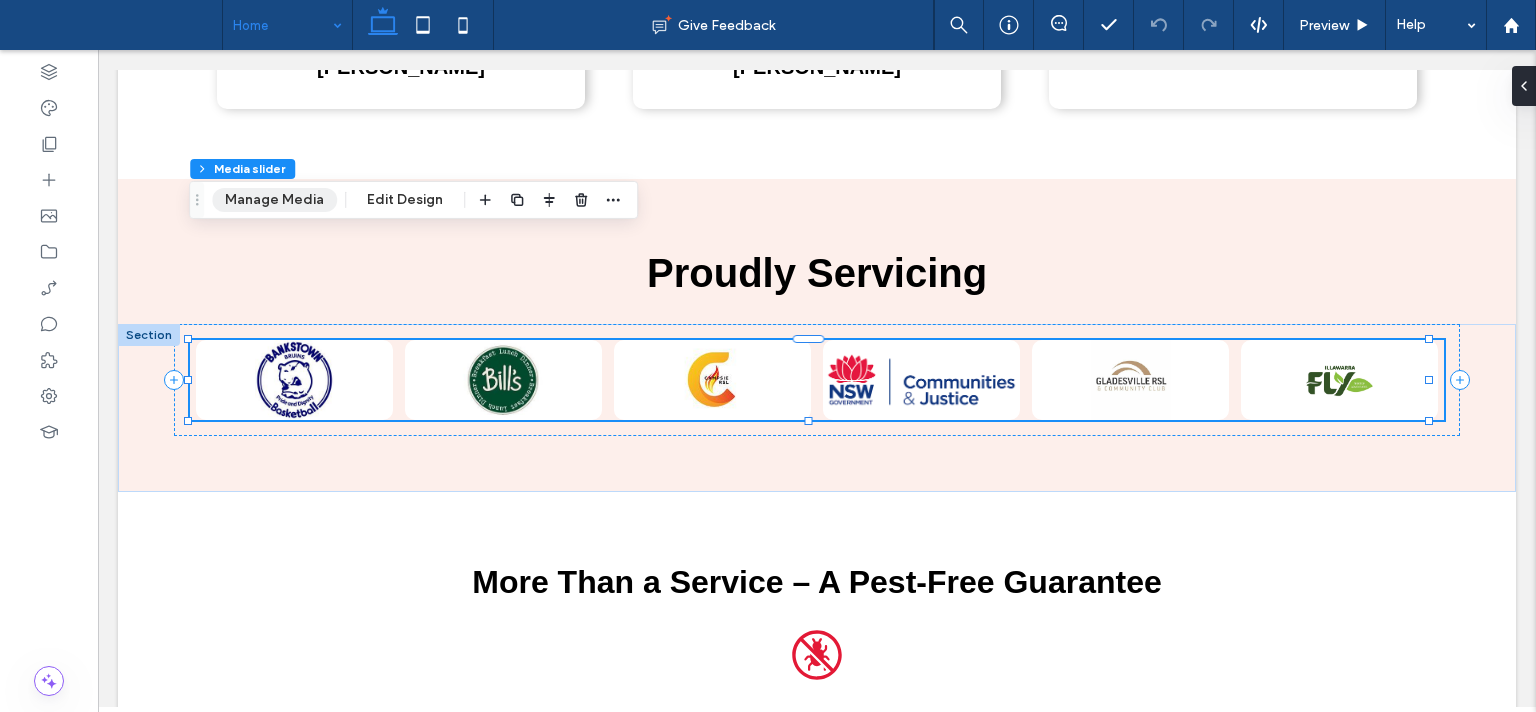 click on "Manage Media" at bounding box center [274, 200] 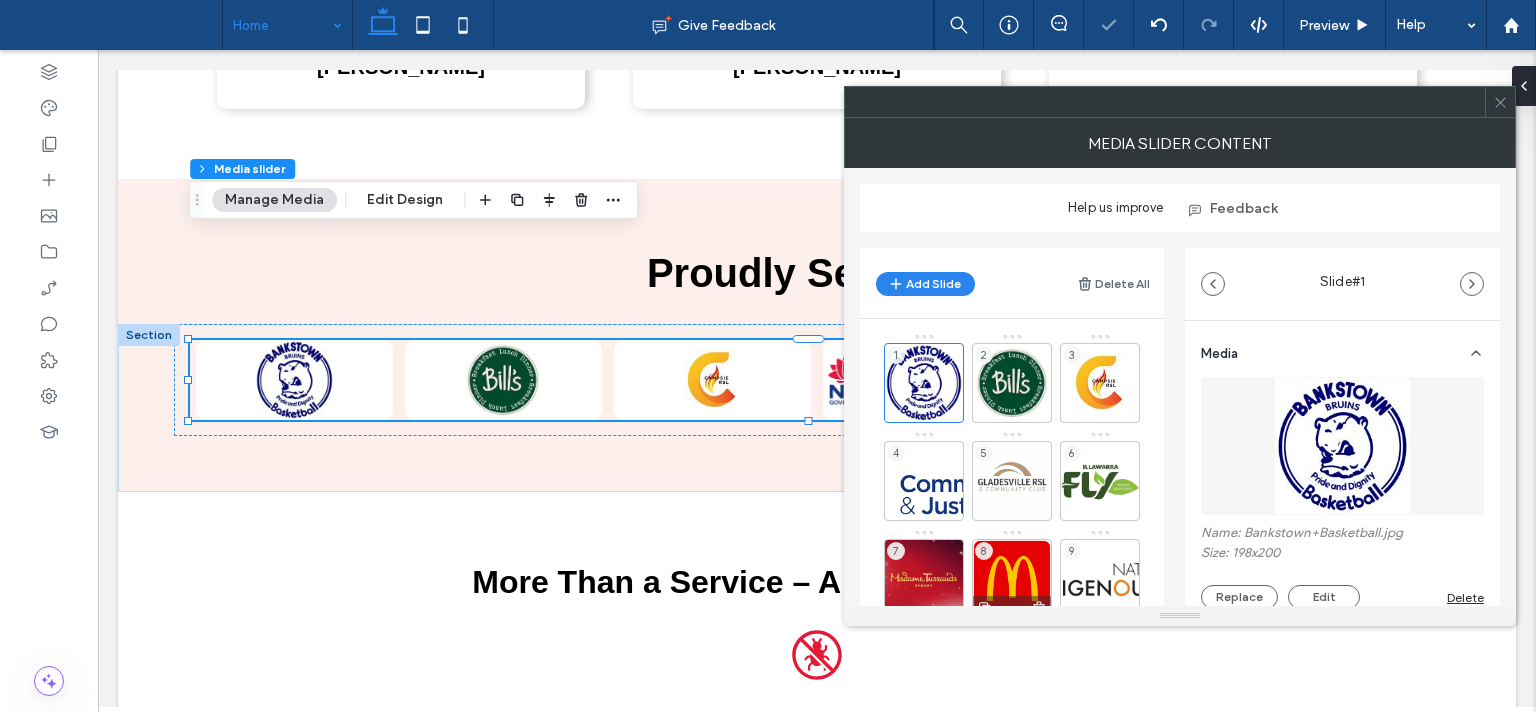 scroll, scrollTop: 439, scrollLeft: 0, axis: vertical 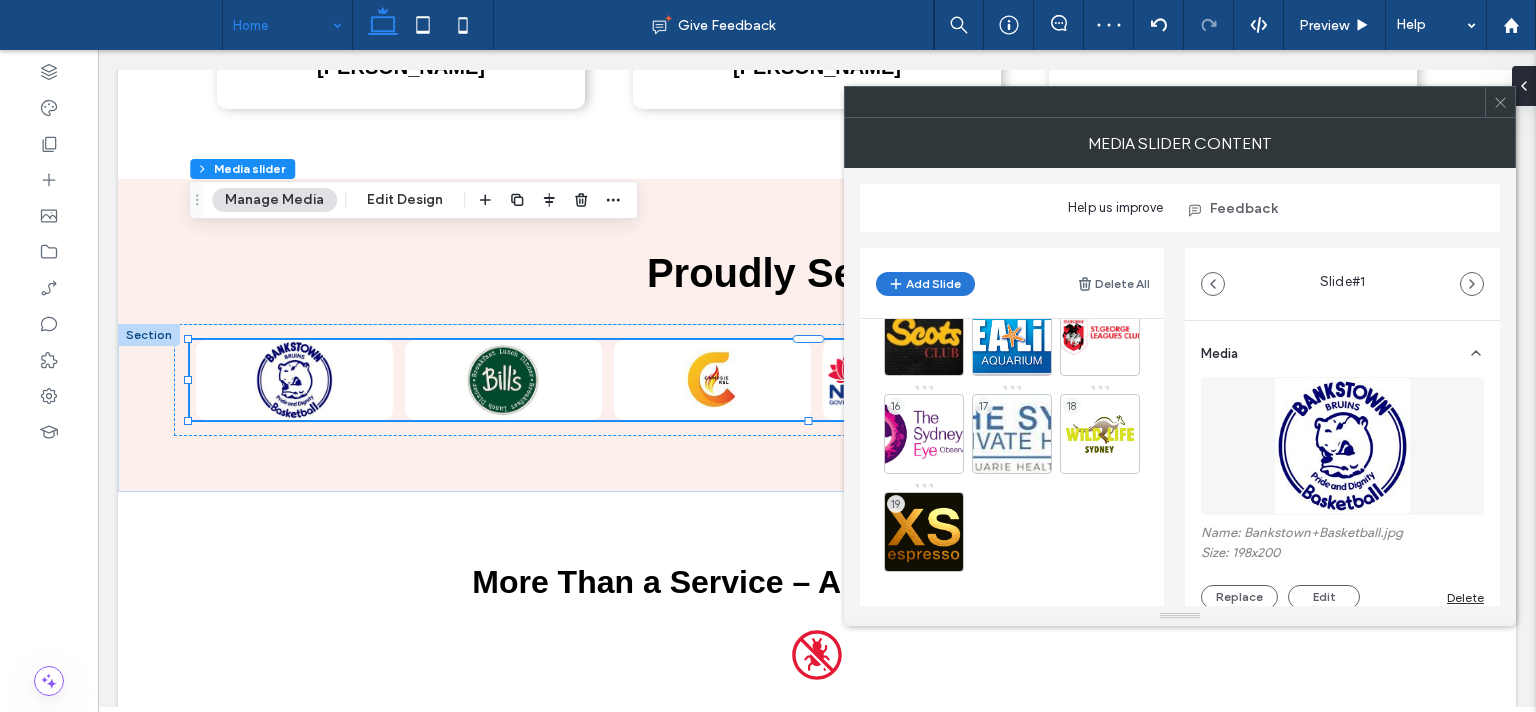 click on "Add Slide" at bounding box center [925, 284] 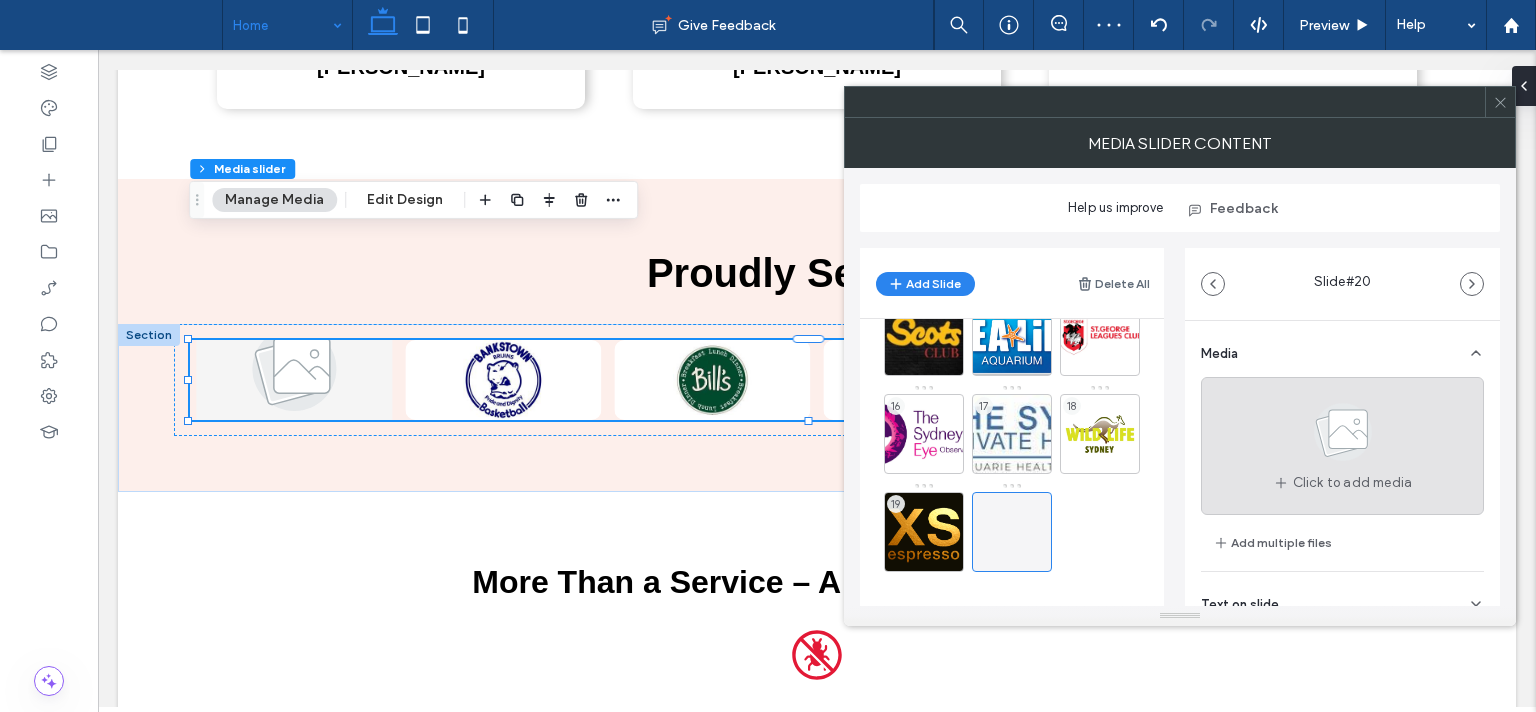 click 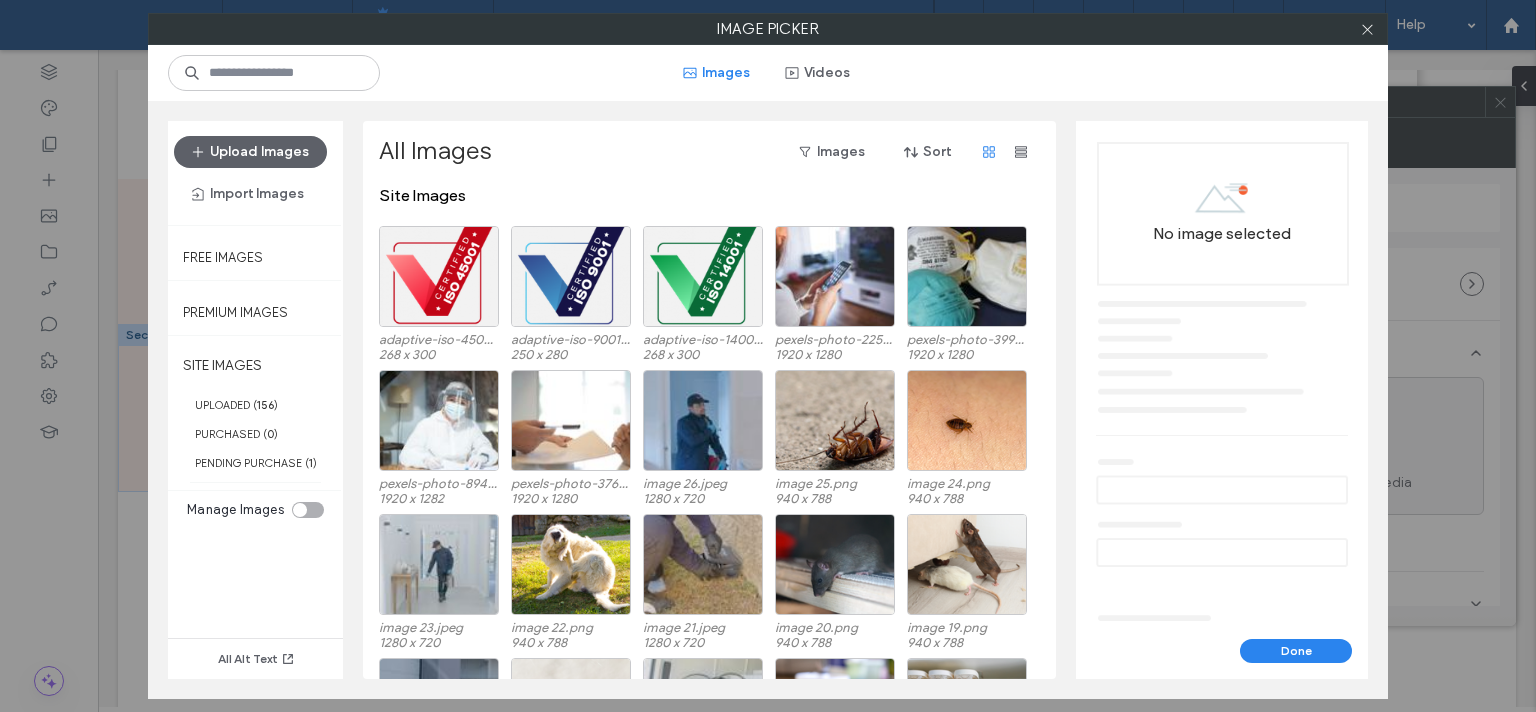 scroll, scrollTop: 123, scrollLeft: 0, axis: vertical 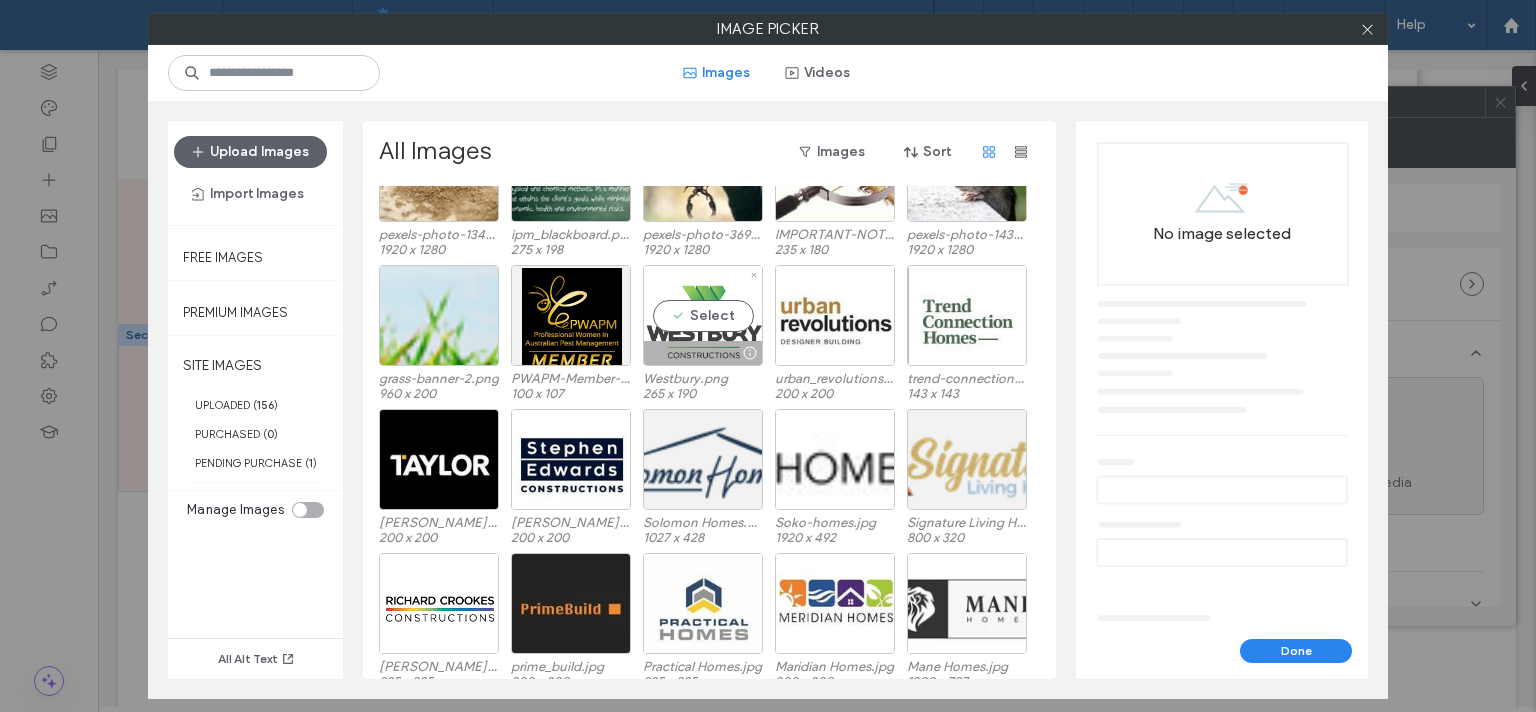 click on "Select" at bounding box center [703, 315] 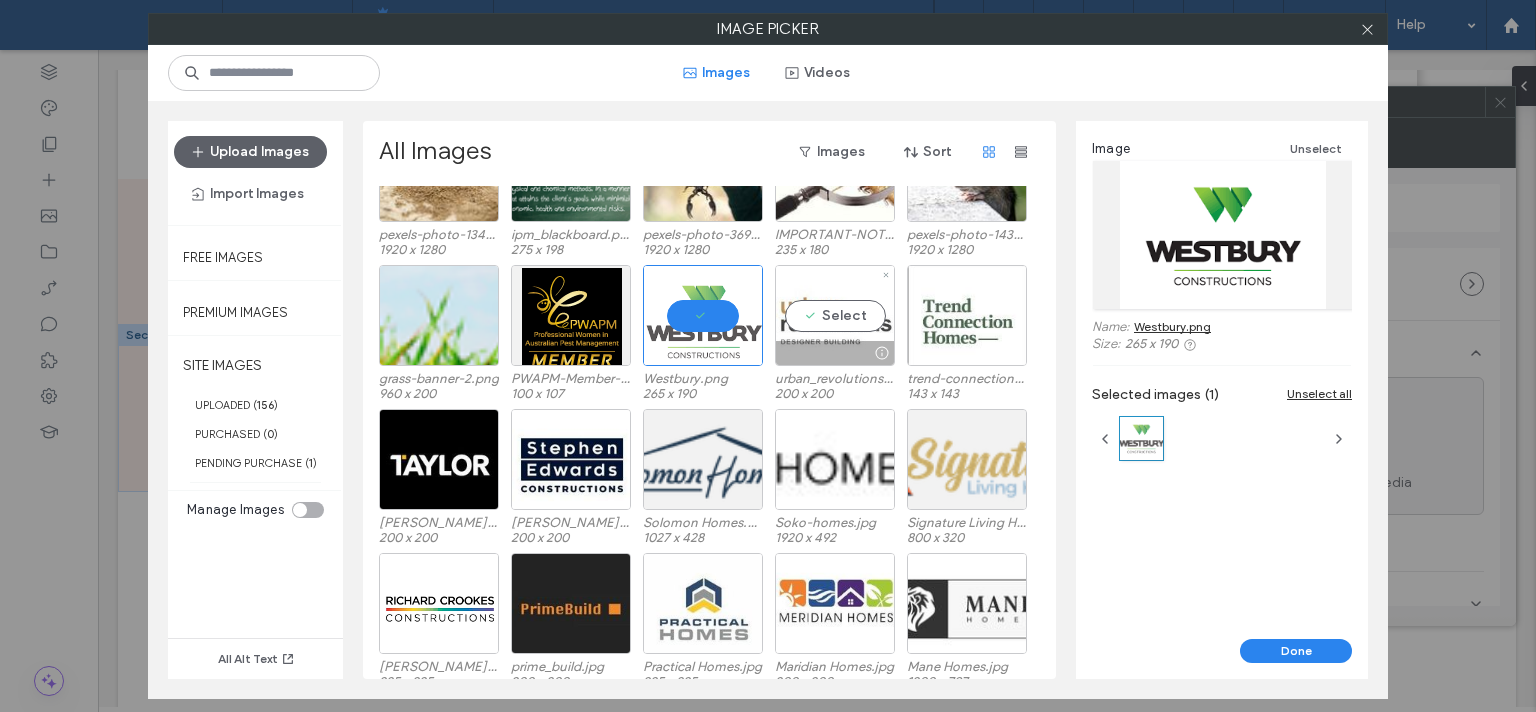 click on "Select" at bounding box center (835, 315) 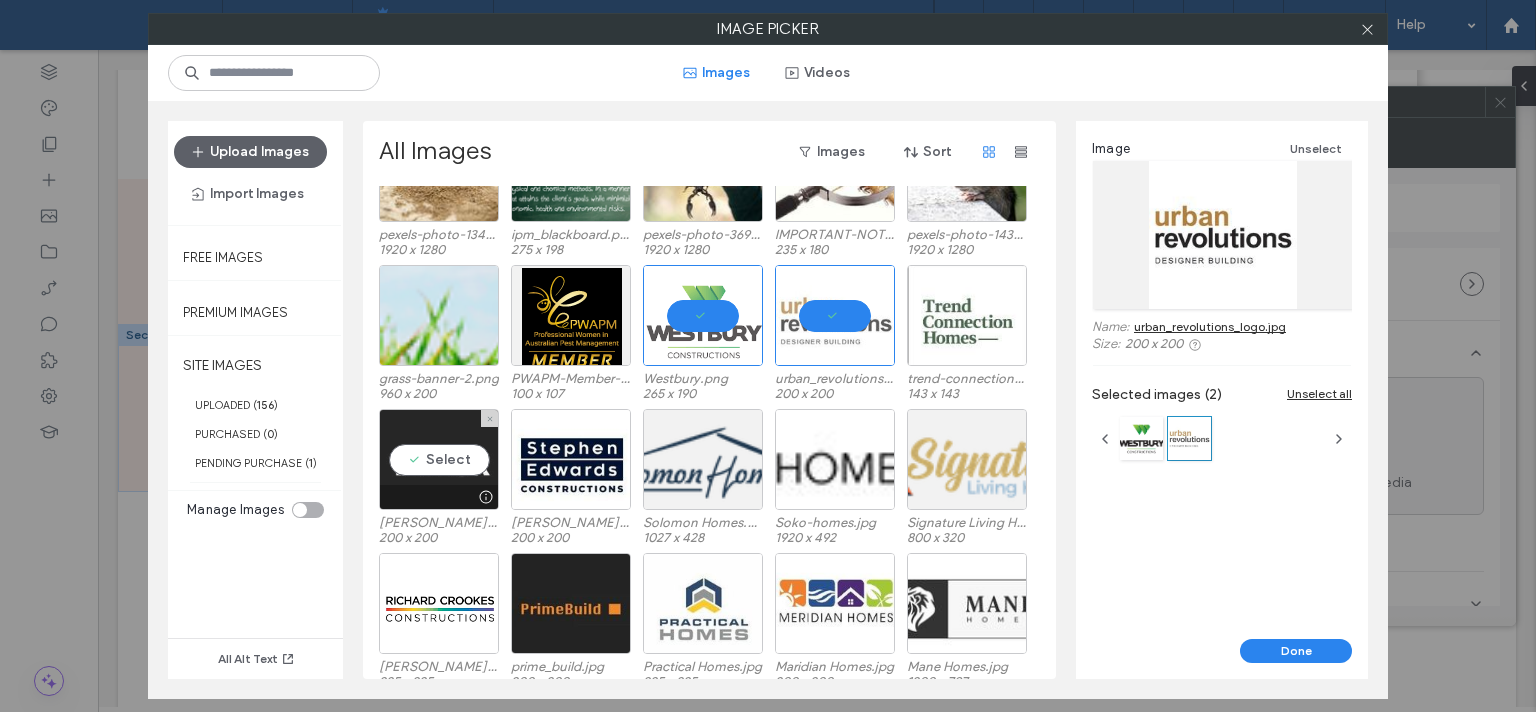 drag, startPoint x: 473, startPoint y: 455, endPoint x: 514, endPoint y: 456, distance: 41.01219 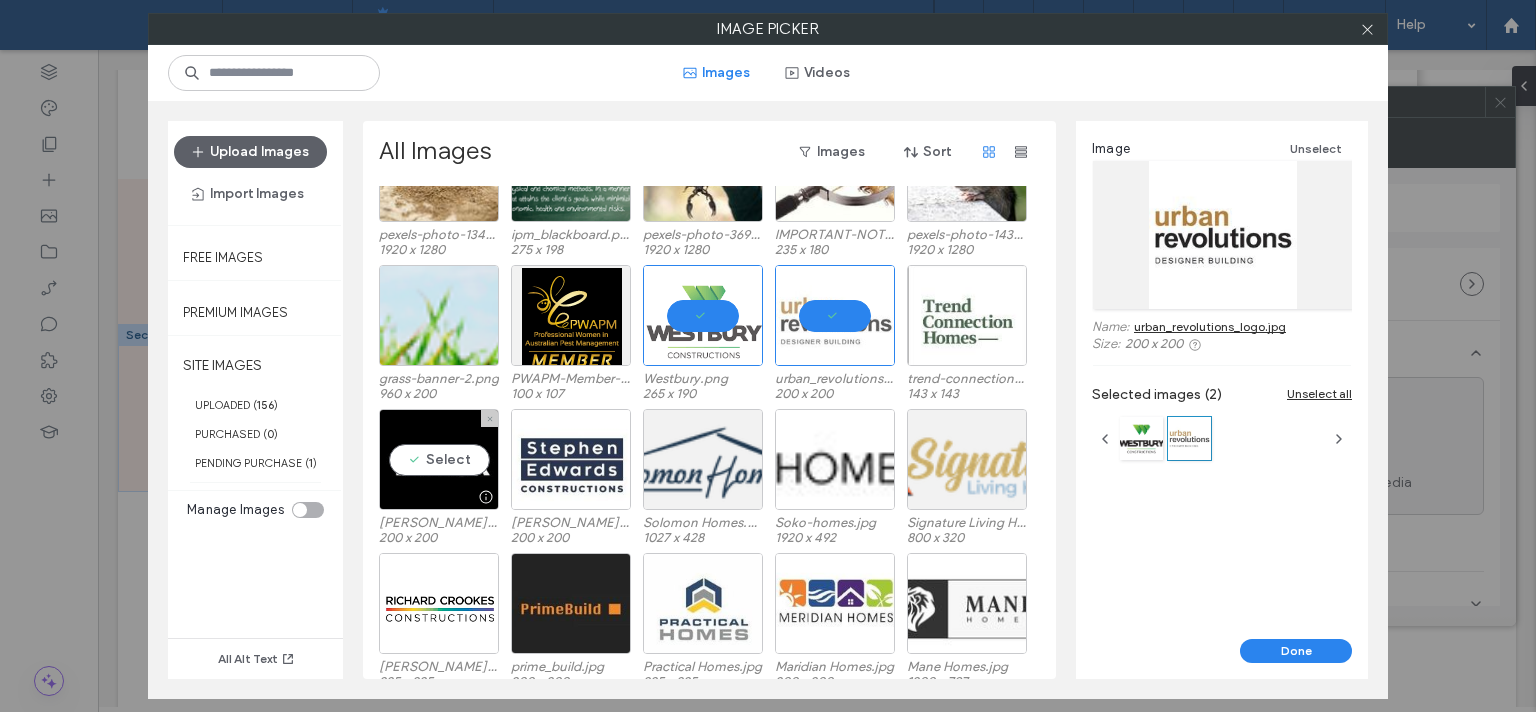 click on "Select" at bounding box center [439, 459] 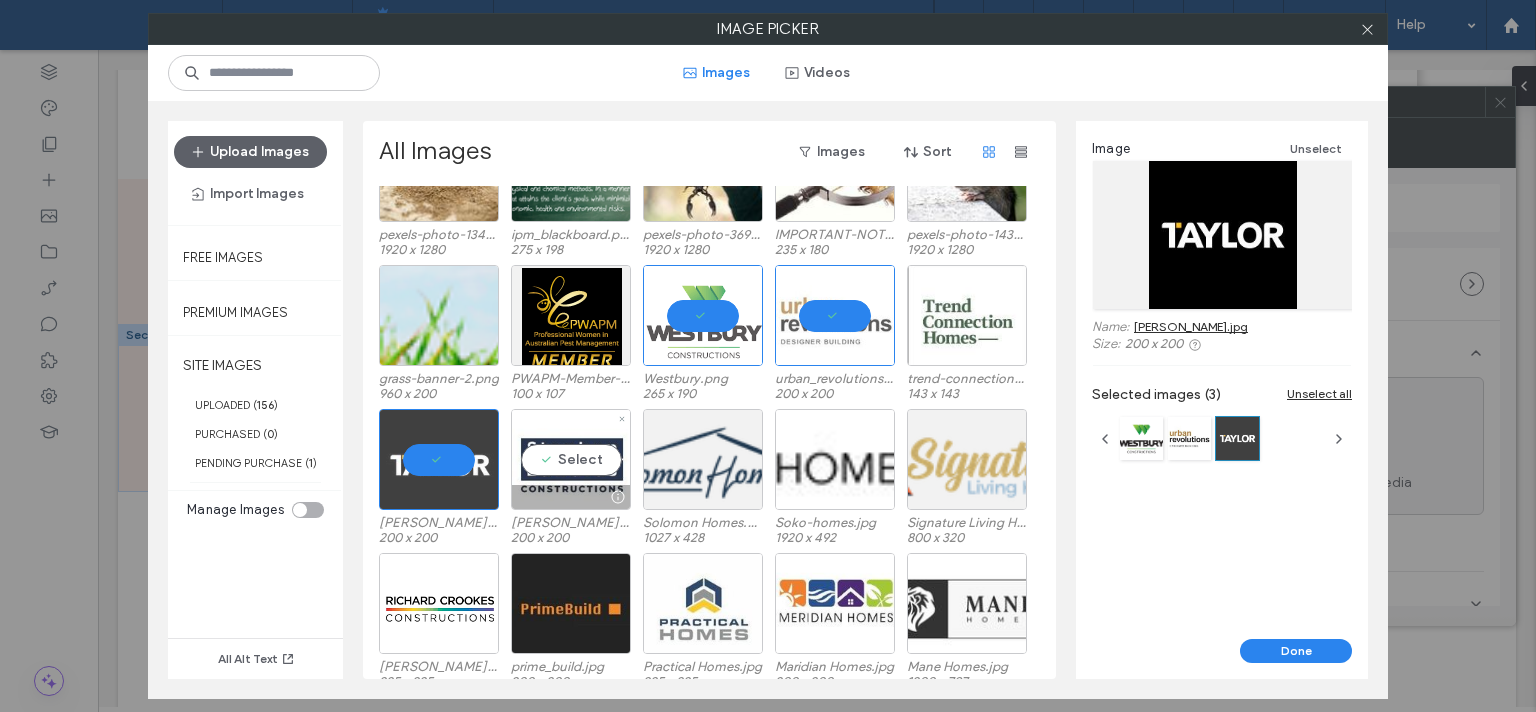click on "Select" at bounding box center [571, 459] 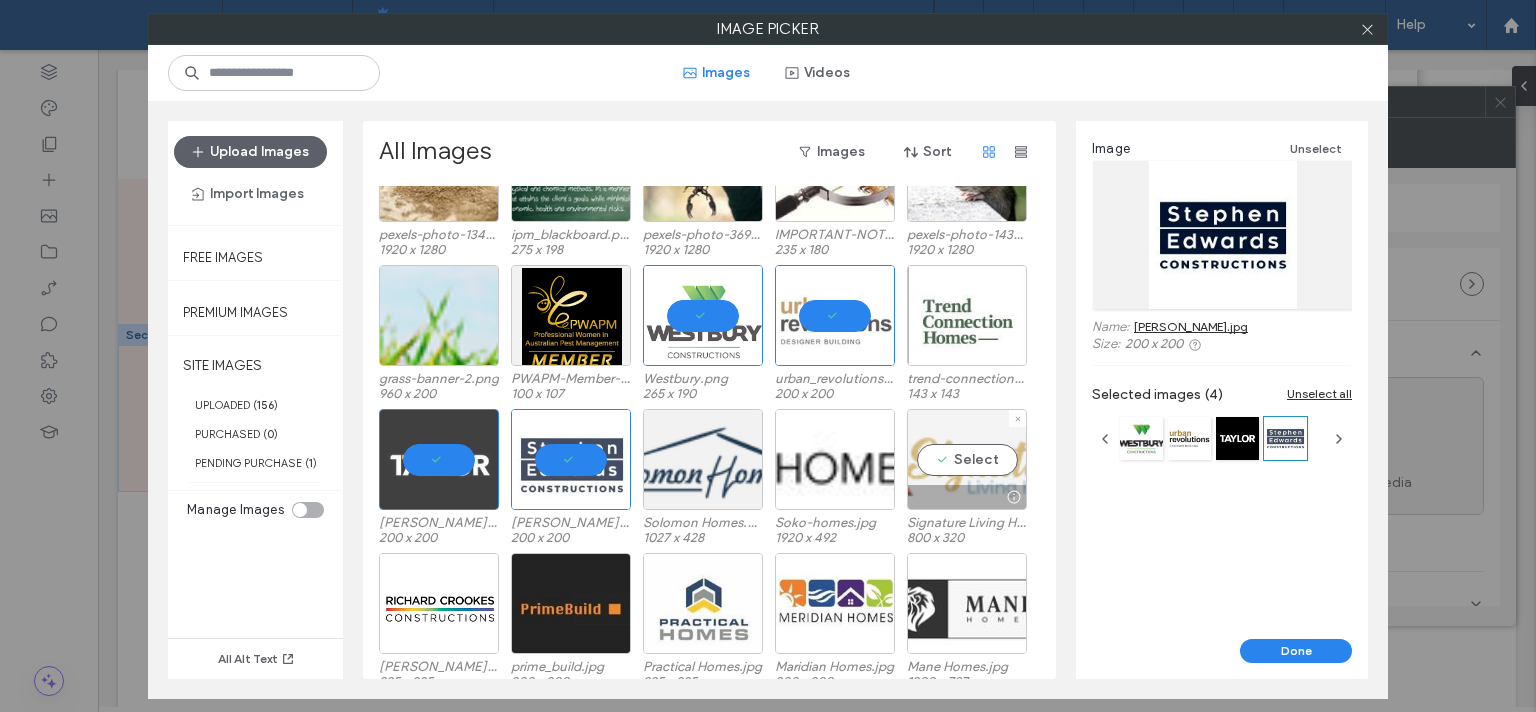 click on "Select" at bounding box center (967, 459) 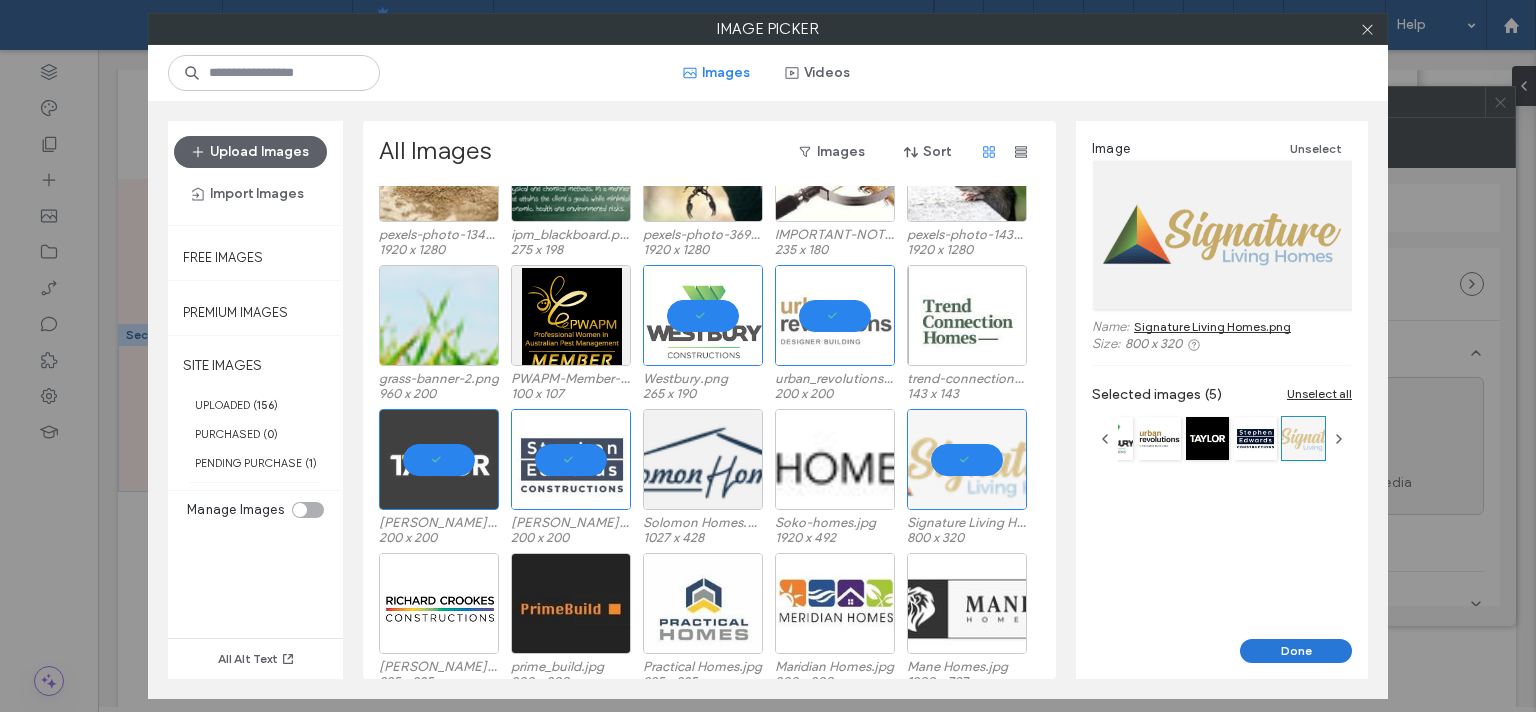 click on "Done" at bounding box center [1296, 651] 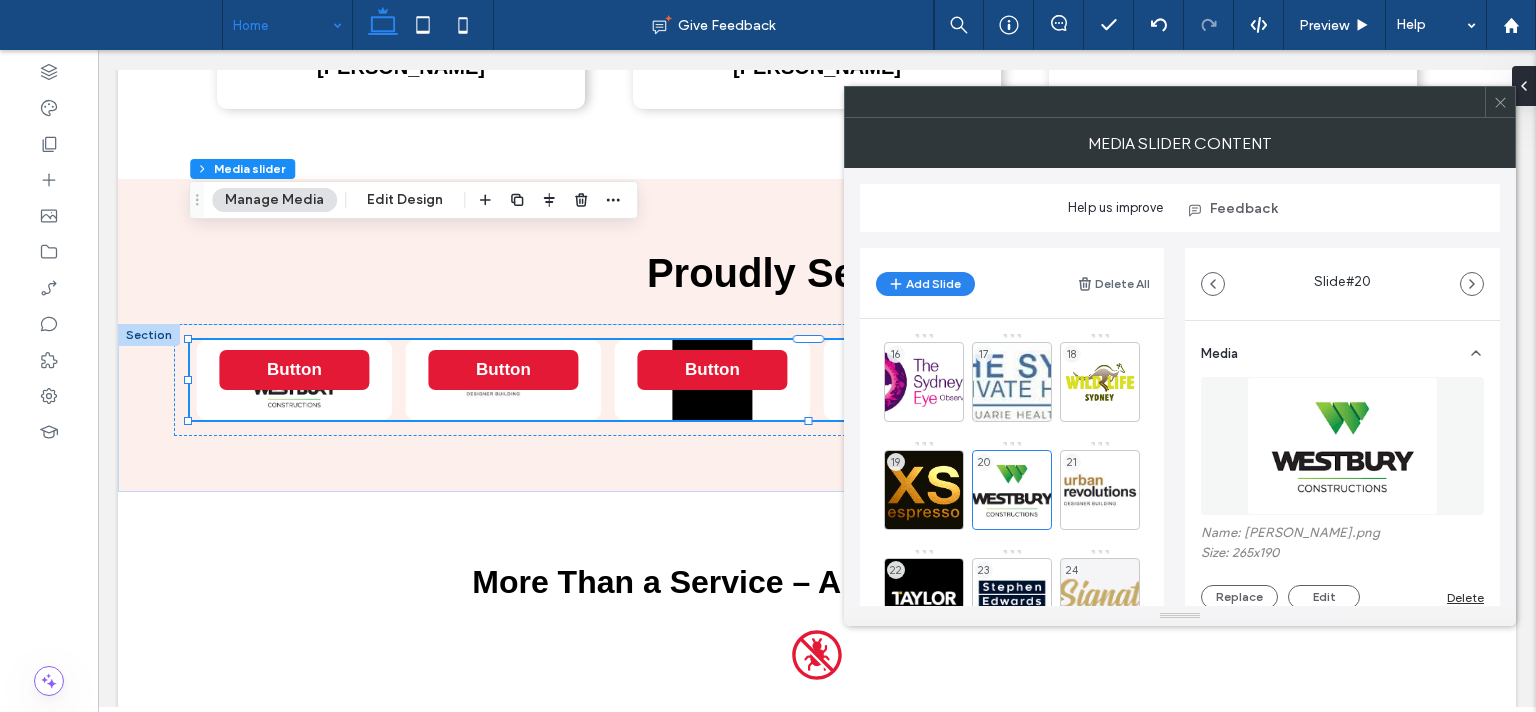 scroll, scrollTop: 618, scrollLeft: 0, axis: vertical 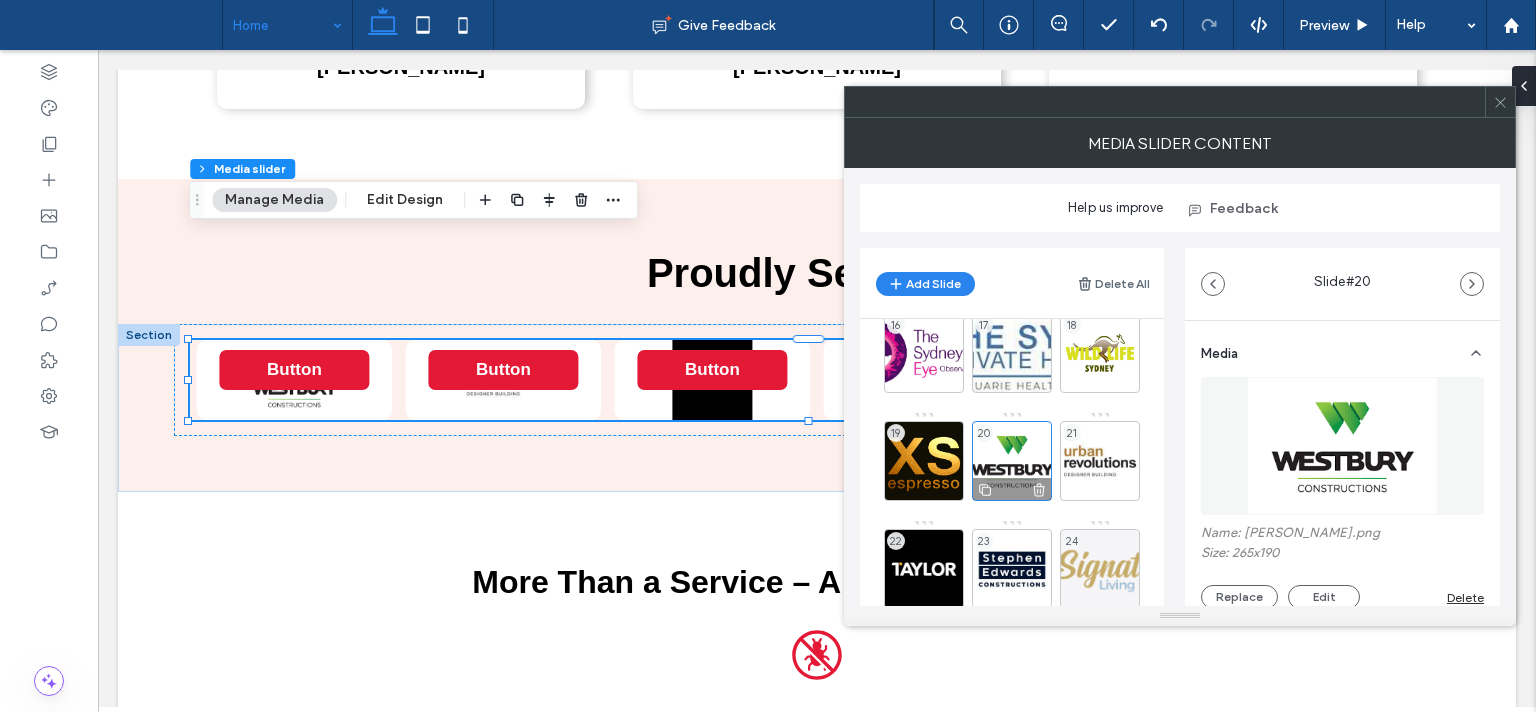 click on "20" at bounding box center (1012, 461) 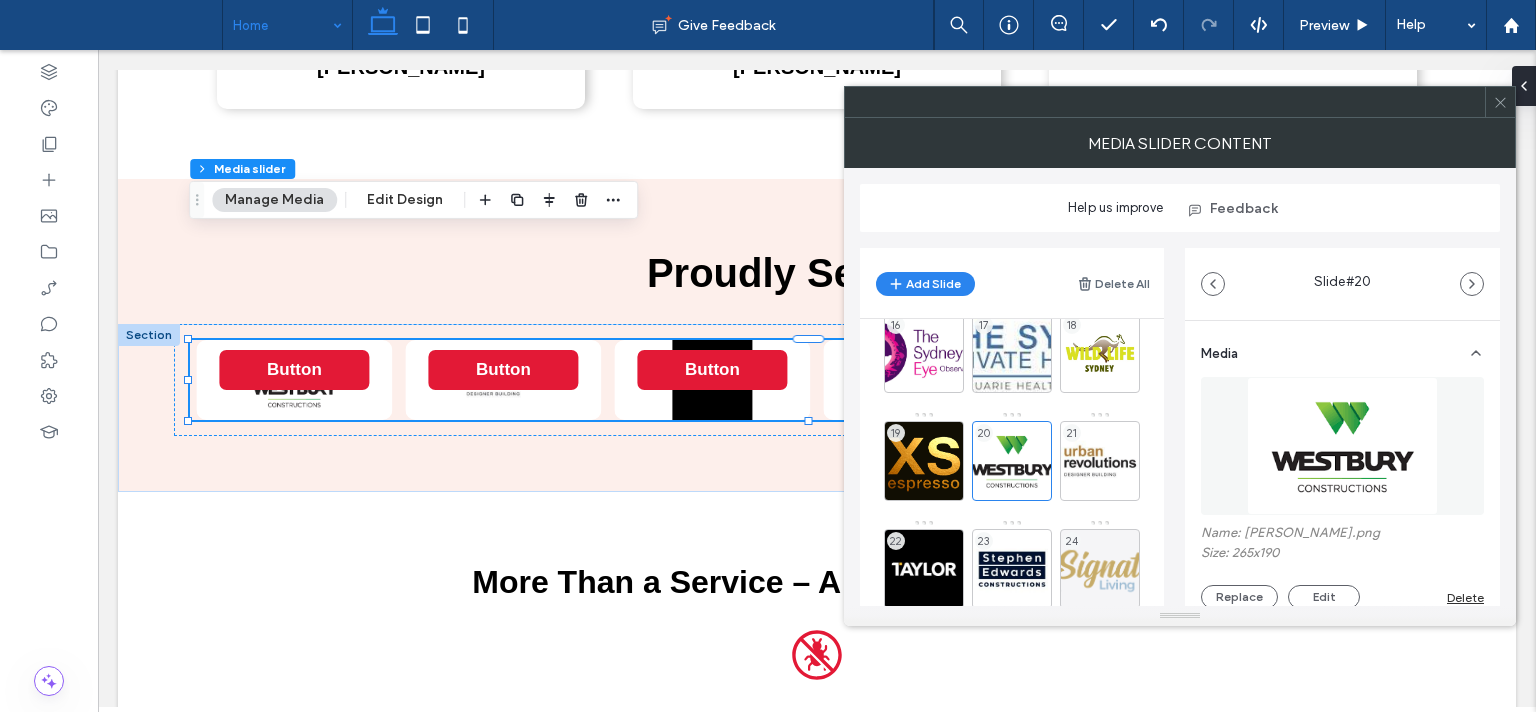 scroll, scrollTop: 347, scrollLeft: 0, axis: vertical 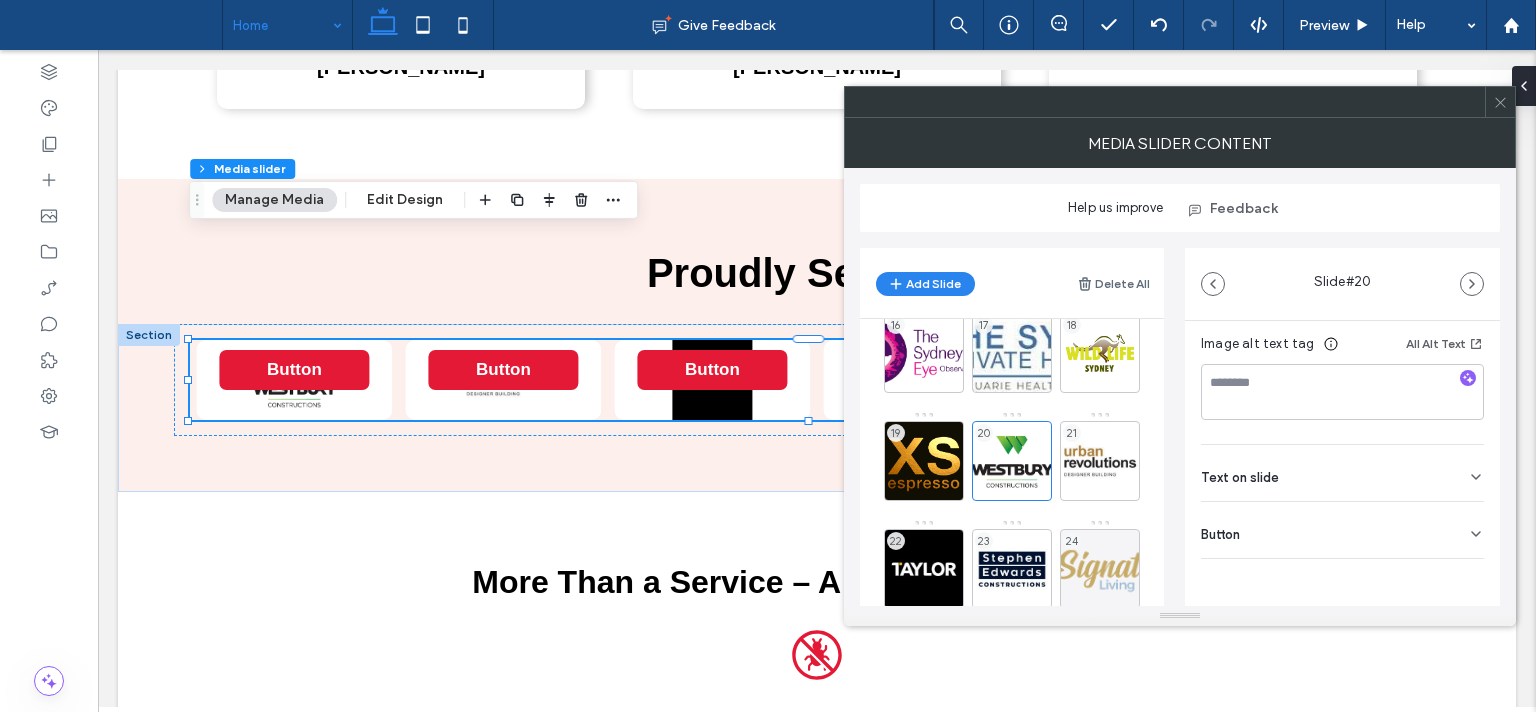 click on "Button" at bounding box center [1342, 530] 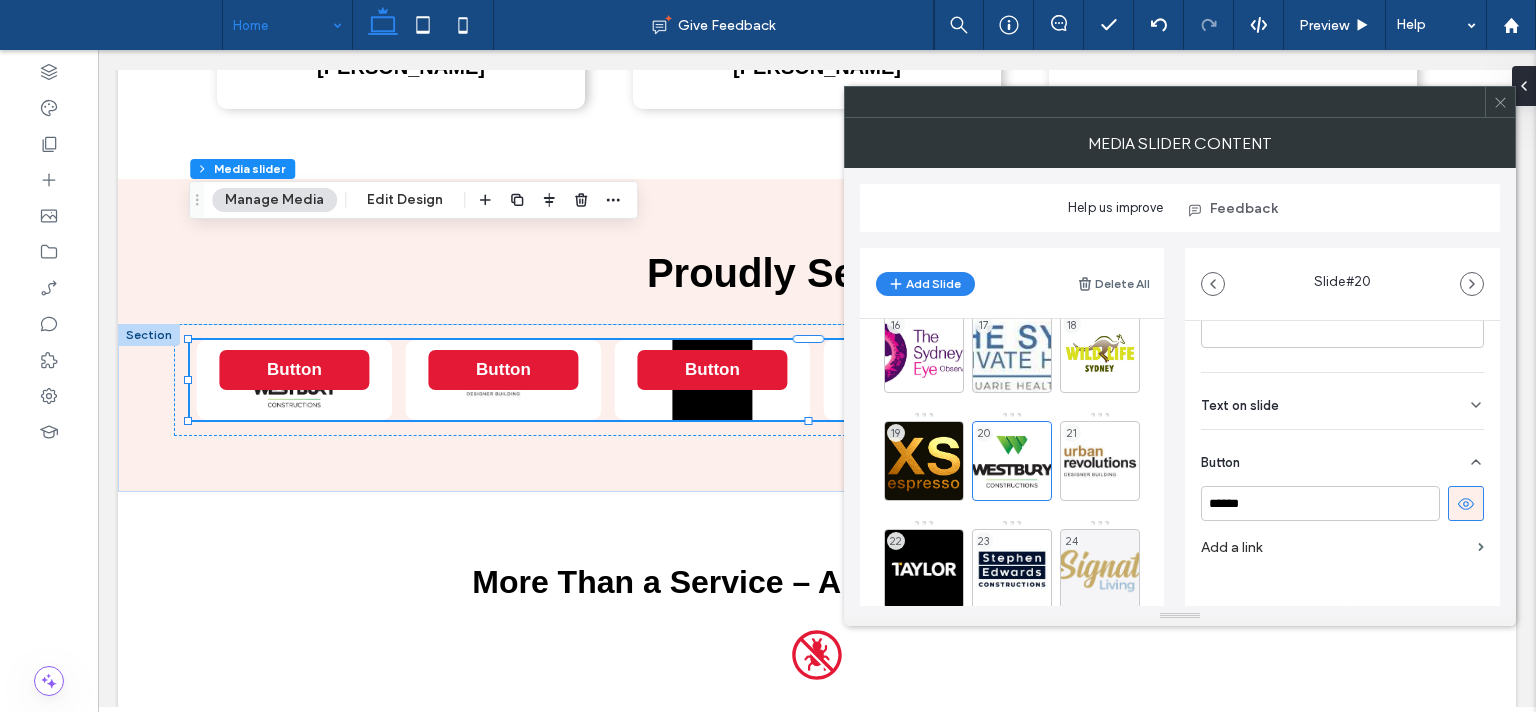 scroll, scrollTop: 442, scrollLeft: 0, axis: vertical 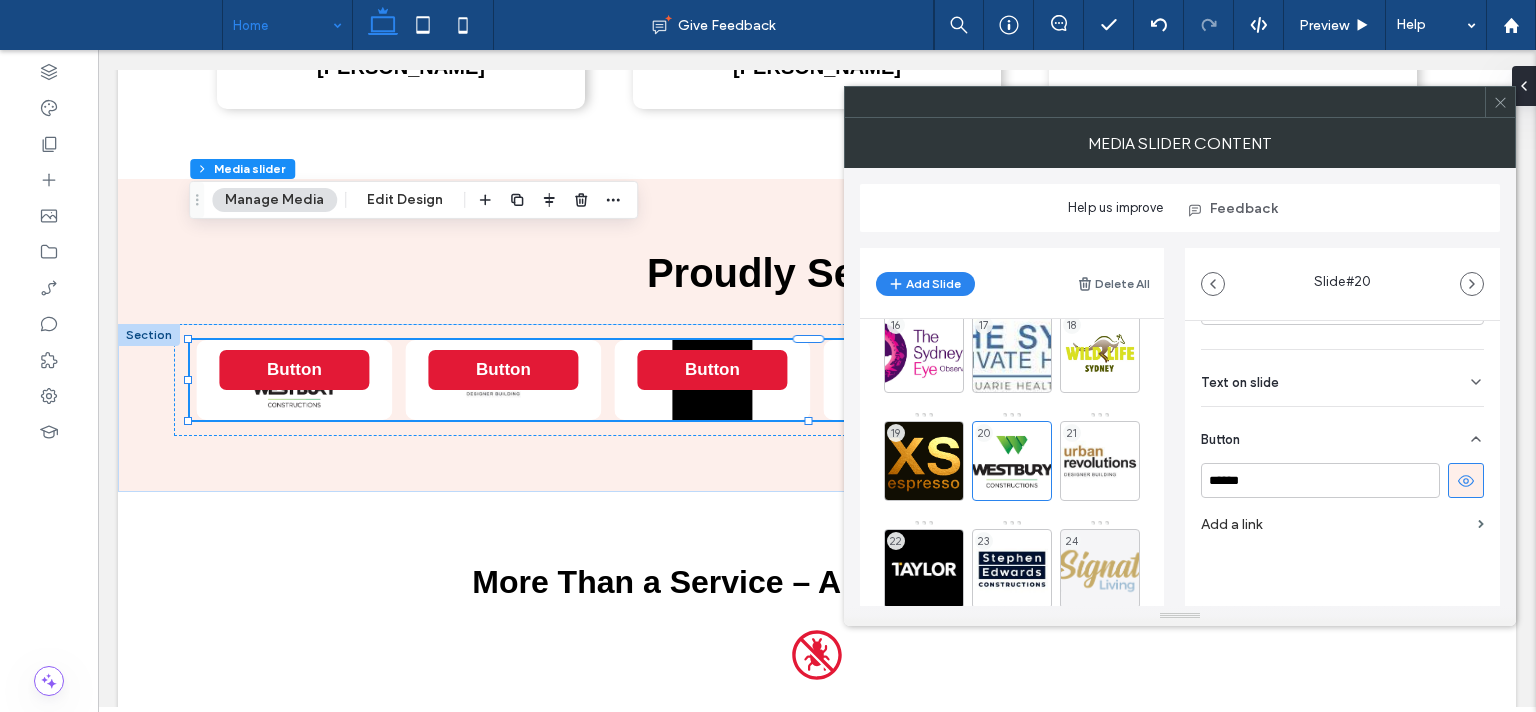 click 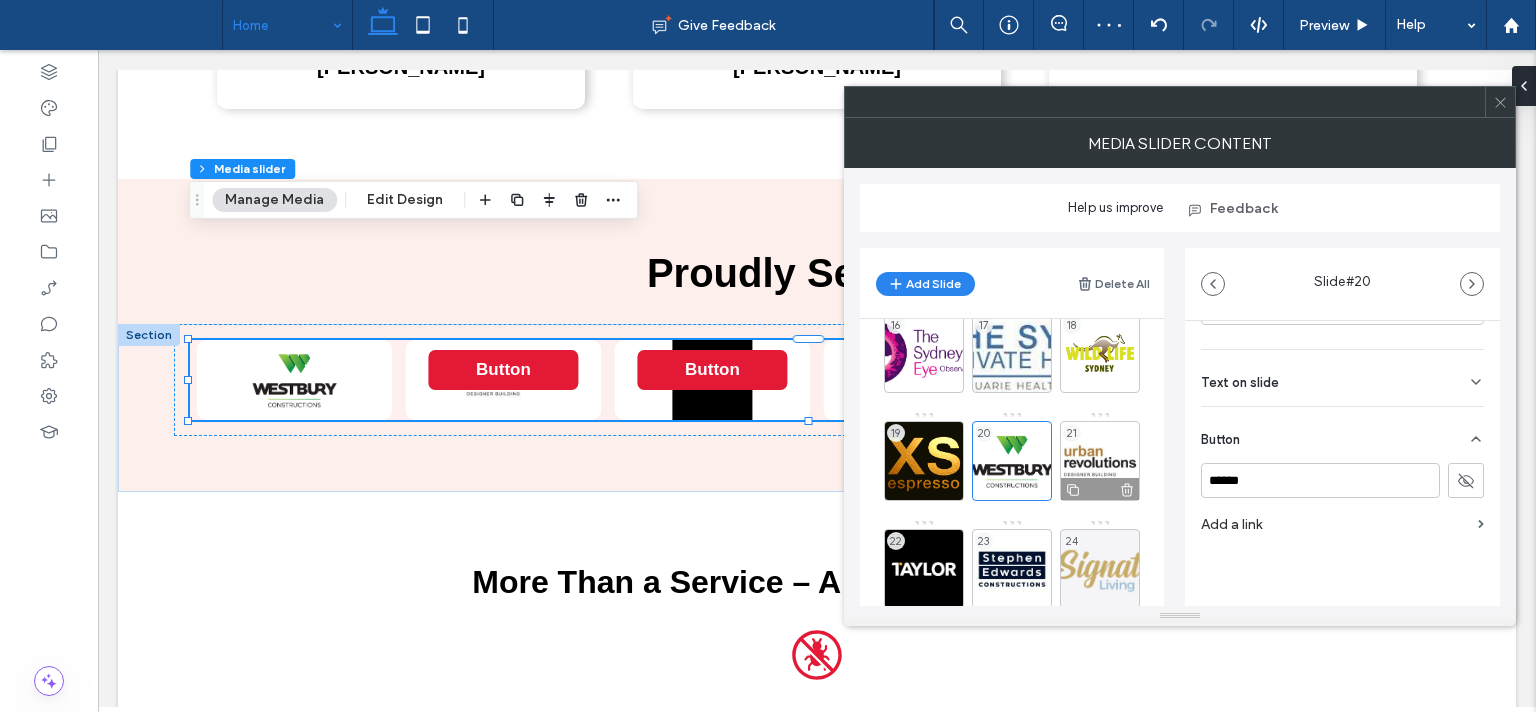 click on "21" at bounding box center (1100, 461) 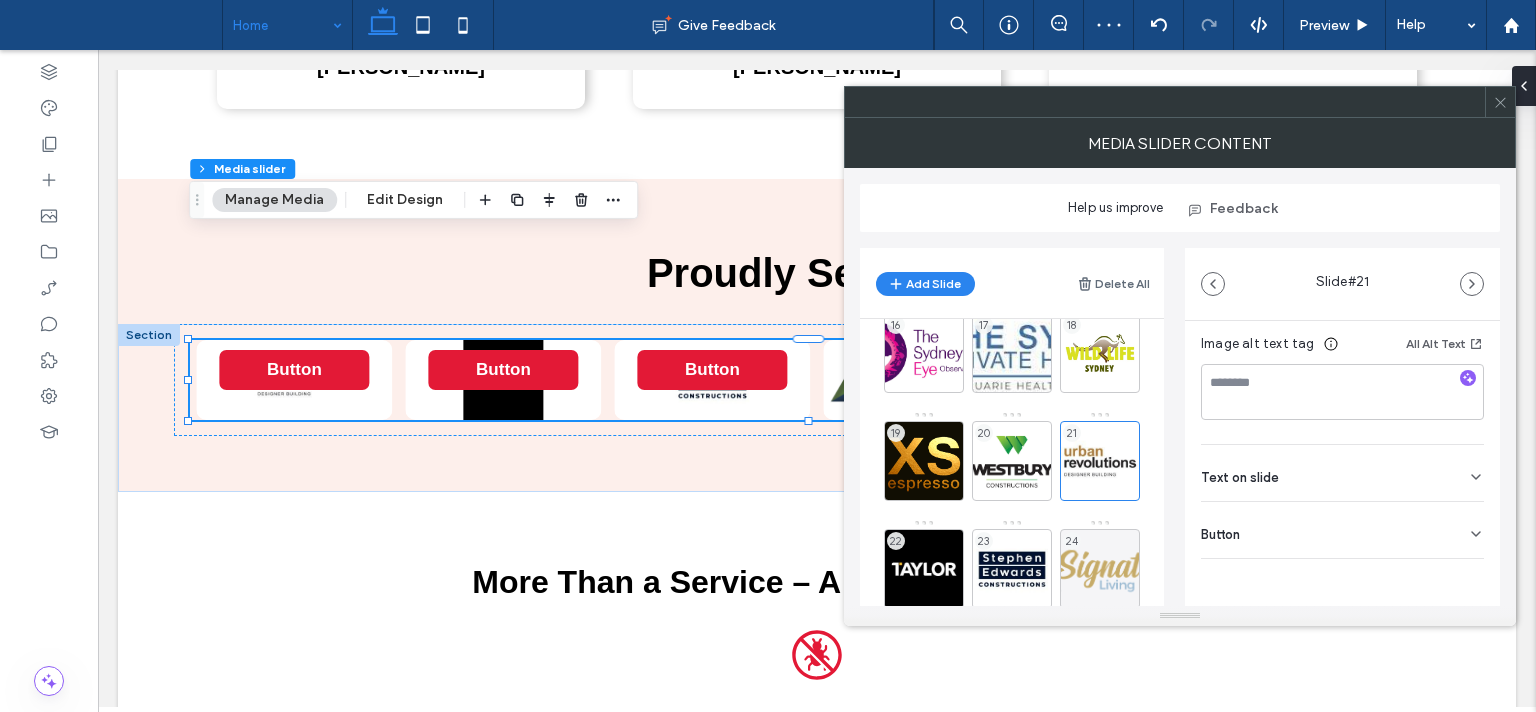 drag, startPoint x: 1366, startPoint y: 528, endPoint x: 1355, endPoint y: 514, distance: 17.804493 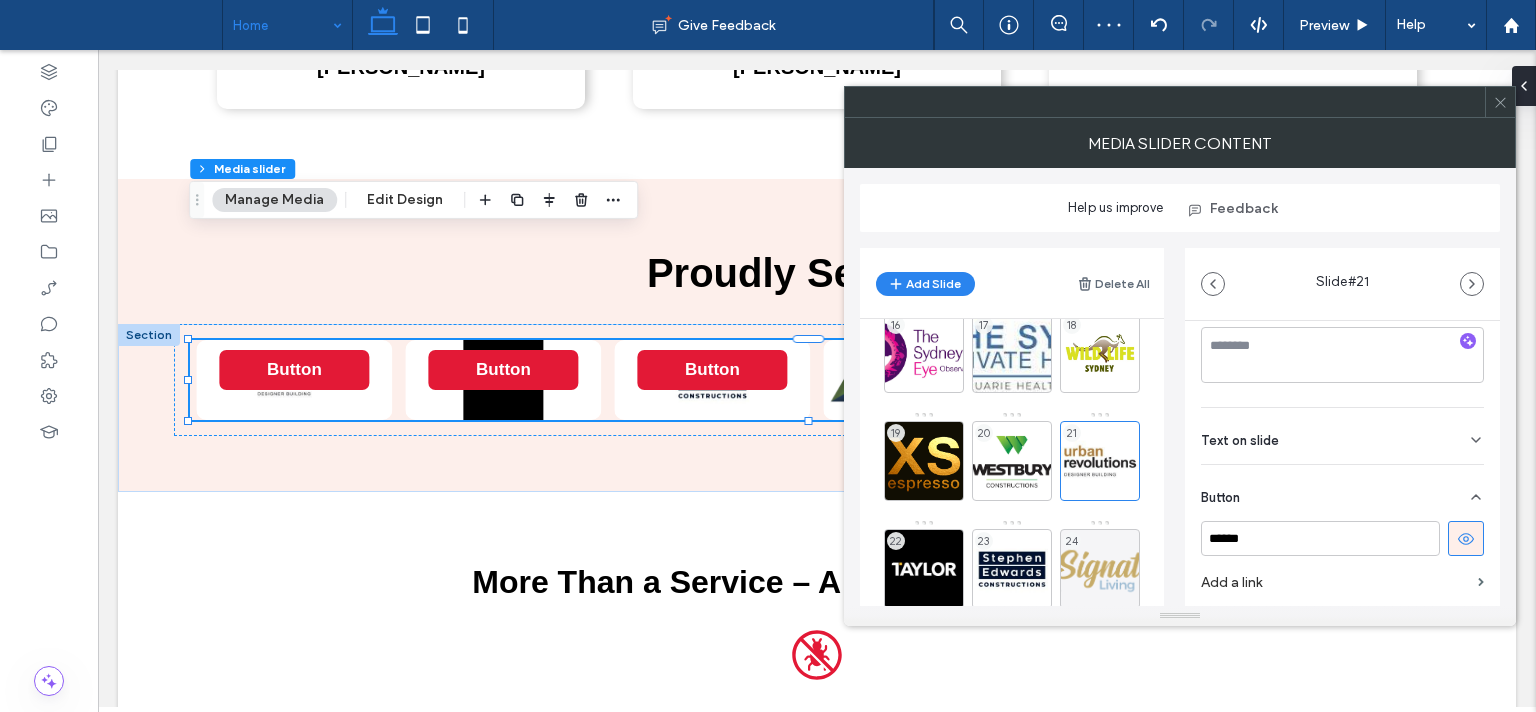 scroll, scrollTop: 394, scrollLeft: 0, axis: vertical 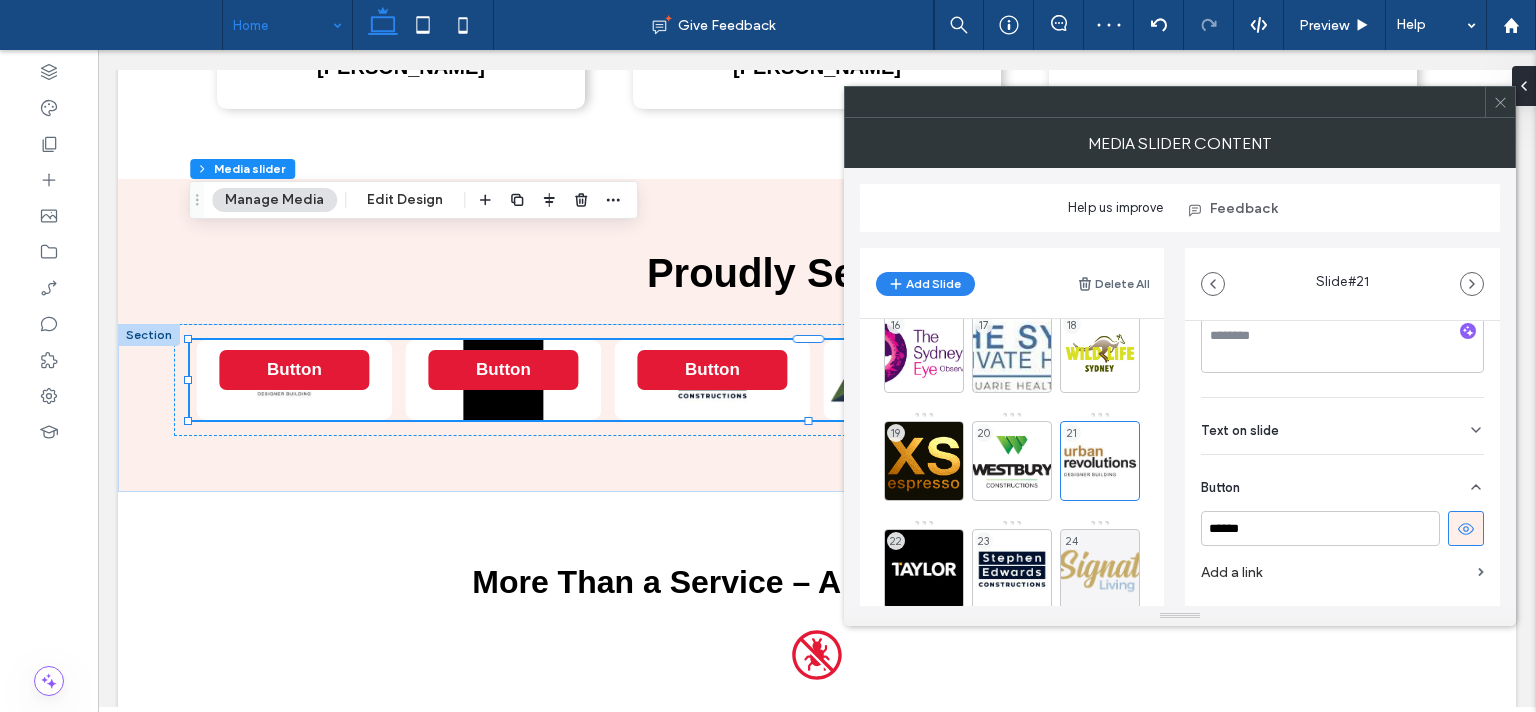 click 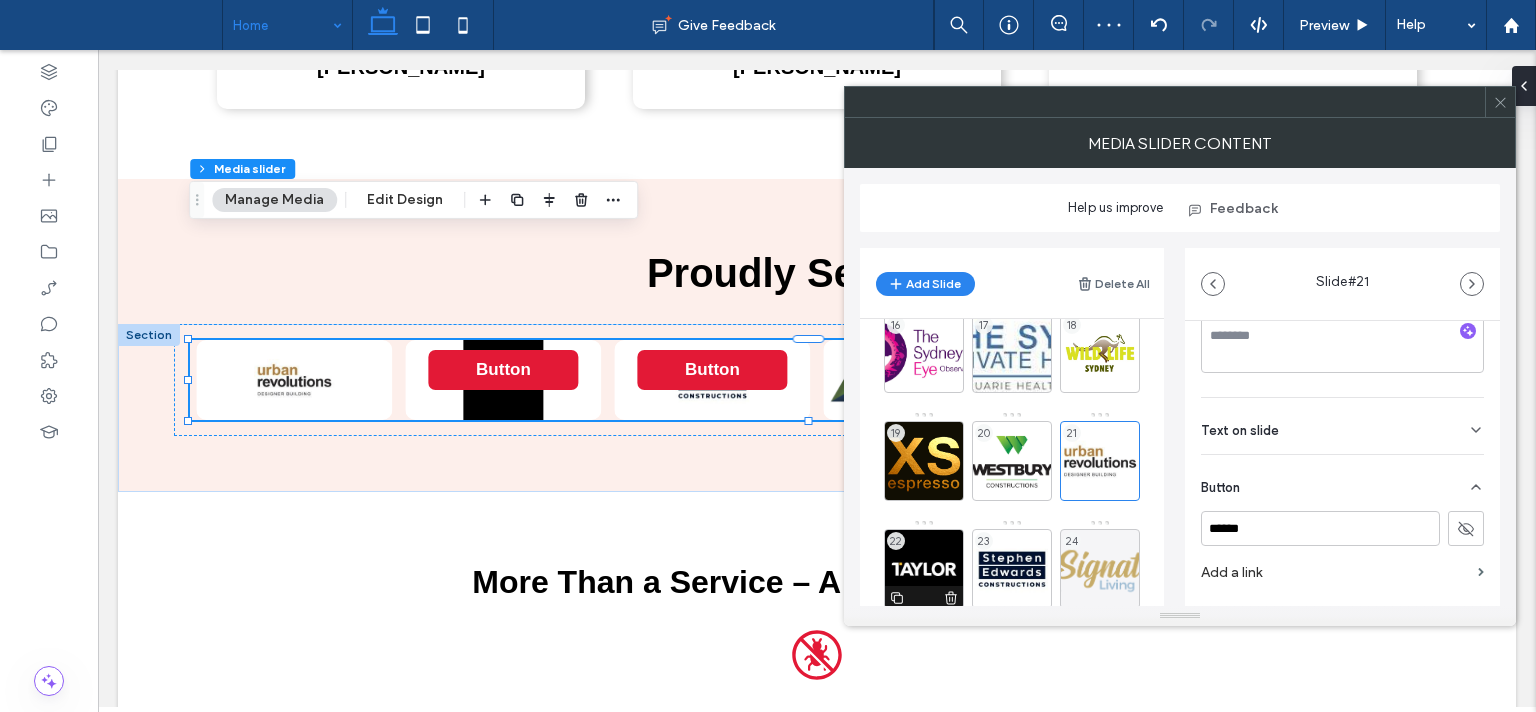 click on "22" at bounding box center (924, 569) 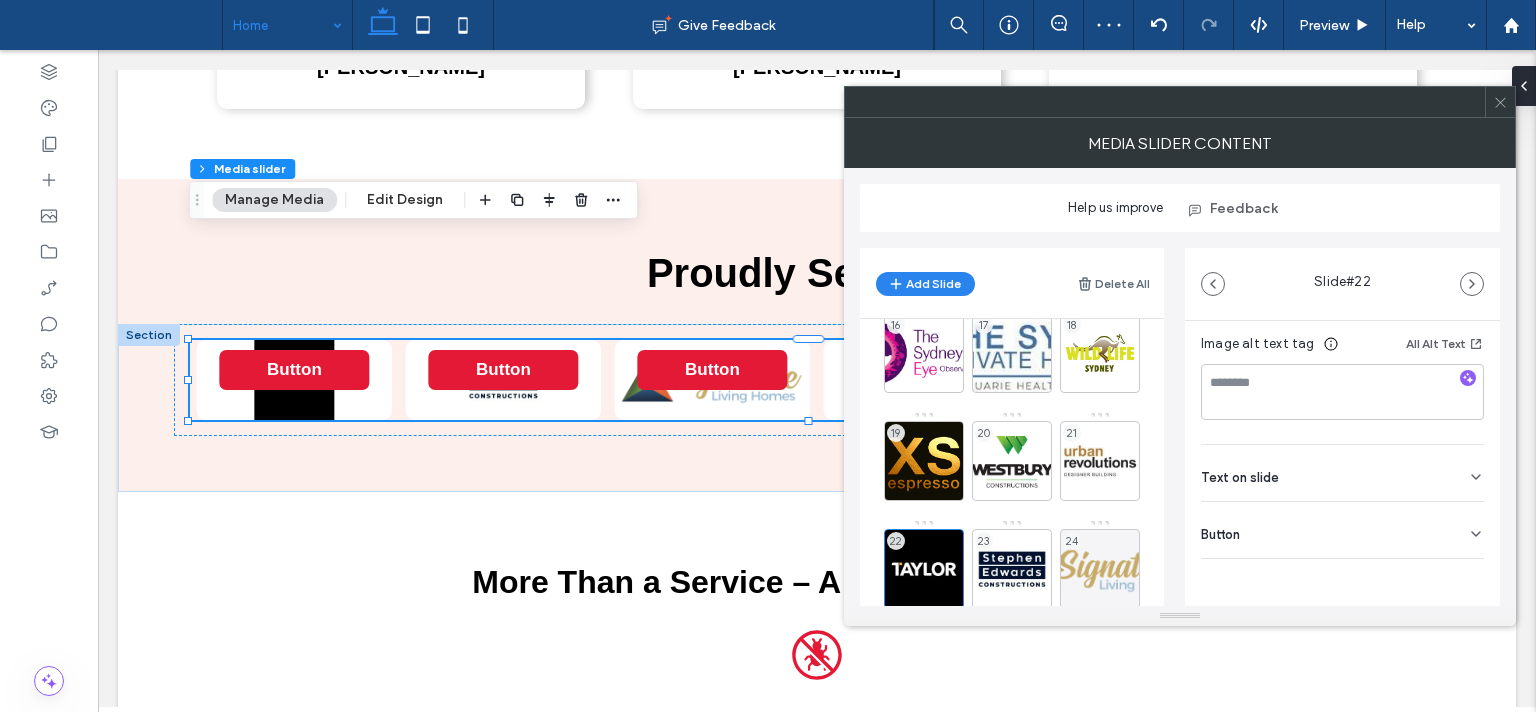 click 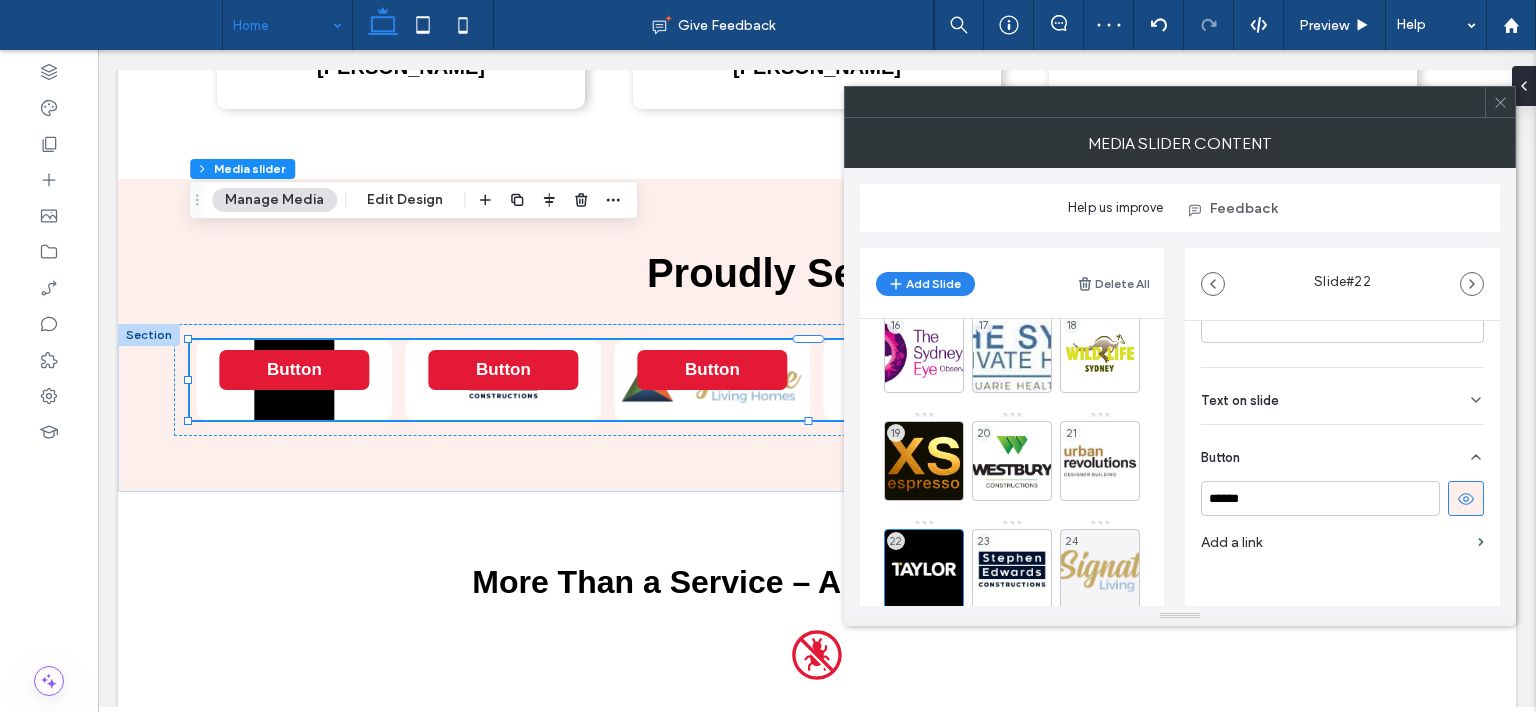 scroll, scrollTop: 433, scrollLeft: 0, axis: vertical 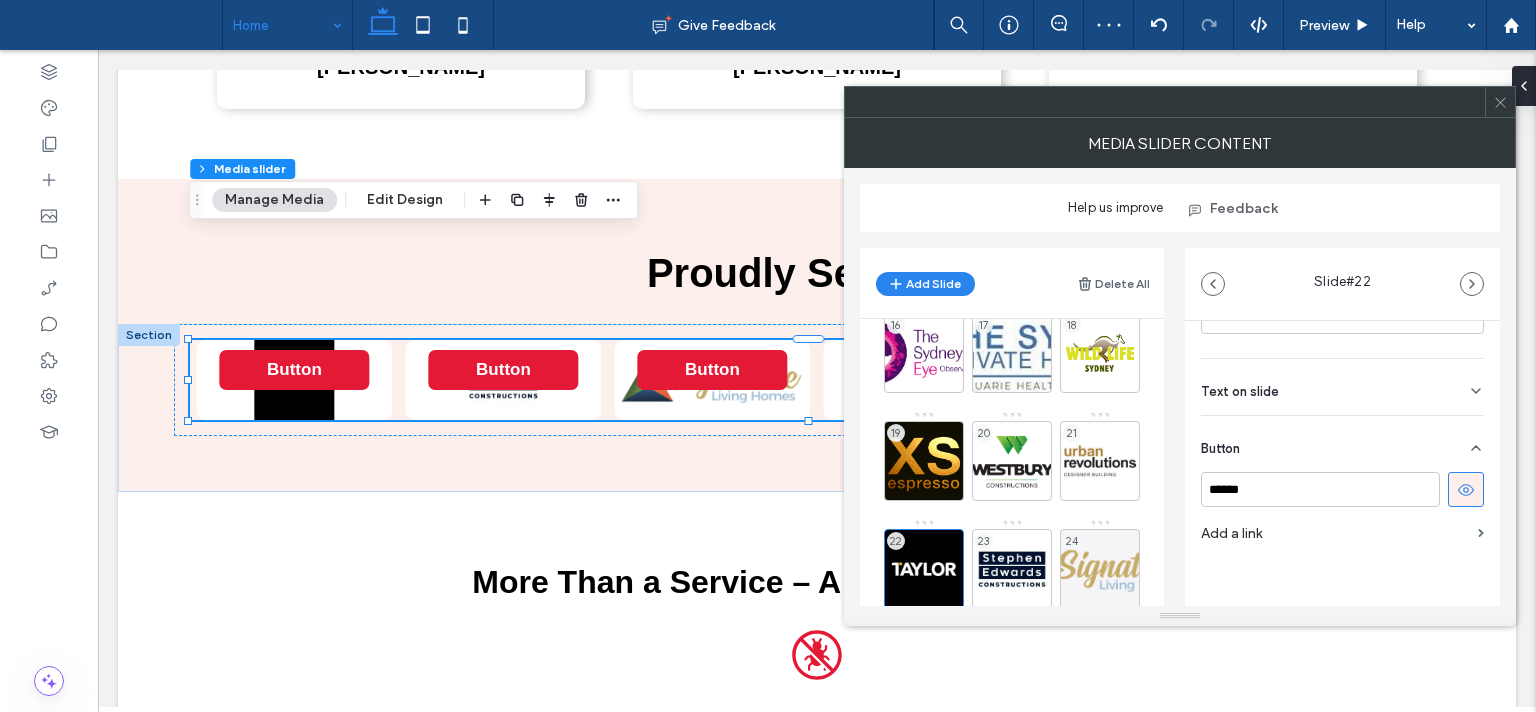 click at bounding box center (1466, 489) 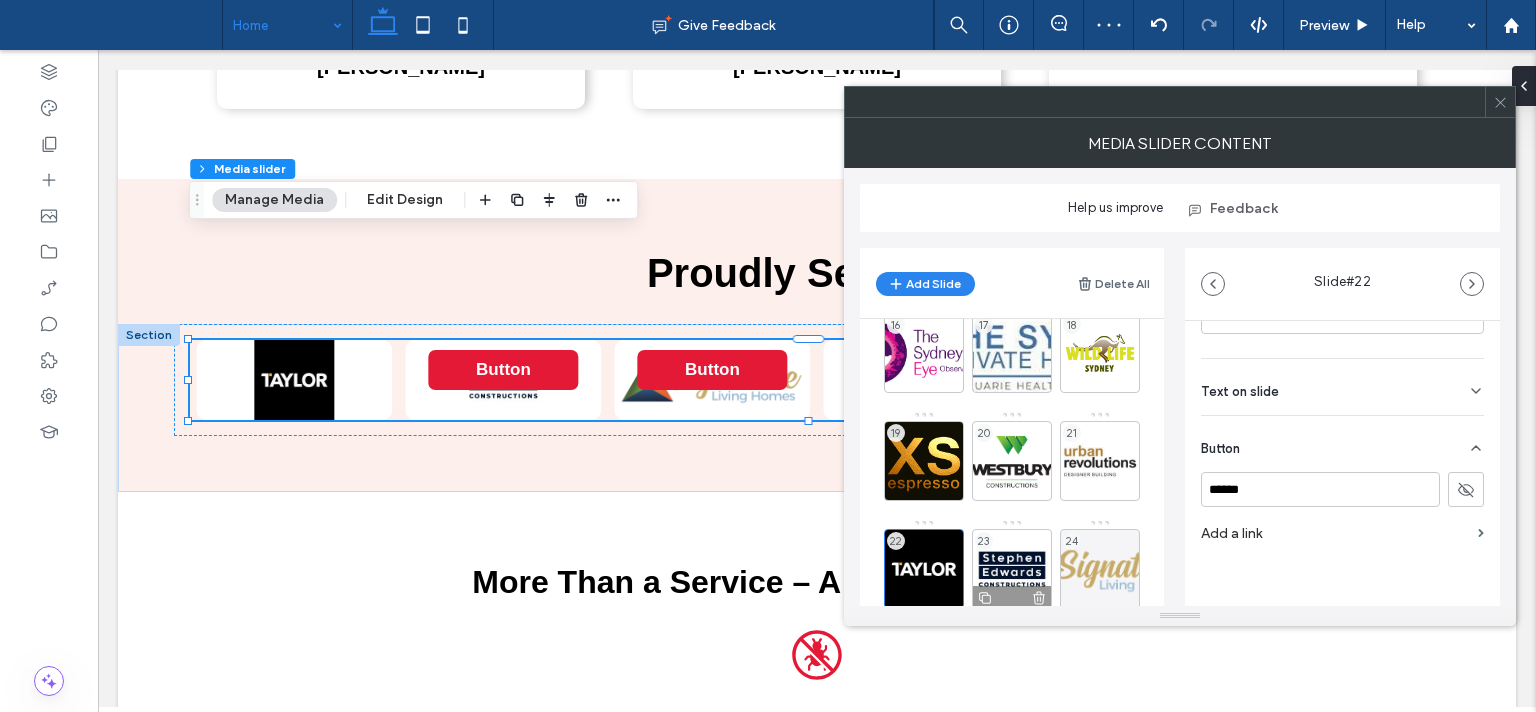 click on "23" at bounding box center [1012, 569] 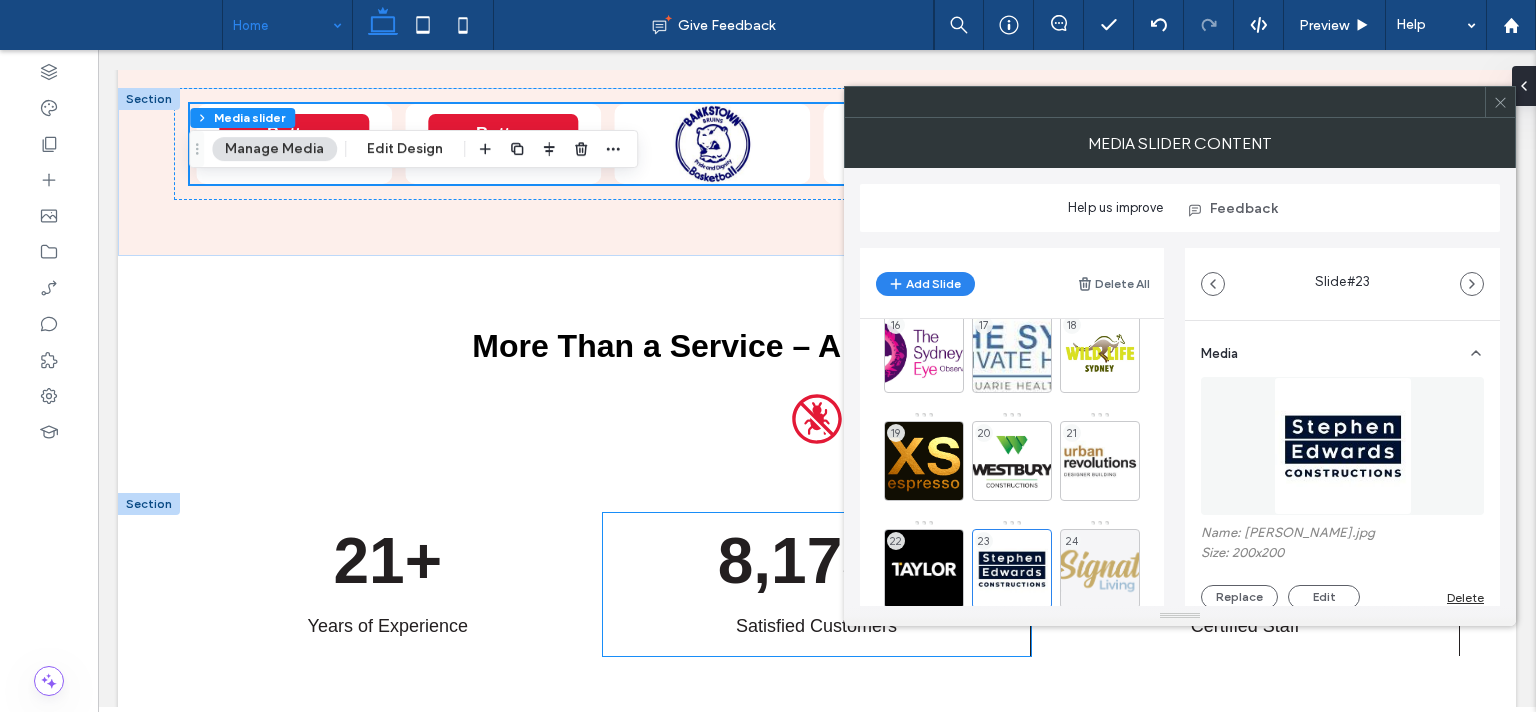 scroll, scrollTop: 4528, scrollLeft: 0, axis: vertical 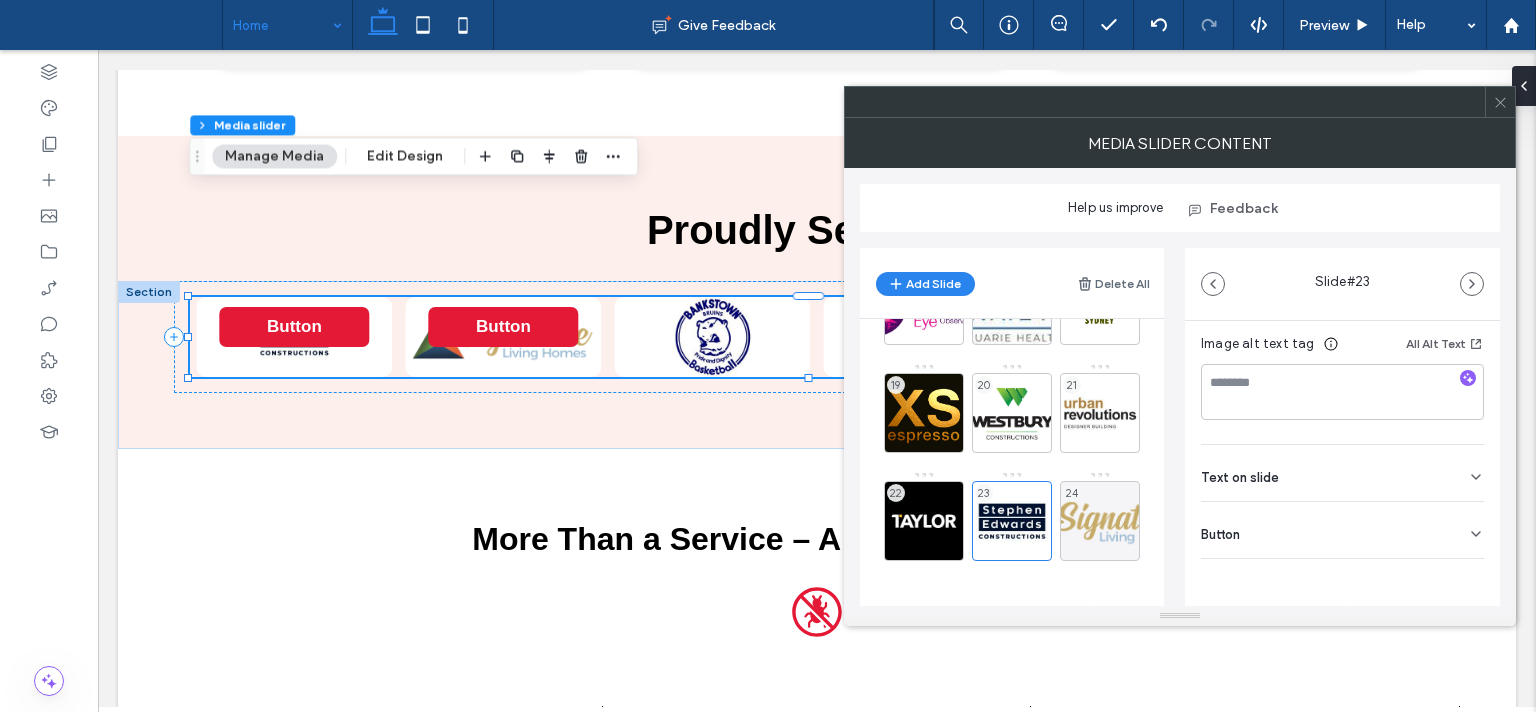 click on "Button" at bounding box center (1342, 530) 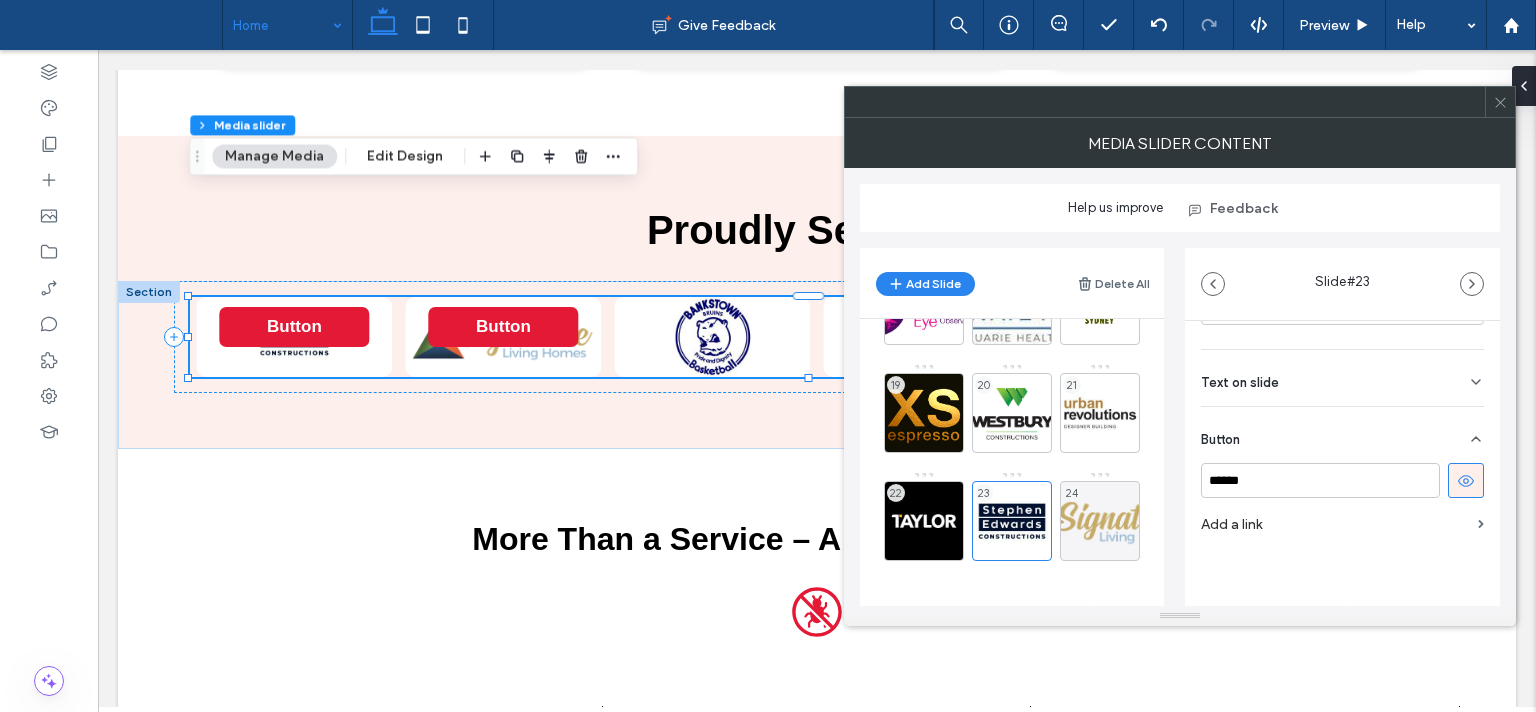 scroll, scrollTop: 458, scrollLeft: 0, axis: vertical 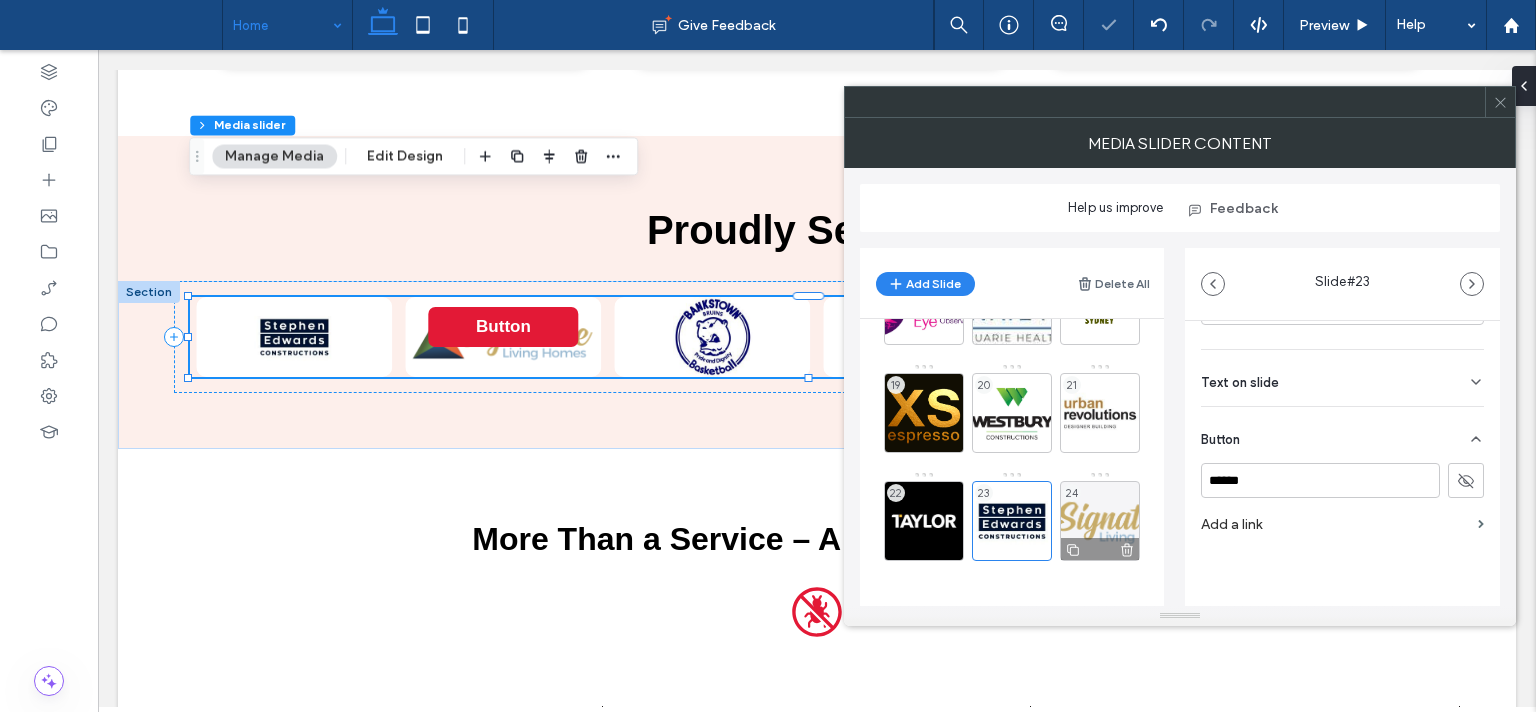click on "24" at bounding box center [1100, 521] 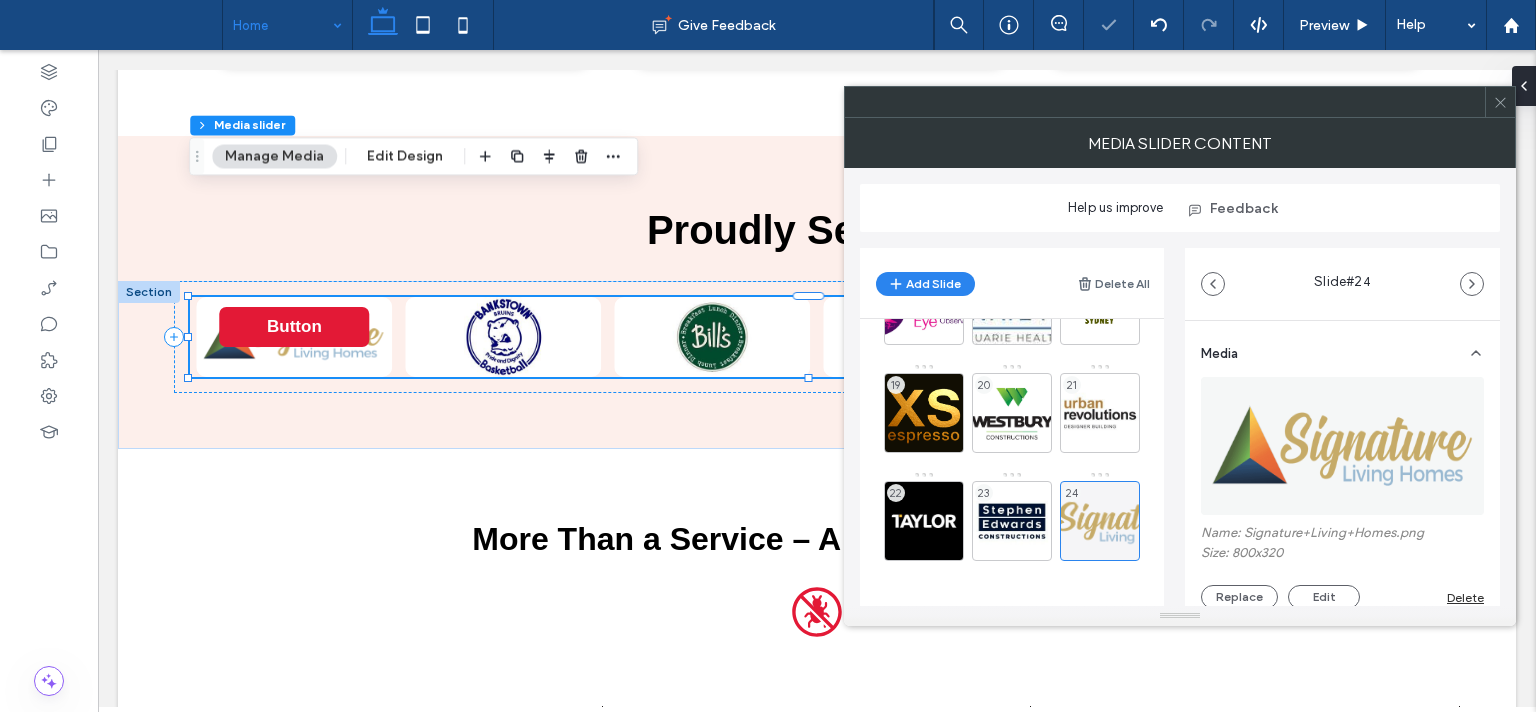 scroll, scrollTop: 347, scrollLeft: 0, axis: vertical 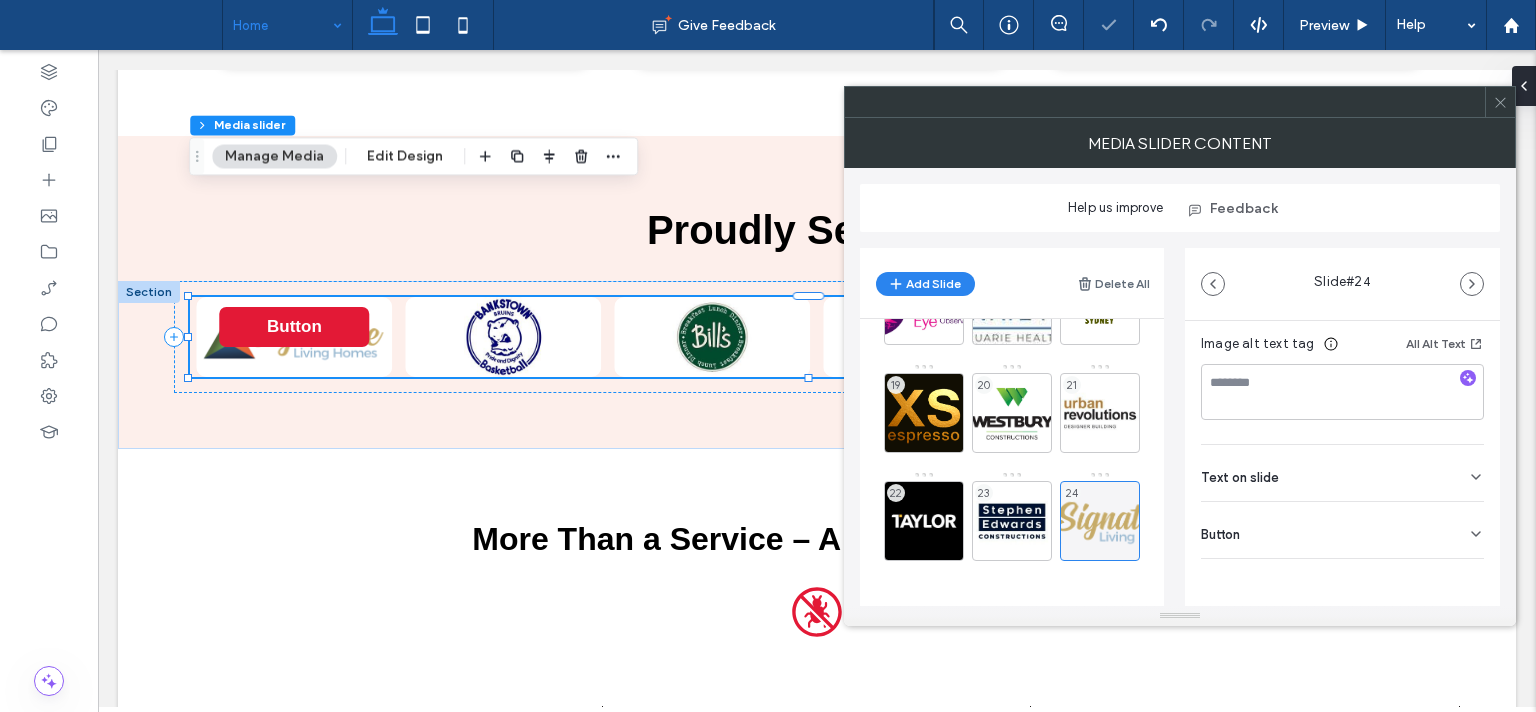 click on "Button" at bounding box center [1342, 530] 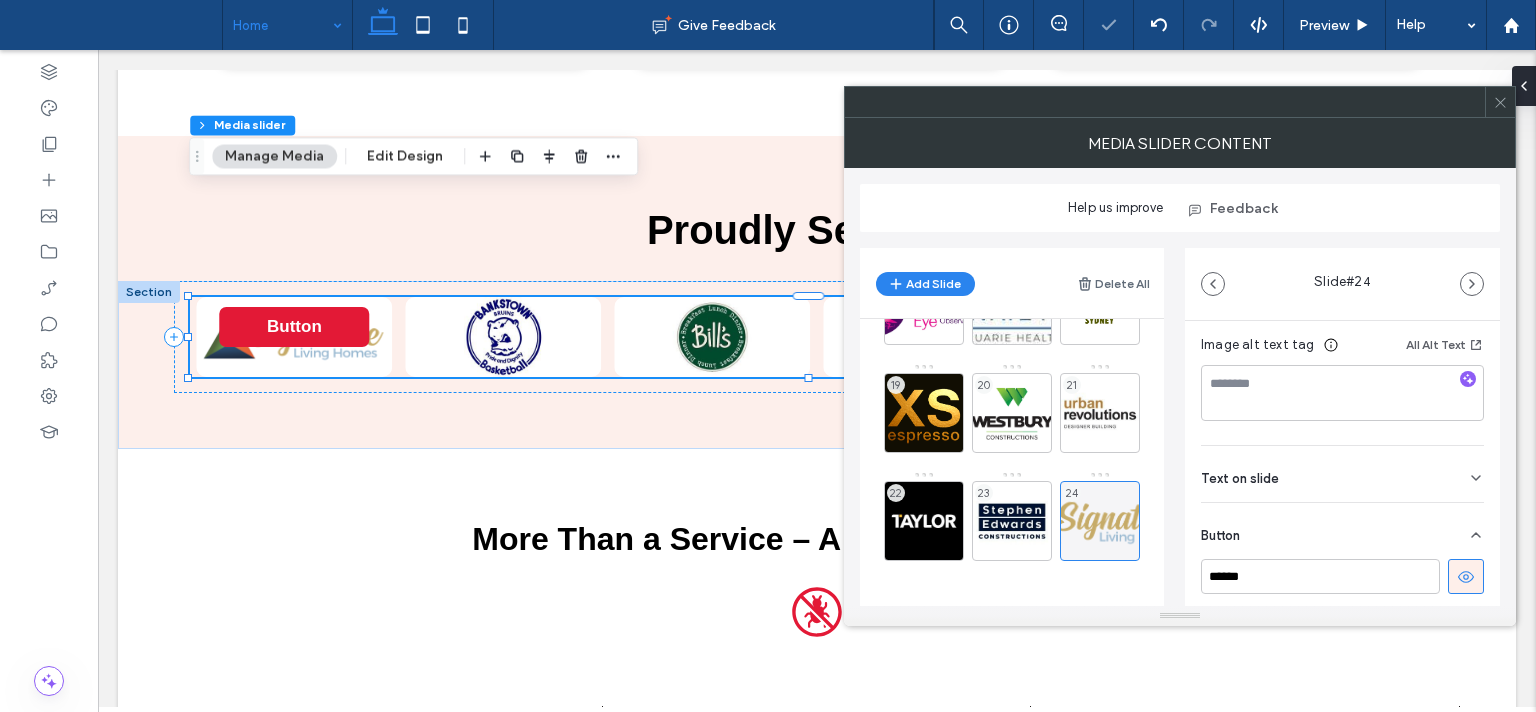 scroll, scrollTop: 442, scrollLeft: 0, axis: vertical 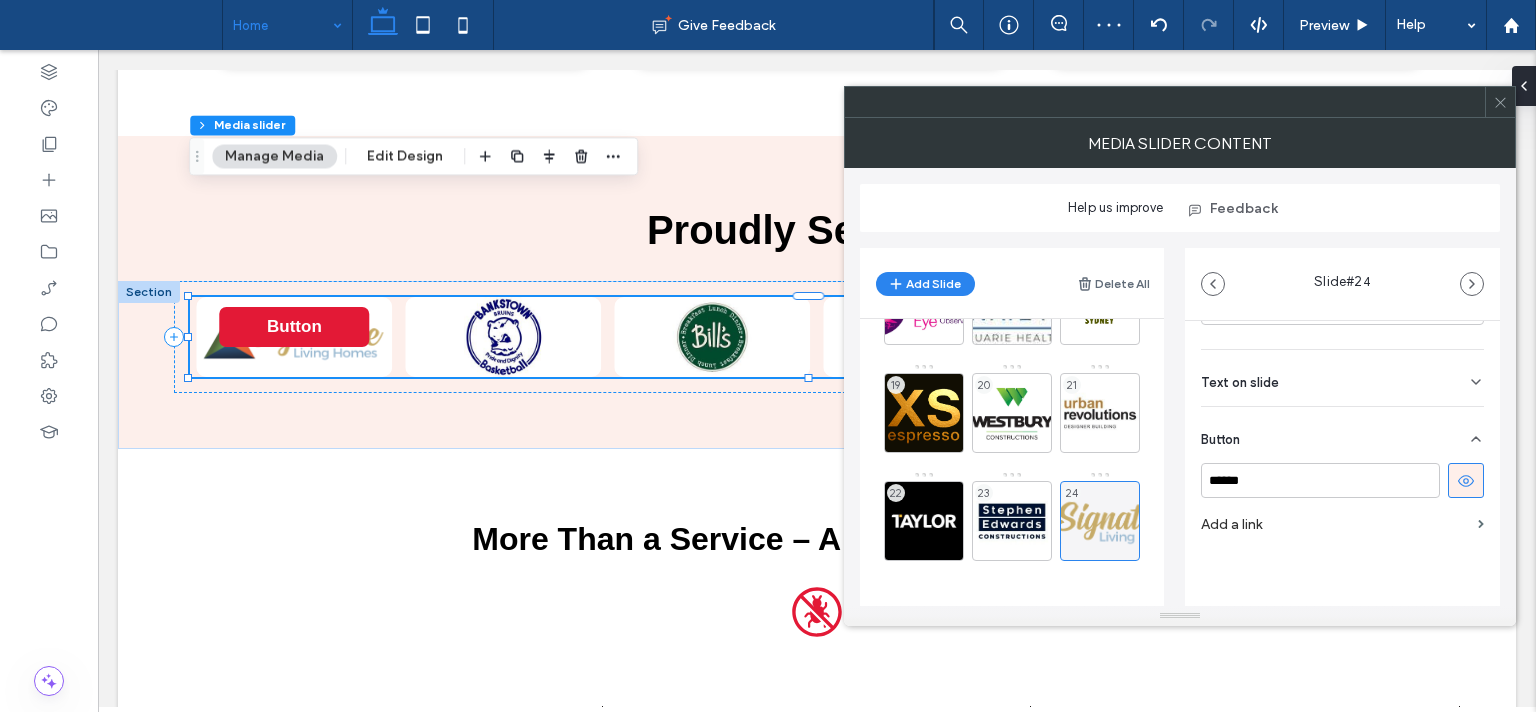 click 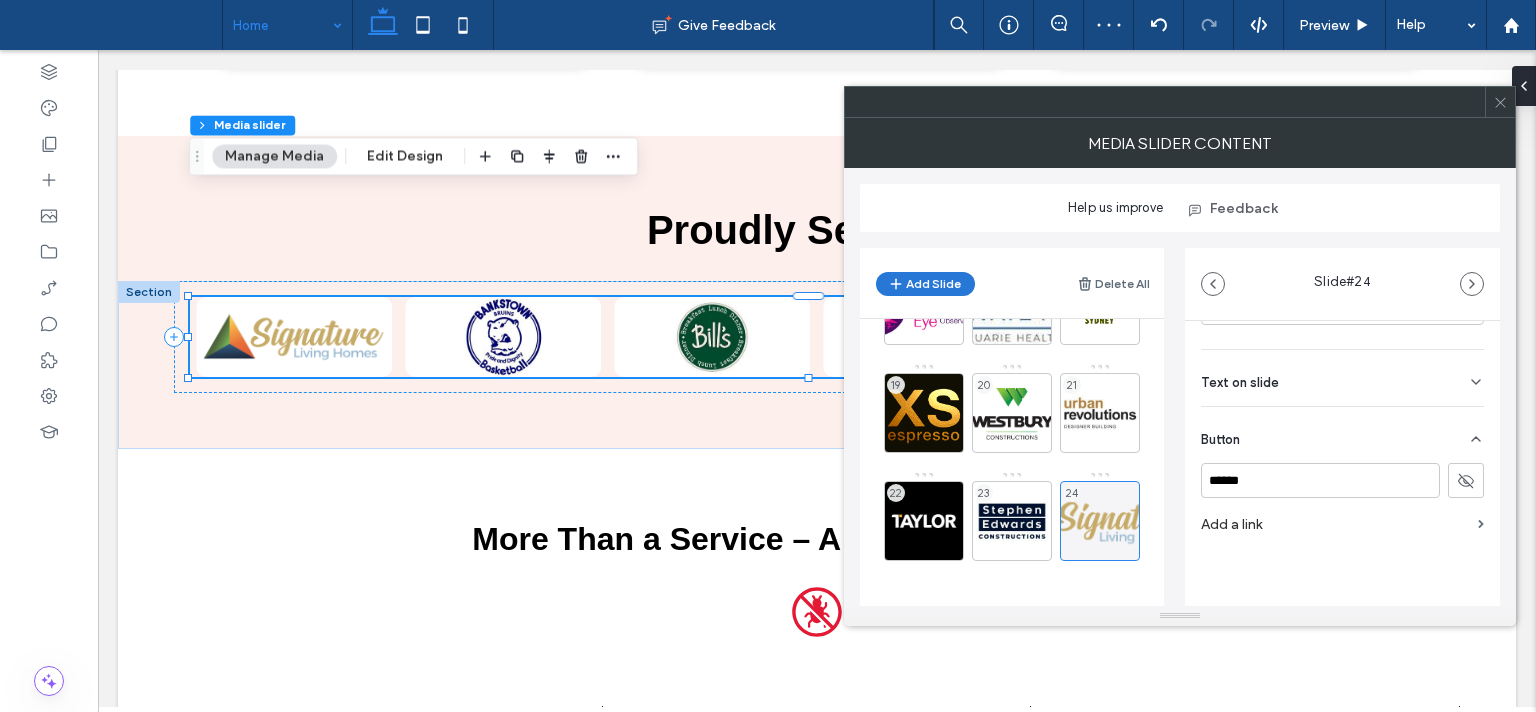 click on "Add Slide" at bounding box center [925, 284] 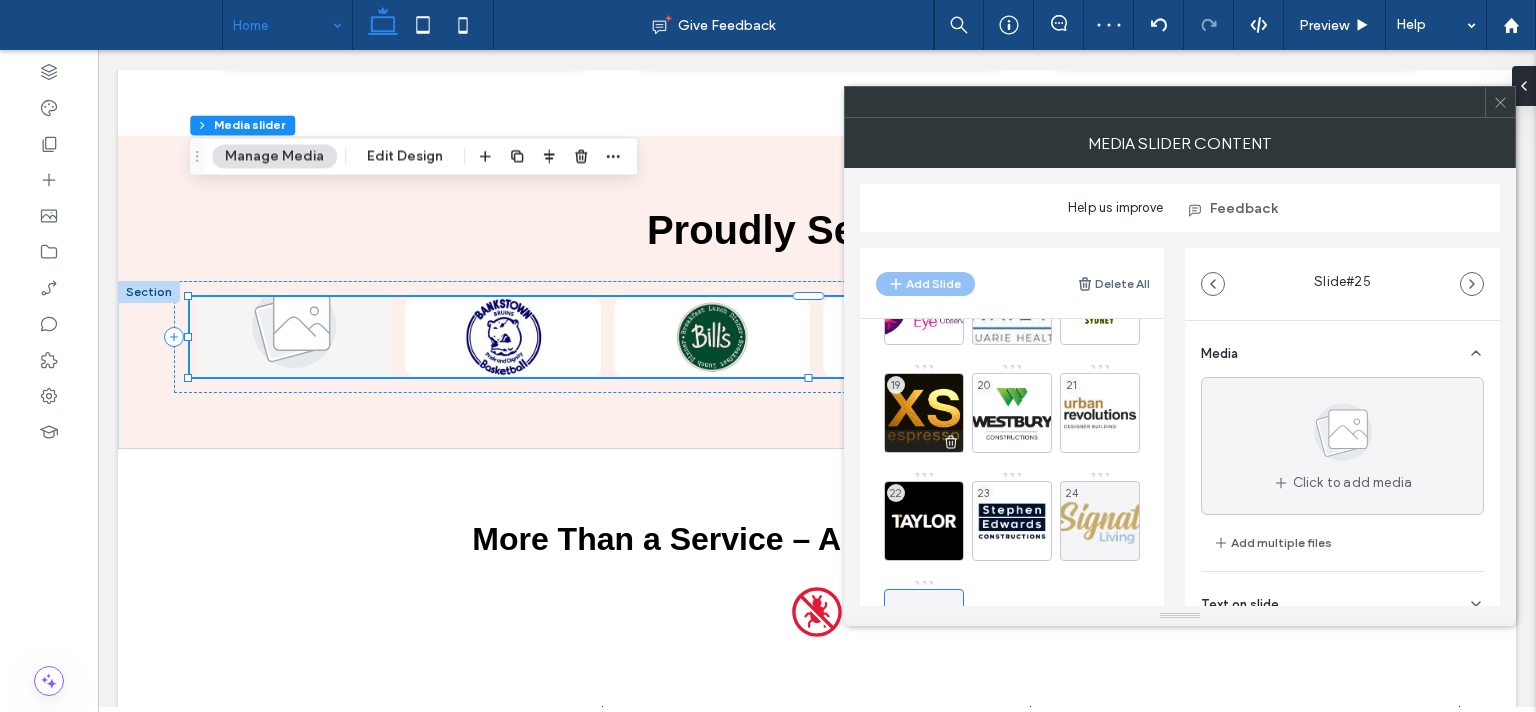 scroll, scrollTop: 726, scrollLeft: 0, axis: vertical 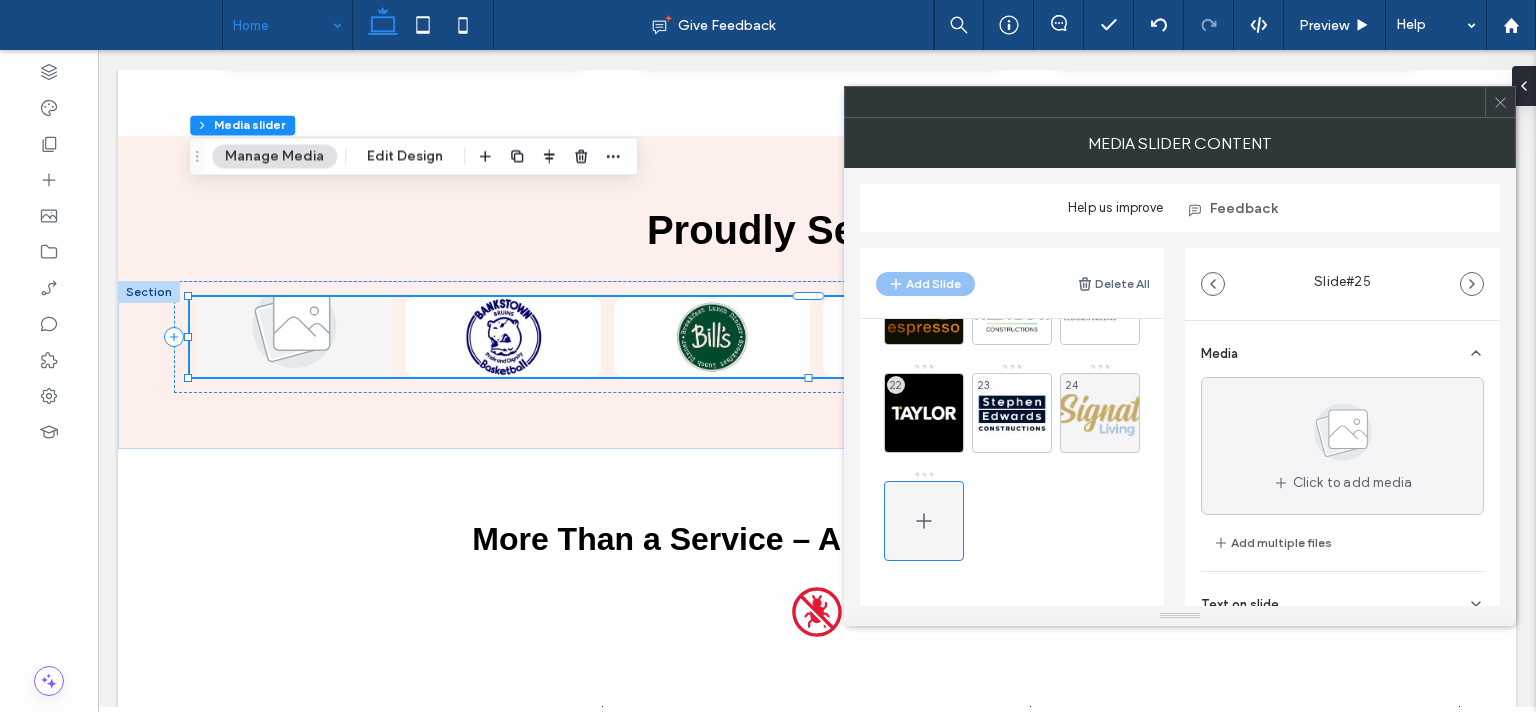 click at bounding box center [924, 521] 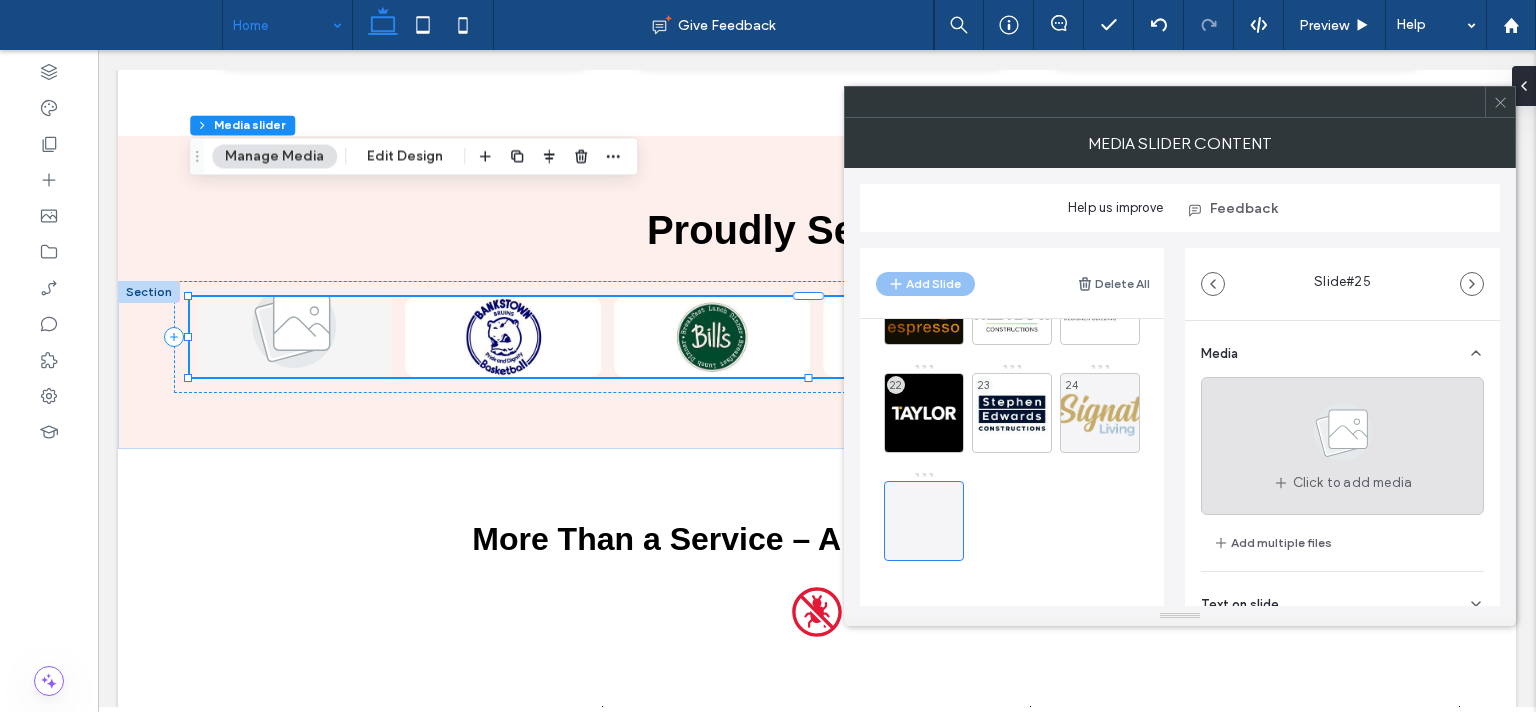 click at bounding box center [1343, 436] 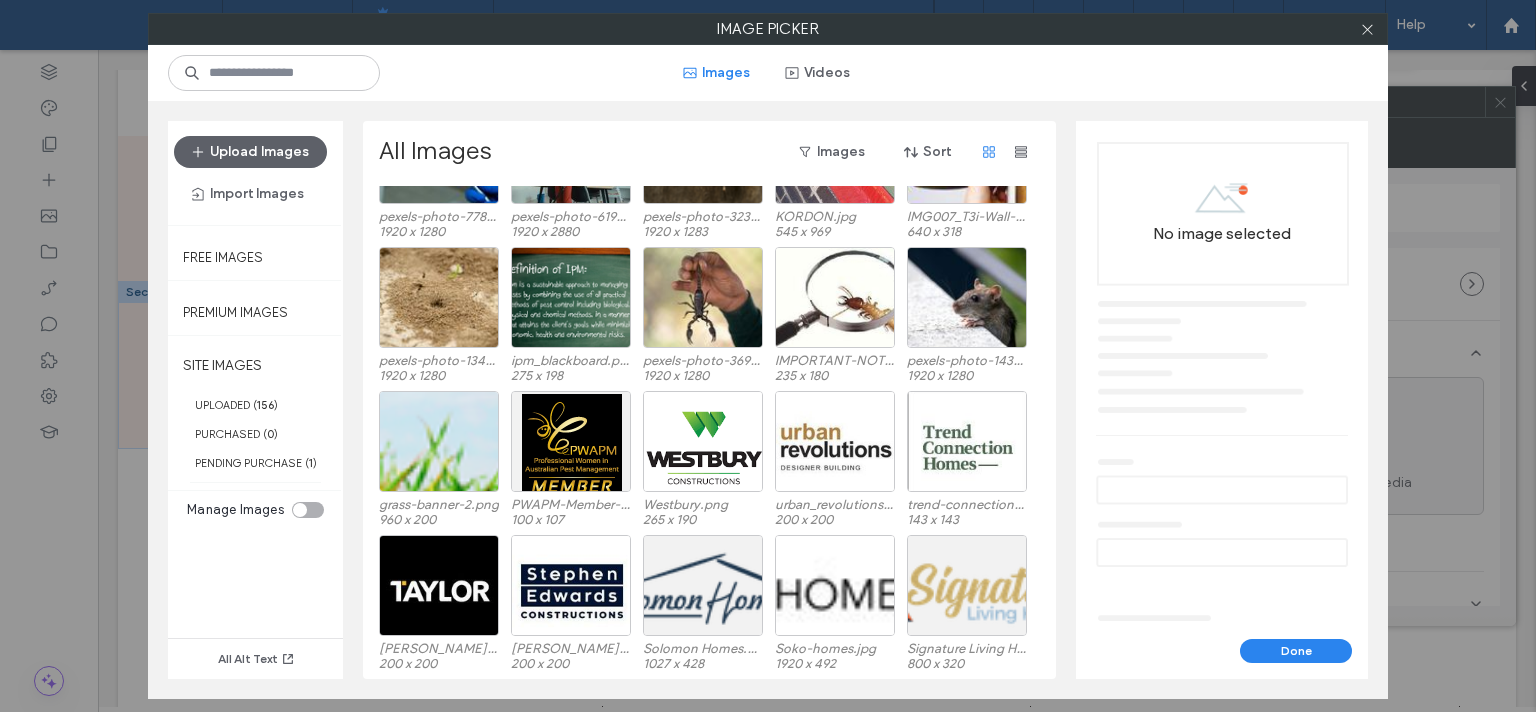 scroll, scrollTop: 2738, scrollLeft: 0, axis: vertical 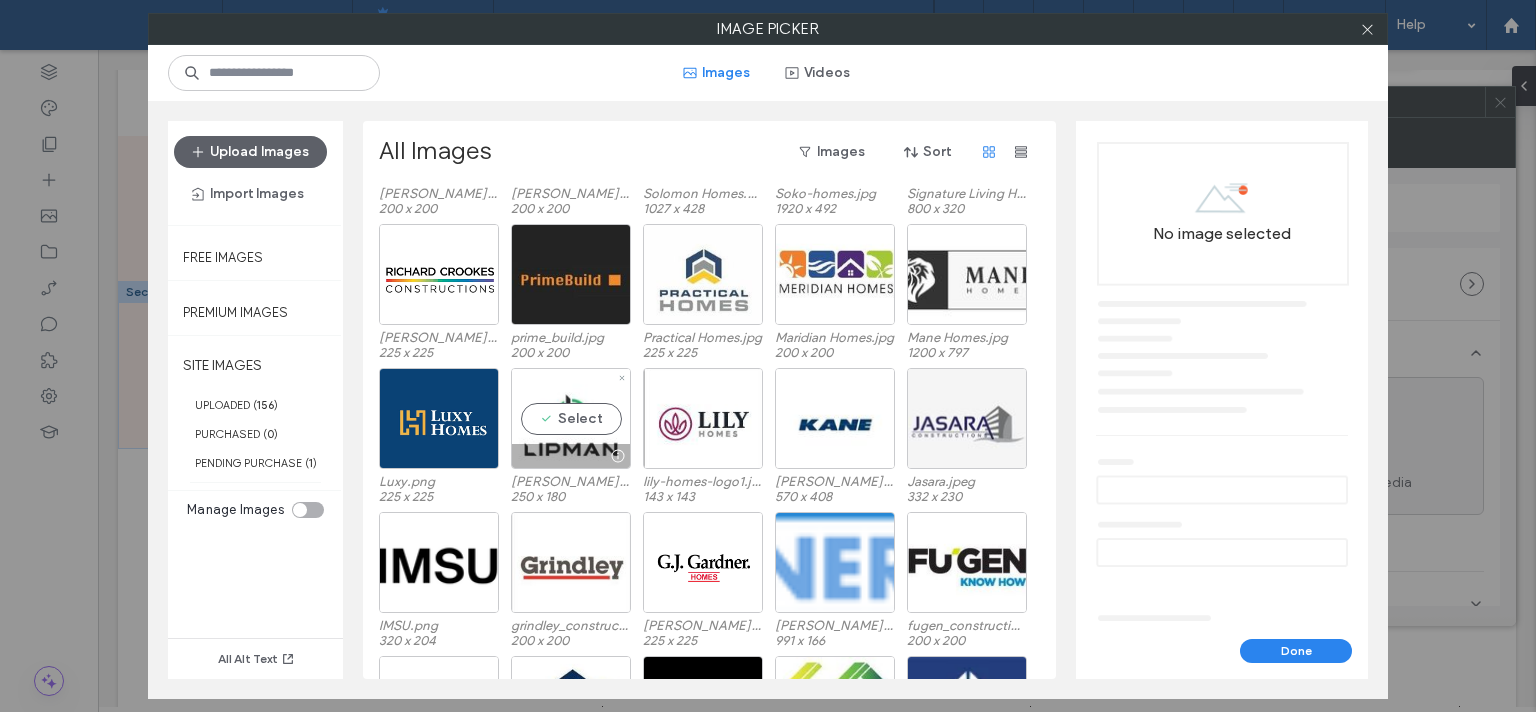 click on "Select" at bounding box center [571, 418] 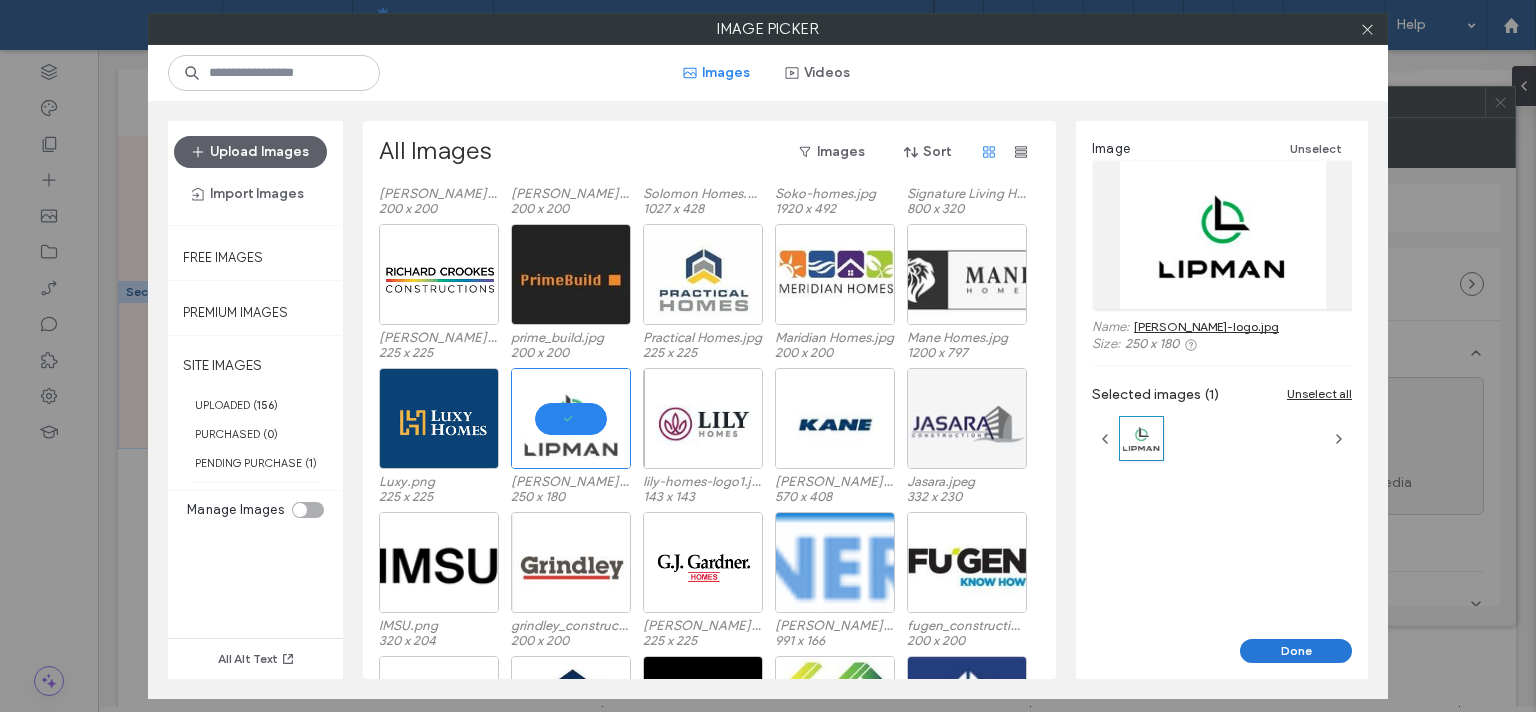 click on "Done" at bounding box center (1296, 651) 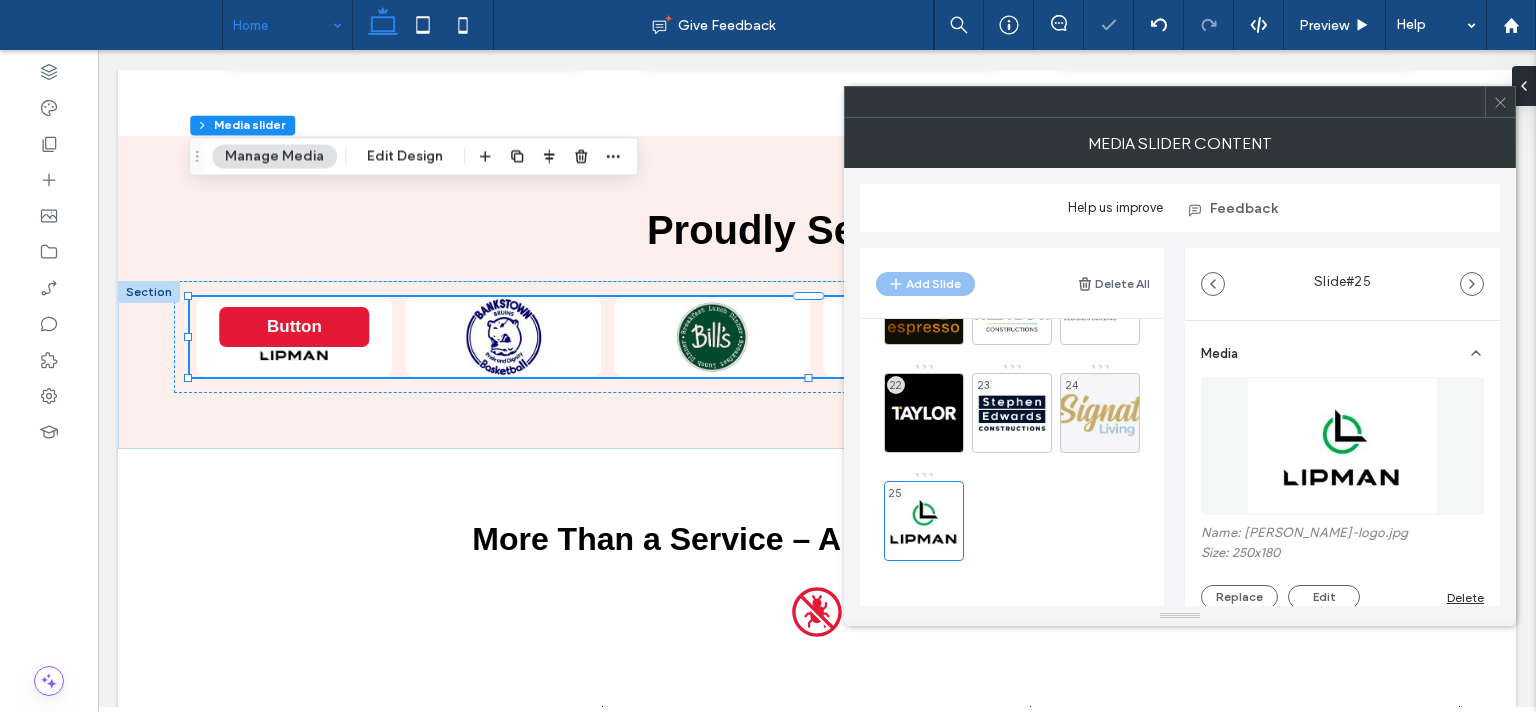 click at bounding box center (1500, 102) 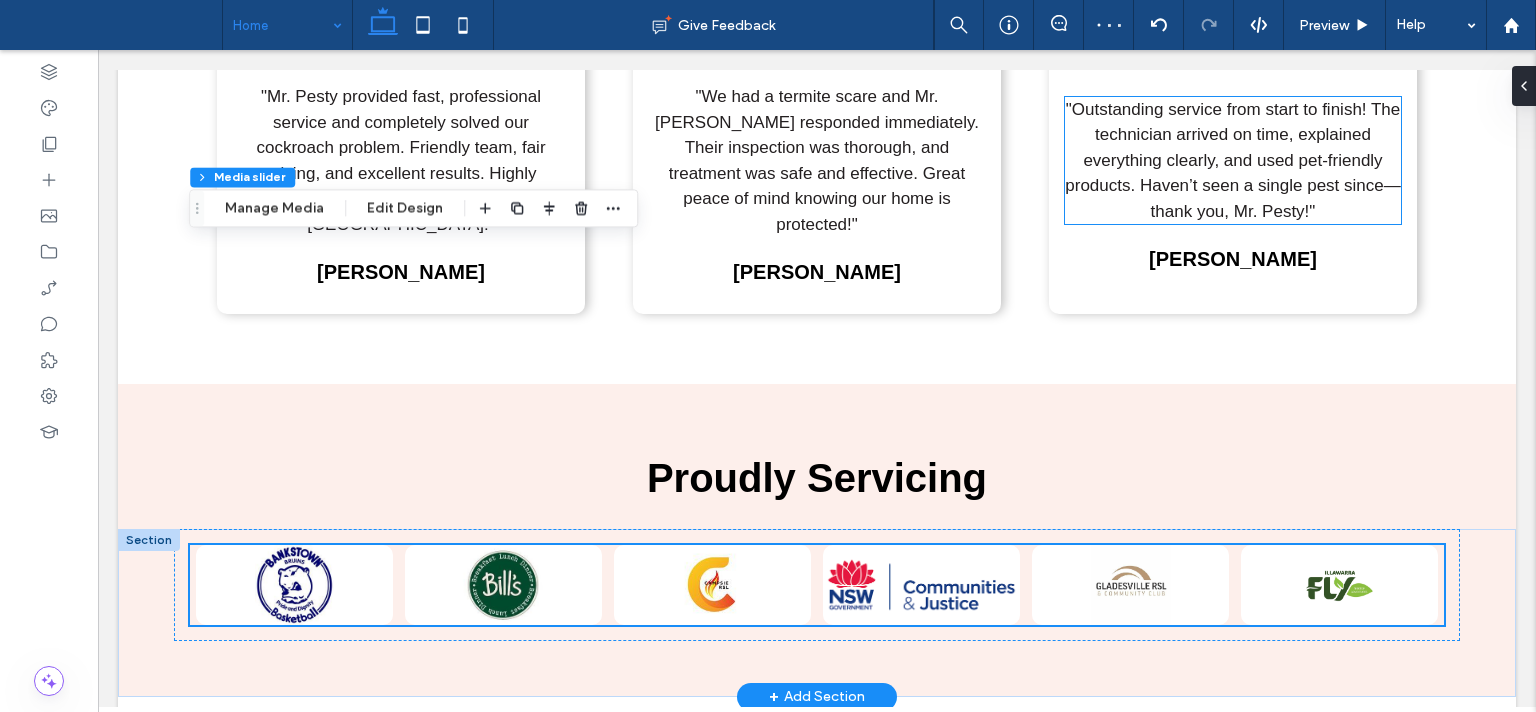 scroll, scrollTop: 4528, scrollLeft: 0, axis: vertical 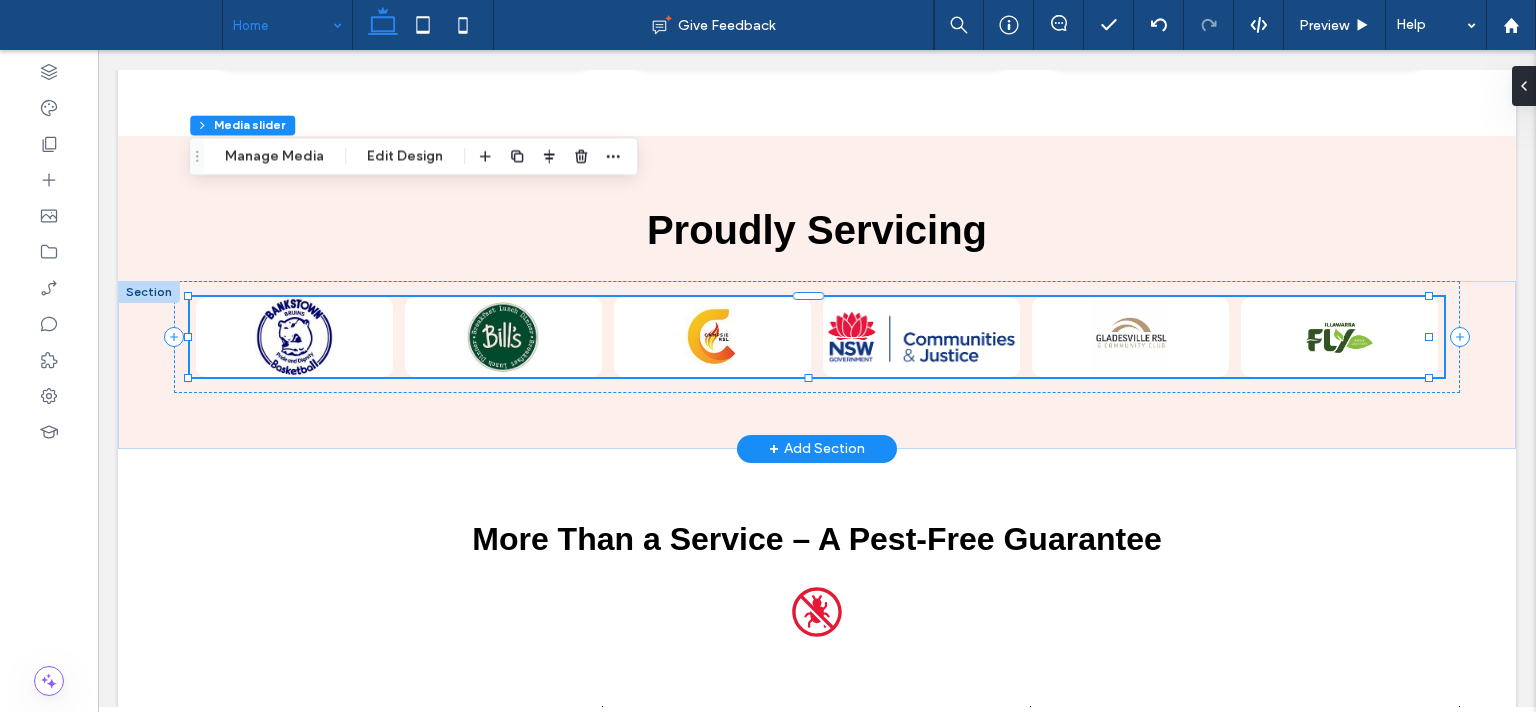 click at bounding box center [712, 332] 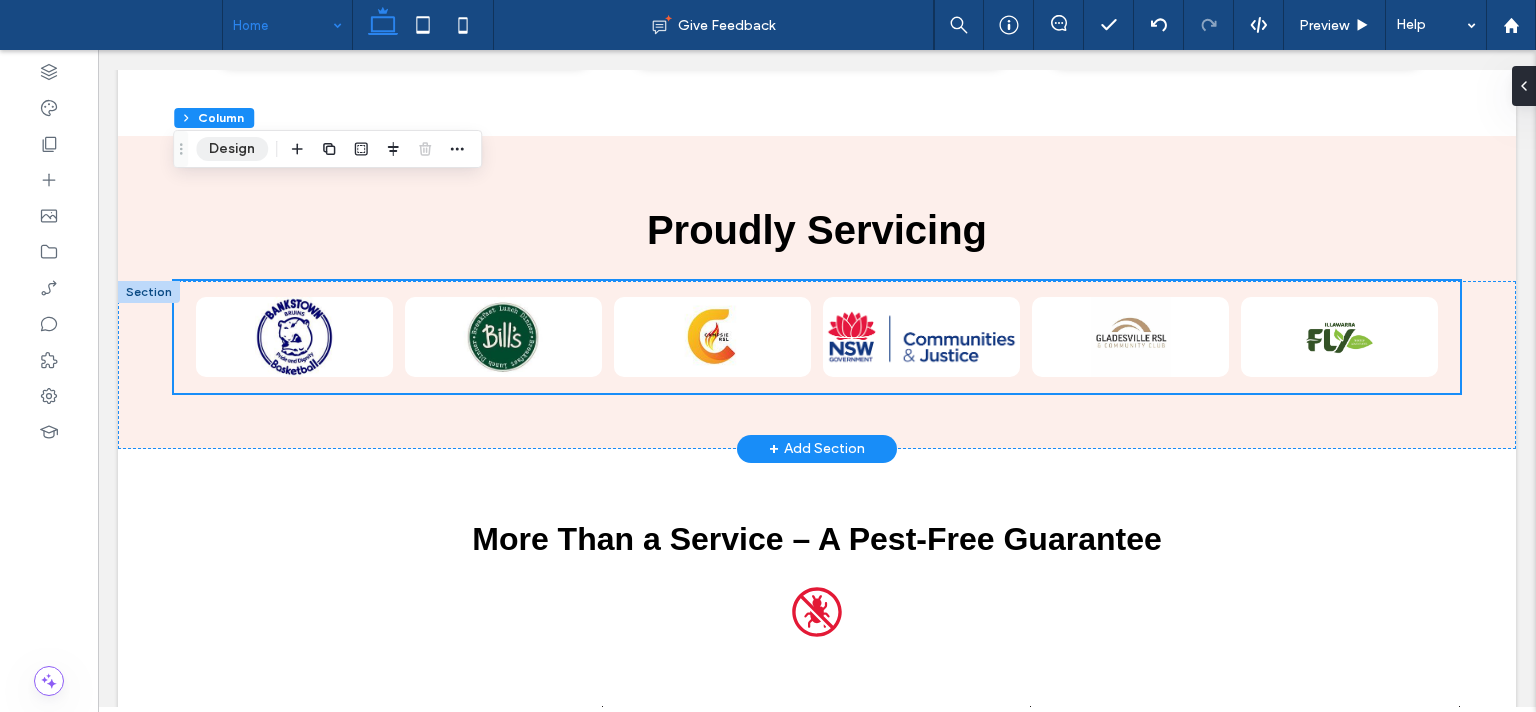 drag, startPoint x: 242, startPoint y: 146, endPoint x: 546, endPoint y: 305, distance: 343.06998 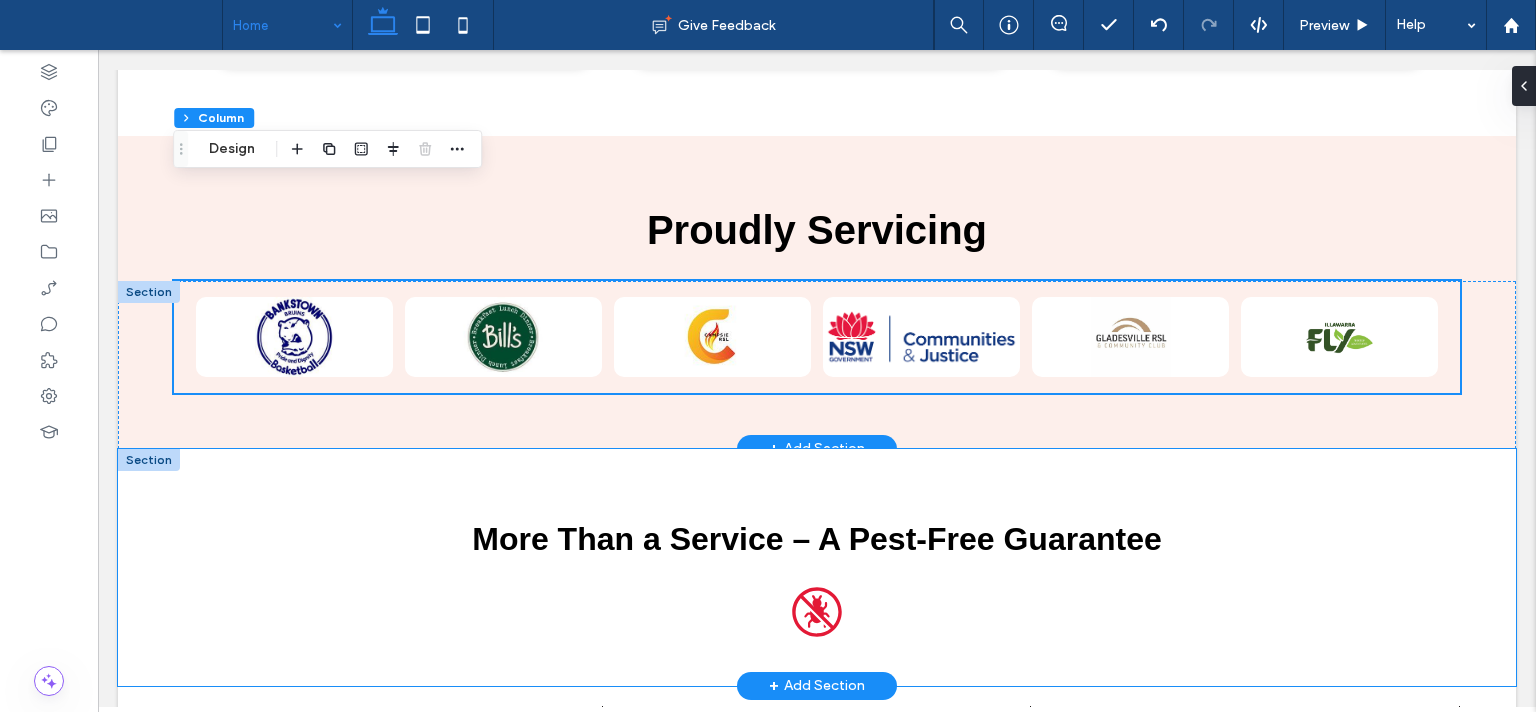 scroll, scrollTop: 4526, scrollLeft: 0, axis: vertical 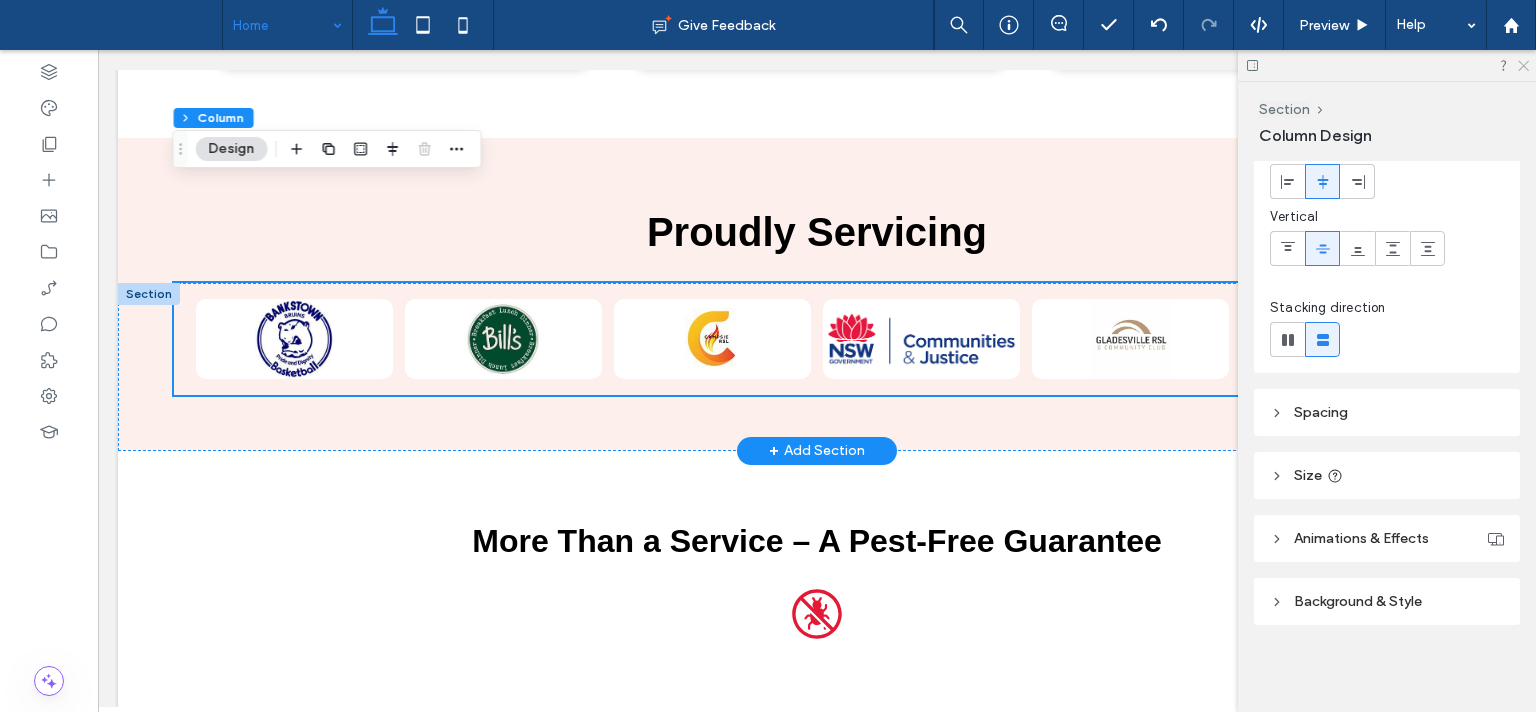 click 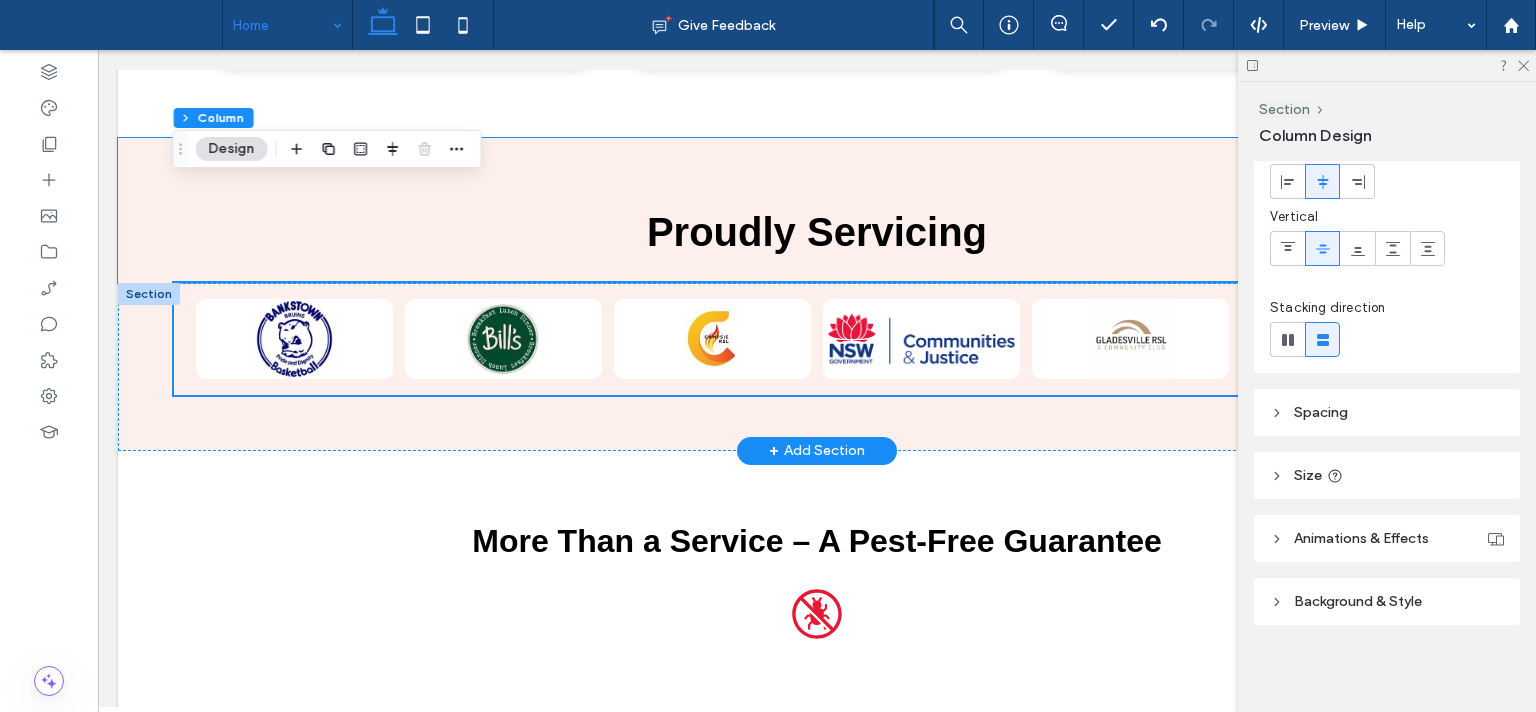 scroll, scrollTop: 4528, scrollLeft: 0, axis: vertical 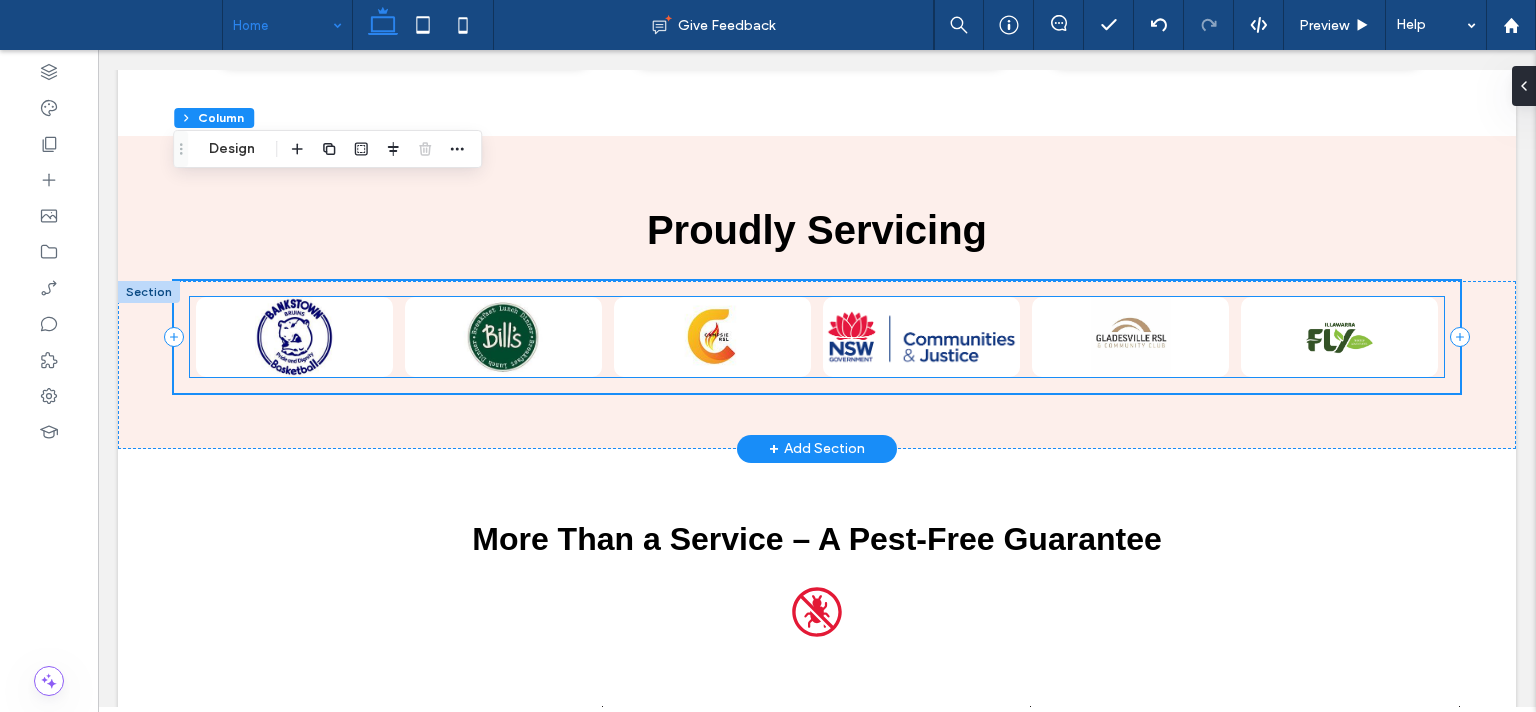 click at bounding box center [1130, 332] 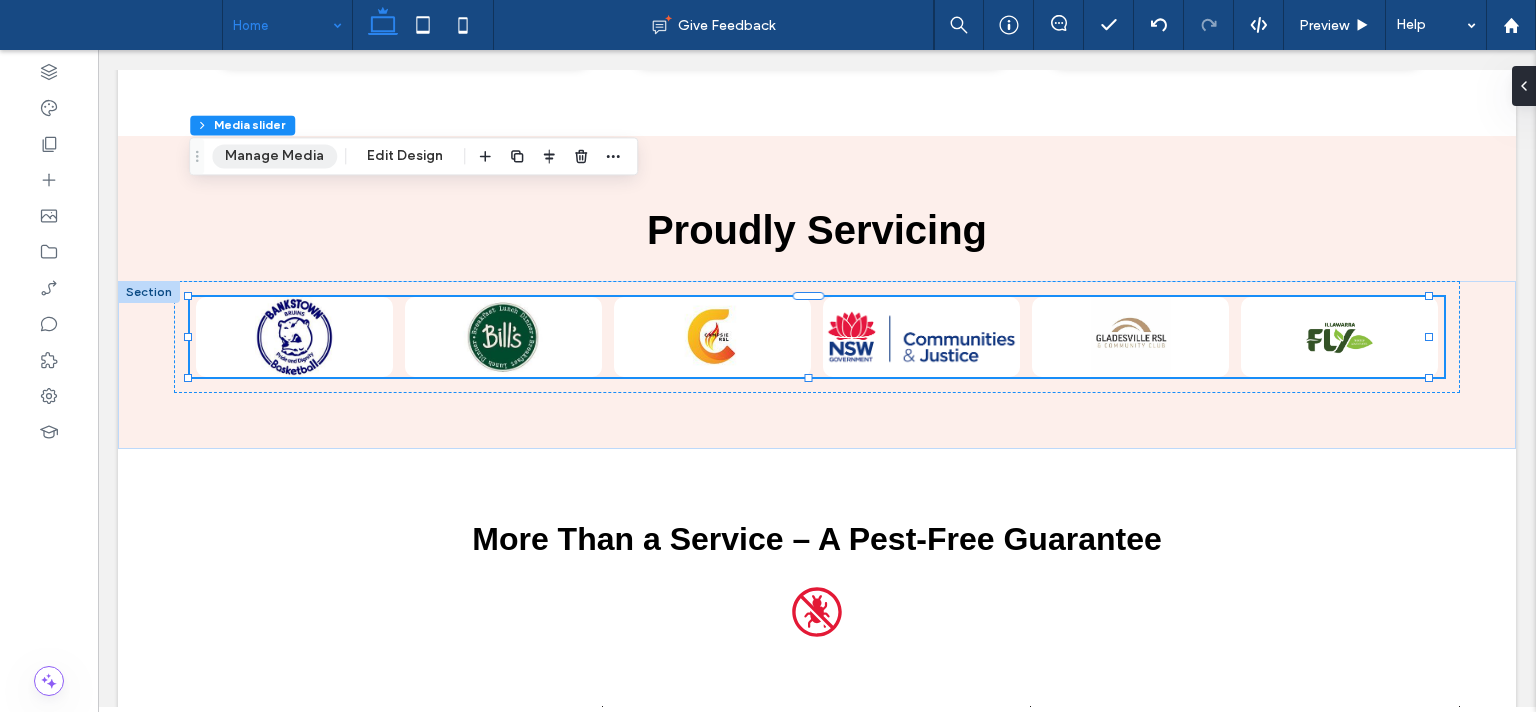 click on "Manage Media" at bounding box center [274, 156] 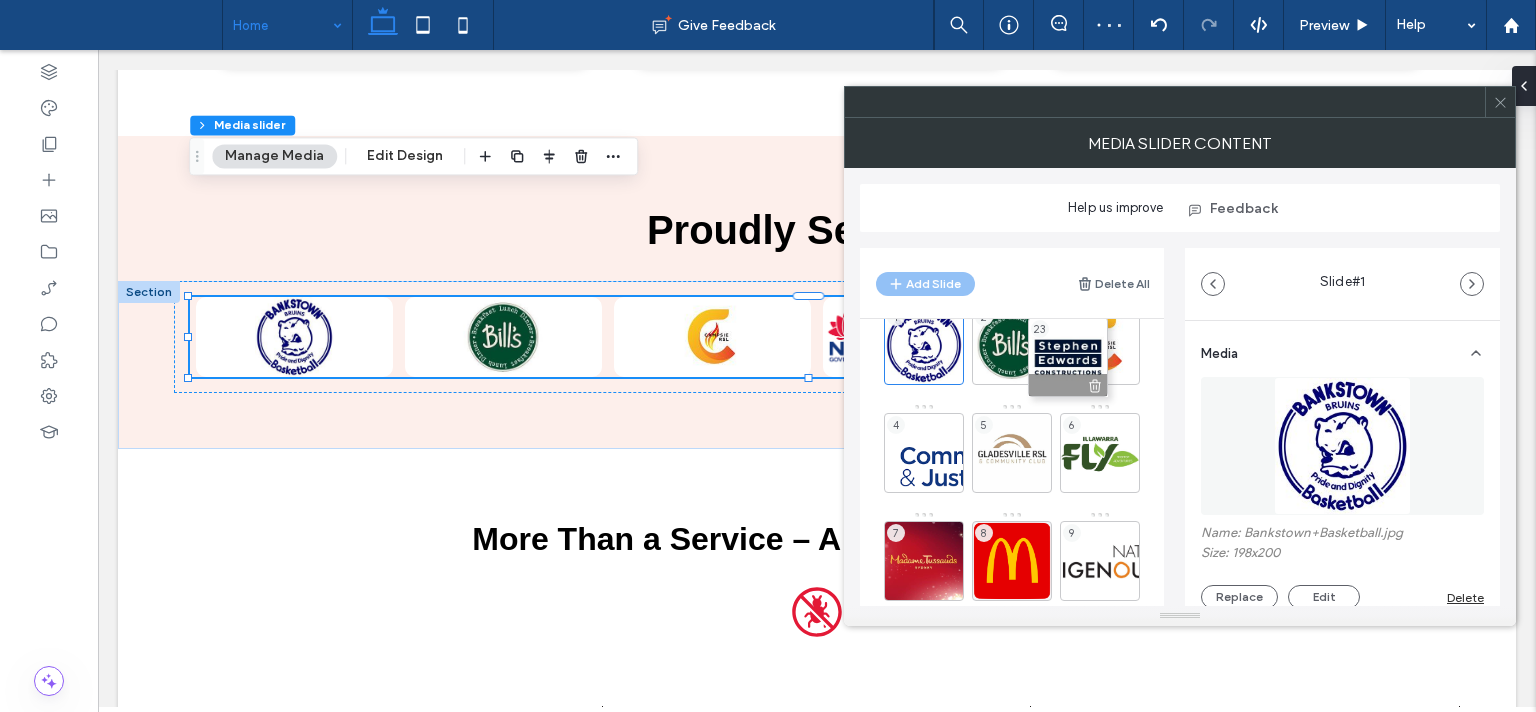 scroll, scrollTop: 0, scrollLeft: 0, axis: both 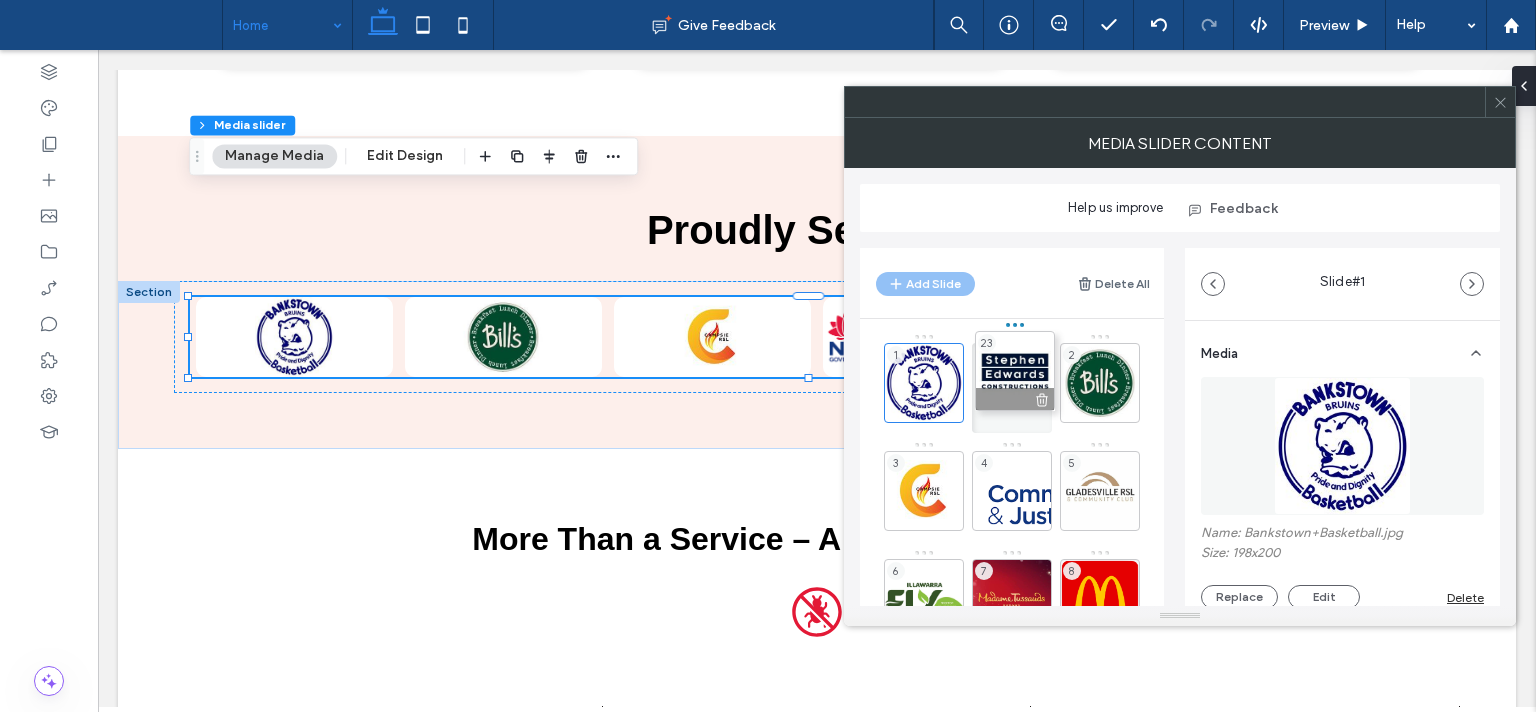 drag, startPoint x: 998, startPoint y: 406, endPoint x: 1001, endPoint y: 366, distance: 40.112343 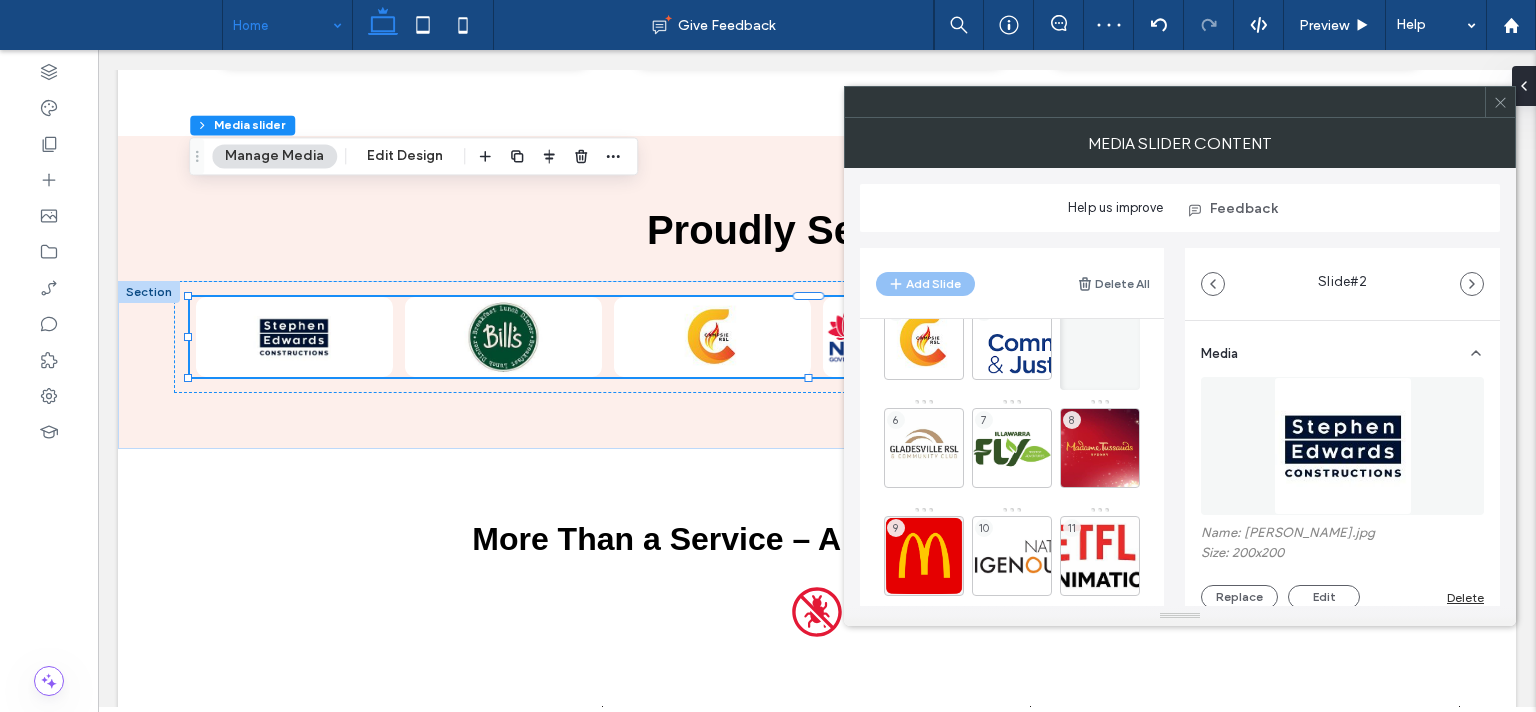 scroll, scrollTop: 30, scrollLeft: 0, axis: vertical 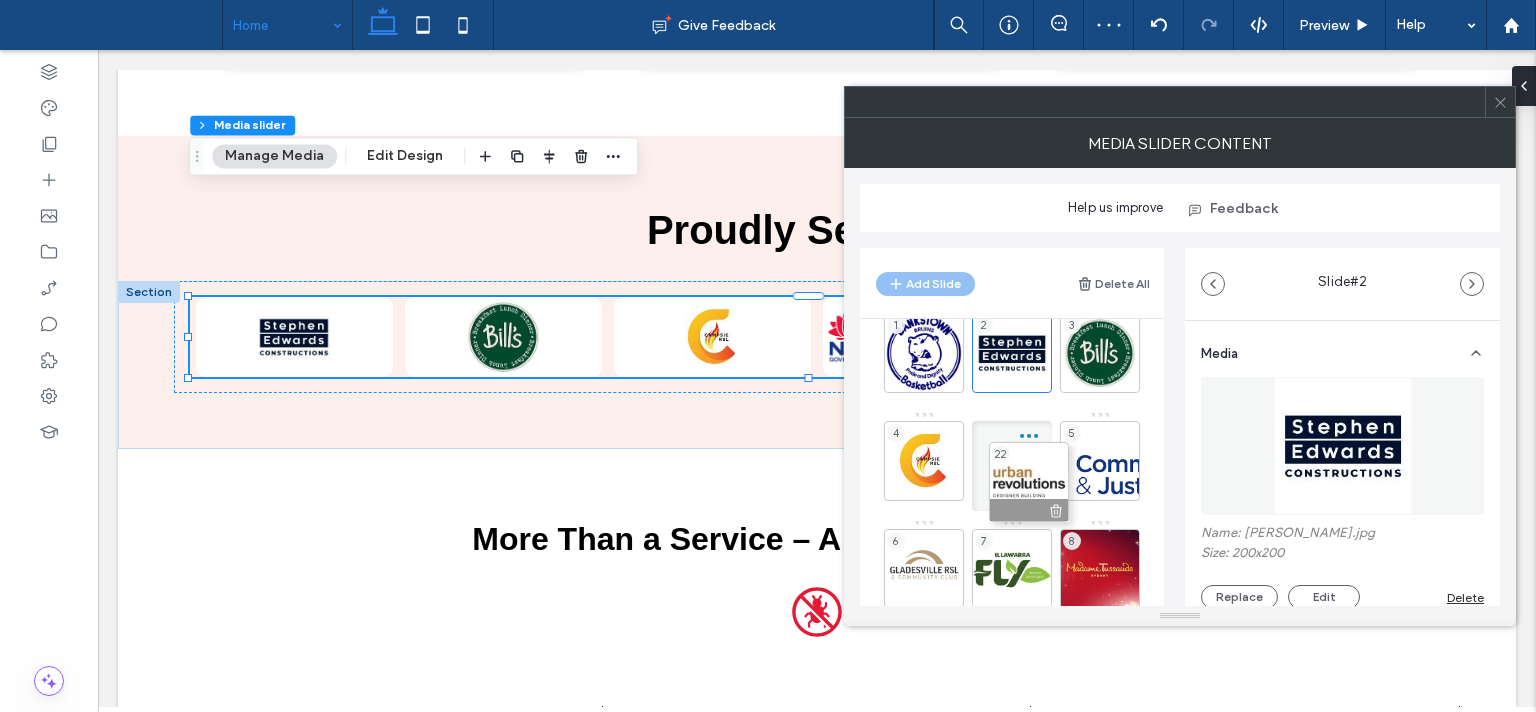 drag, startPoint x: 924, startPoint y: 465, endPoint x: 1022, endPoint y: 502, distance: 104.75209 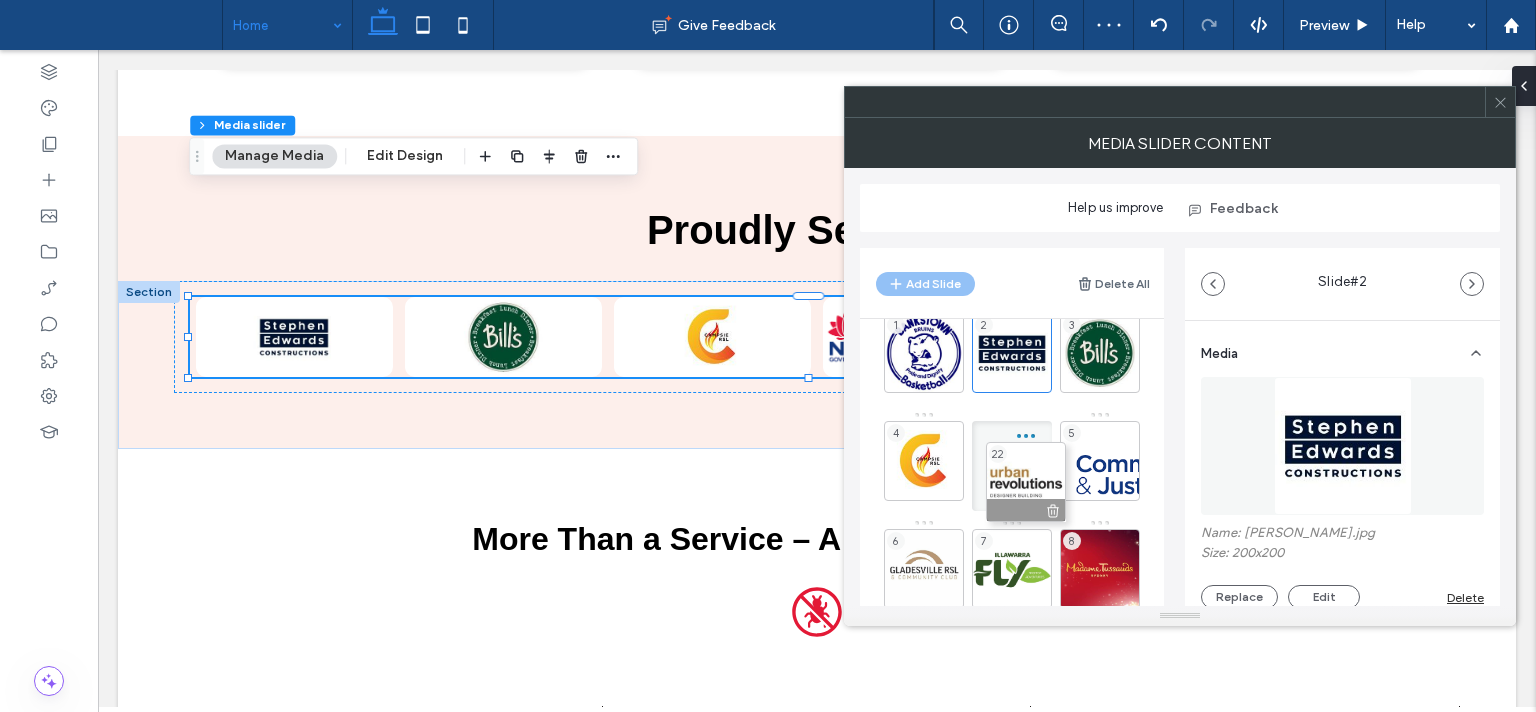 click on "1 2 3 4 22 5 6 7 8 9 10 11 12 13 14 15 16 17 18 19 20 21 23 24 25 22" at bounding box center (1024, 785) 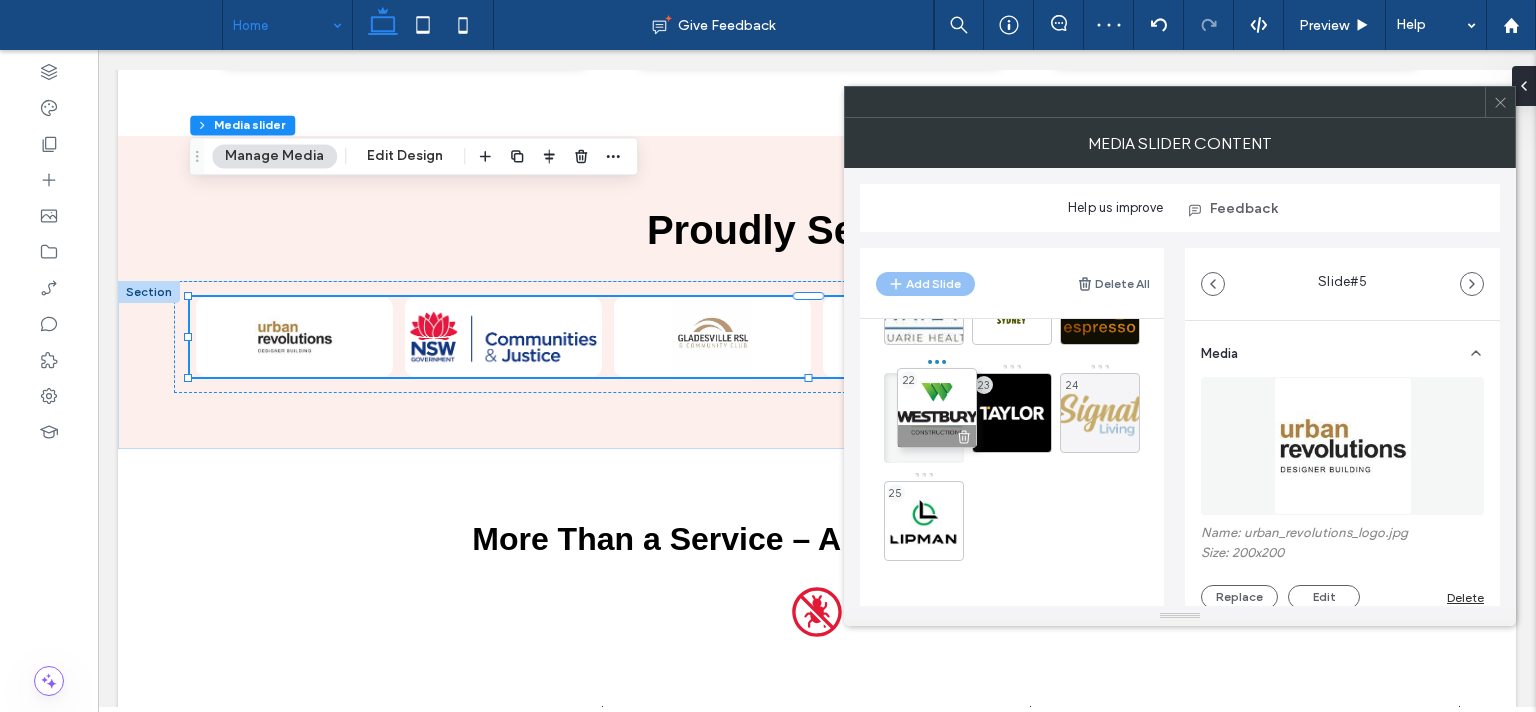 scroll, scrollTop: 390, scrollLeft: 0, axis: vertical 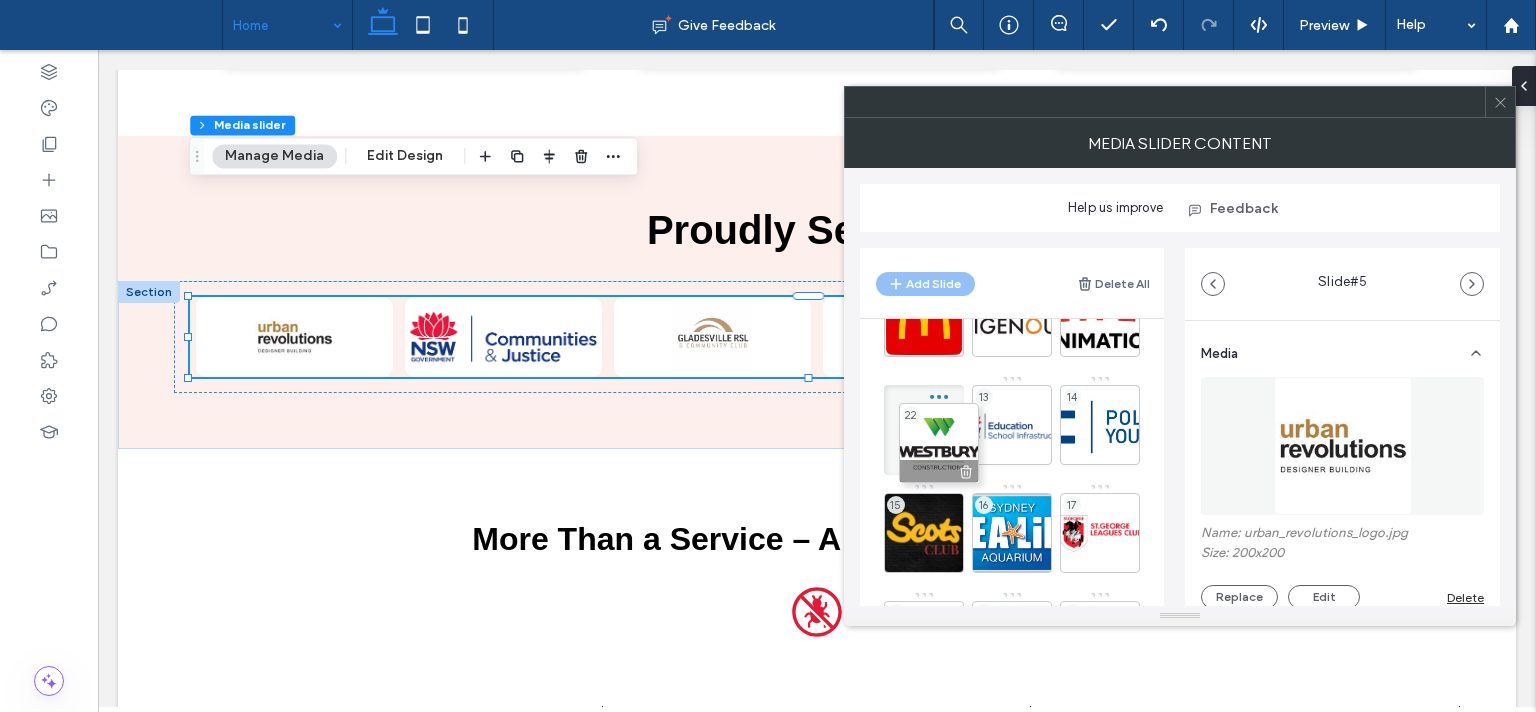drag, startPoint x: 930, startPoint y: 420, endPoint x: 946, endPoint y: 449, distance: 33.12099 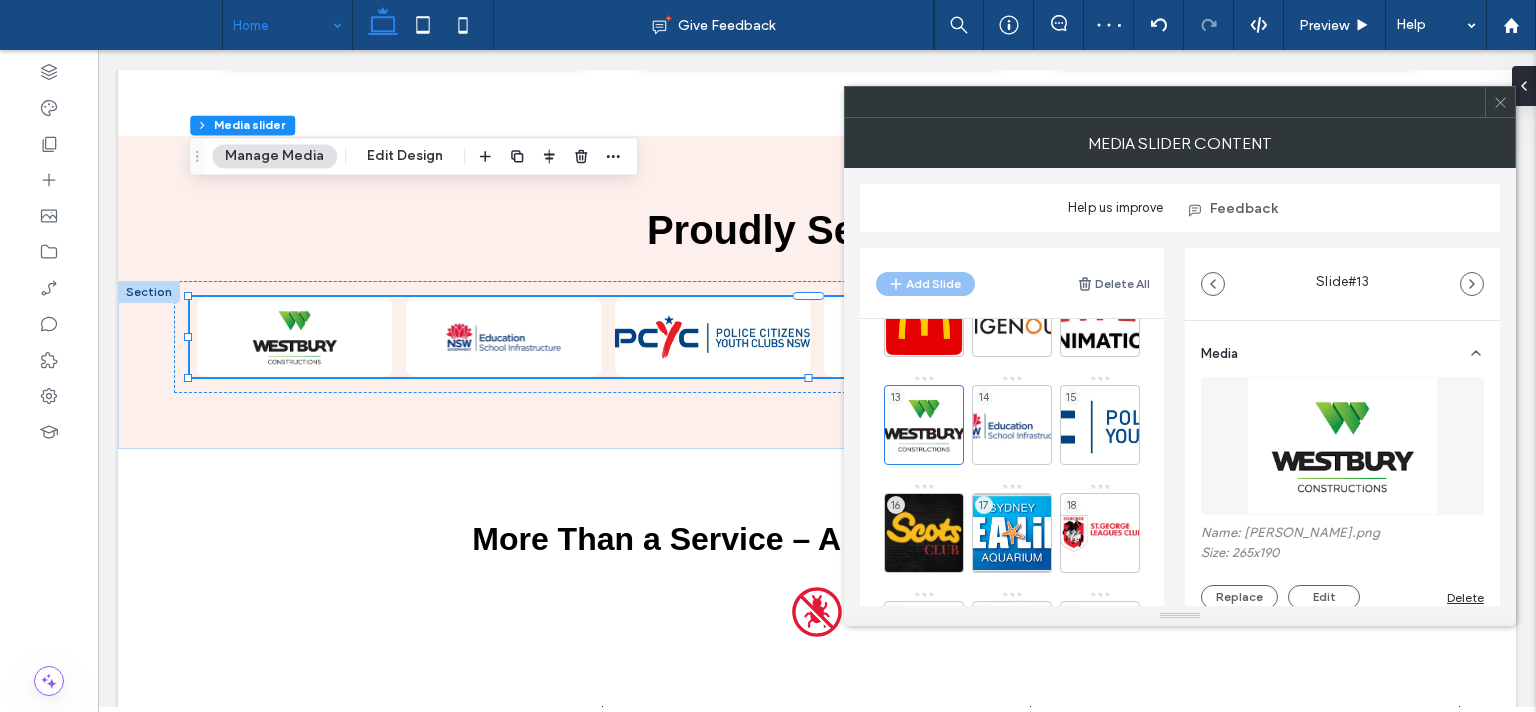 click at bounding box center (1500, 102) 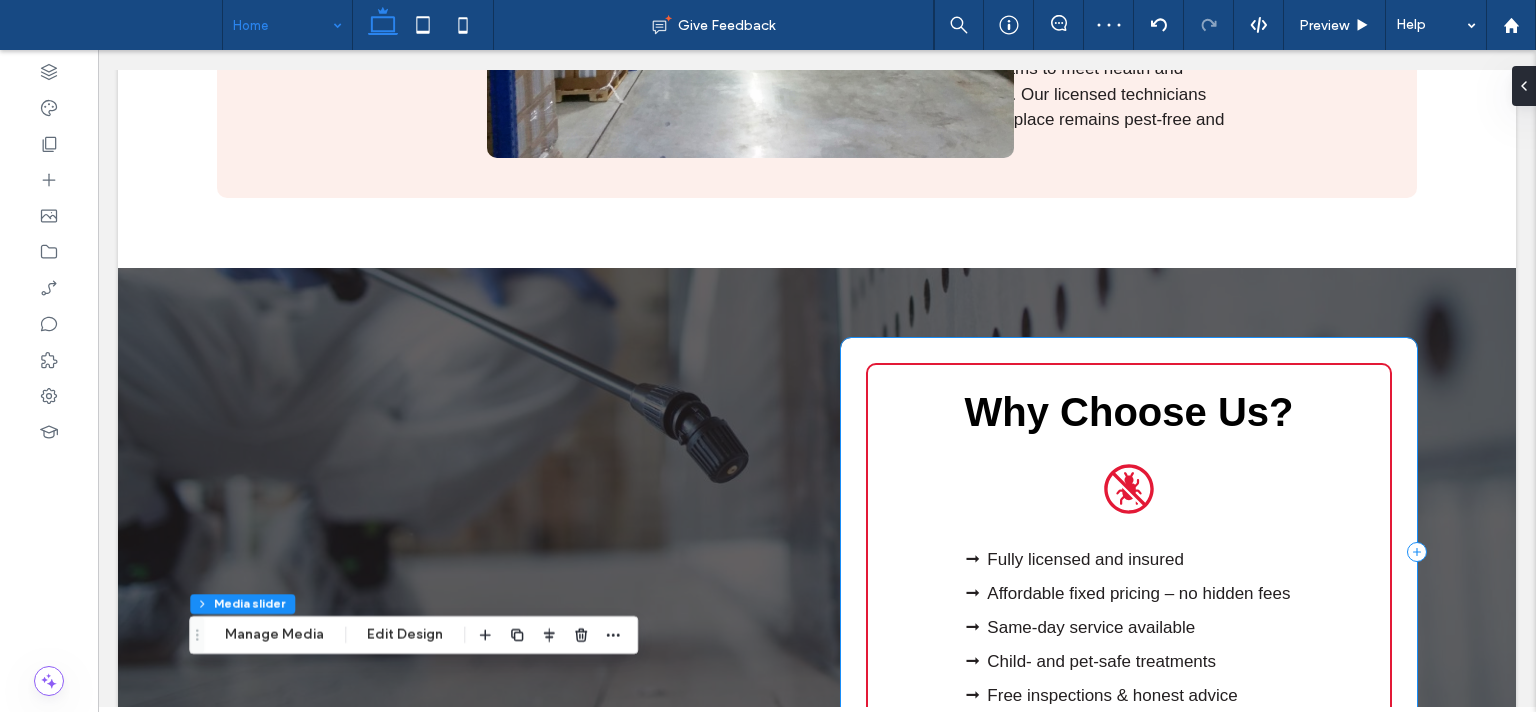 scroll, scrollTop: 1706, scrollLeft: 0, axis: vertical 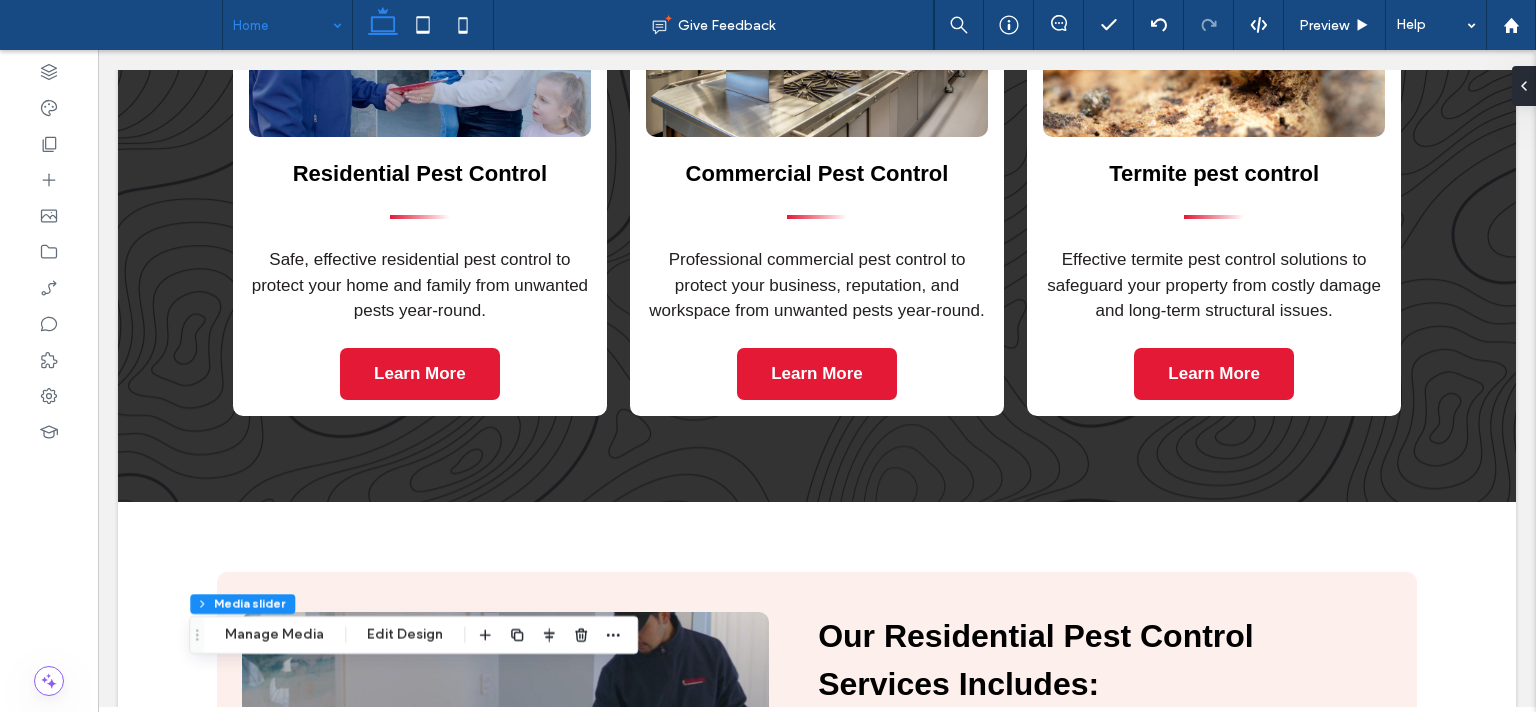 click at bounding box center (282, 25) 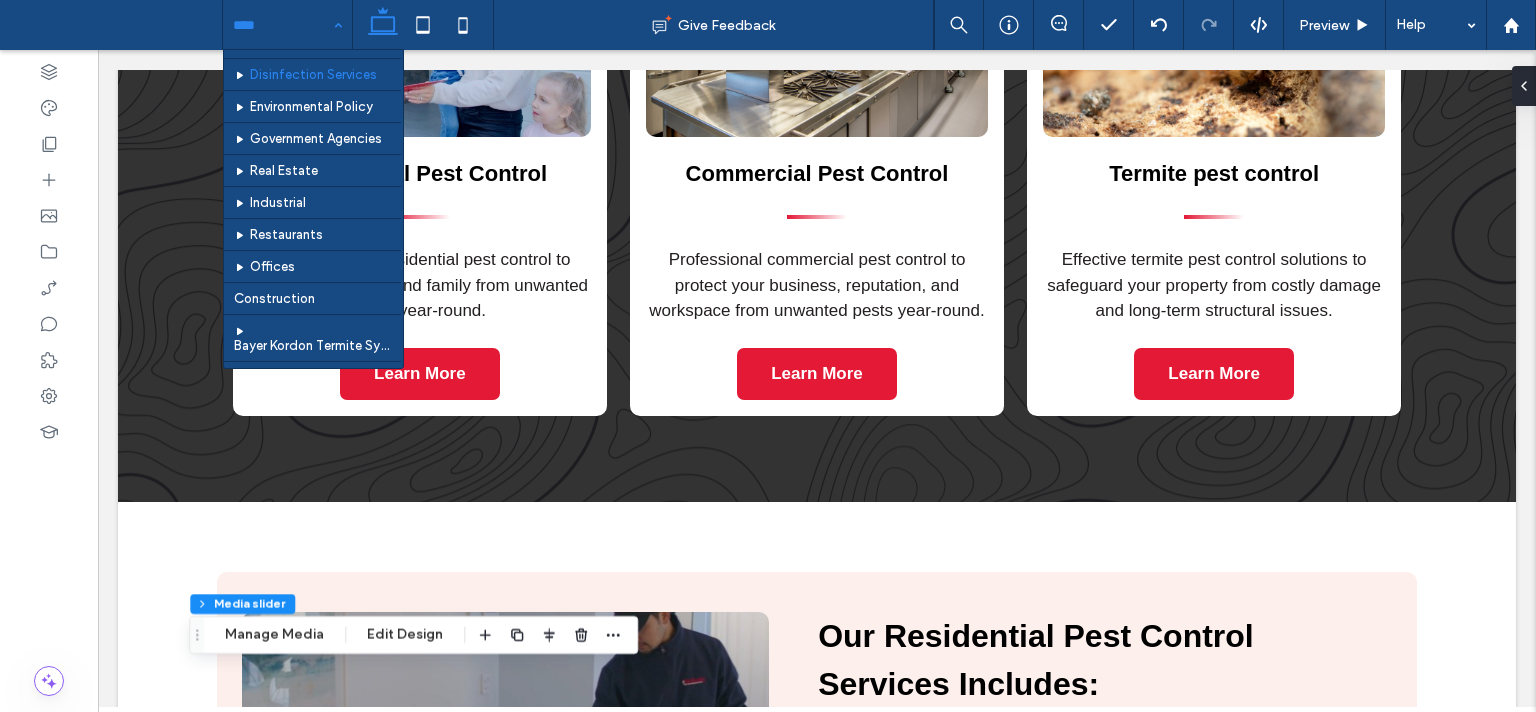 scroll, scrollTop: 576, scrollLeft: 0, axis: vertical 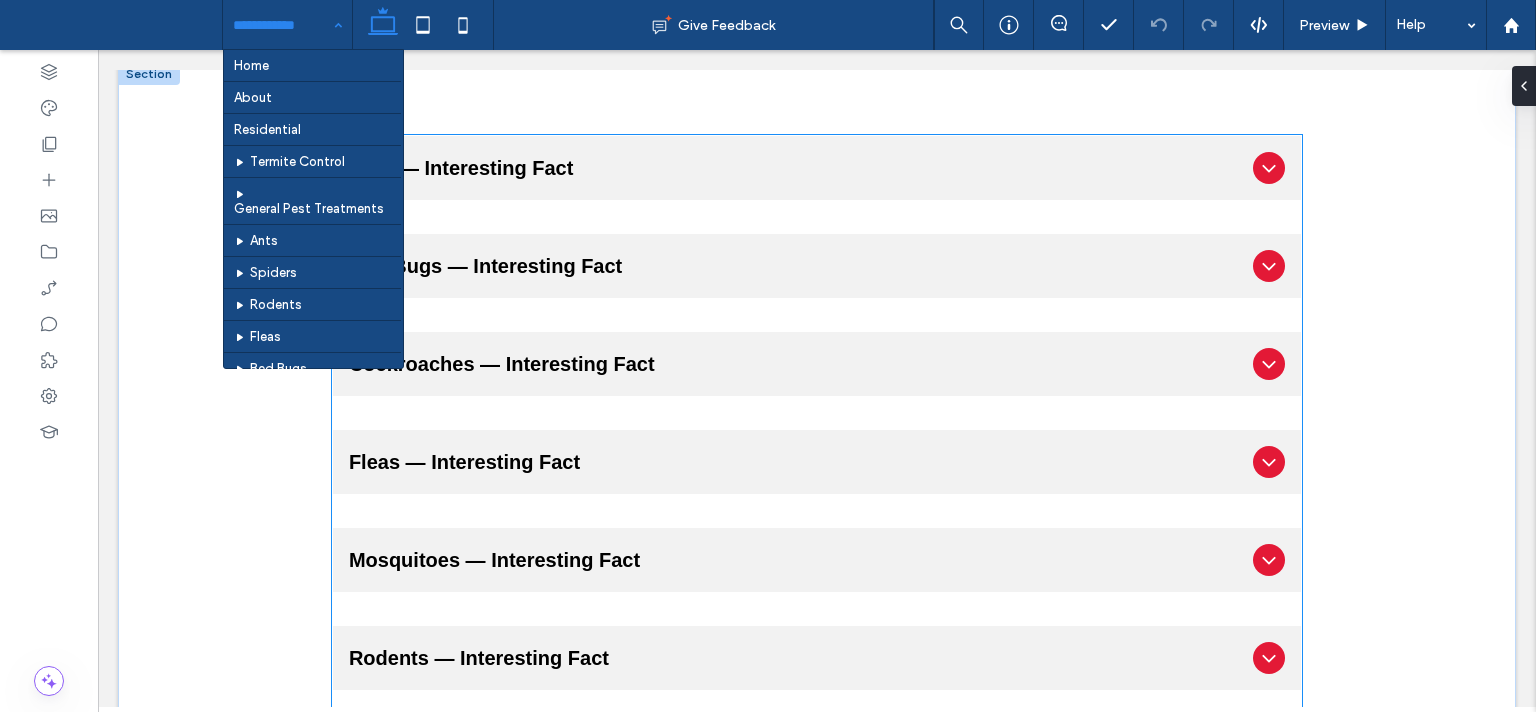 click on "Ants —  Interesting Fact An ant can lift 20 times its own body weight. If a 80kg man had the comparative strength of an ant, he could lift four tons. Bed Bugs — Interesting Fact Bed bugs can ingest seven times their own weight in blood, which would be the equivalent of an average-sized male drinking approximately 450 litres of liquid. Cockroaches — Interesting Fact A cockroach can live a week without its head. The roach only dies because without a mouth, it can’t drink water and dies of thirst. The German cockroach is not really German. In fact, the Germans call it the Prussian cockroach. It is thought to have originated in Southern Asia. Fleas —  Interesting Fact Fleas can survive for months without feeding. Mosquitoes —  Interesting Fact Male mosquitoes do not bite humans, but rather live on plant juices and other natural liquids from plants and decomposing organic material. Rodents — Interesting Fact Rats can squeeze through a space as small as an inch. Mice can jump a foot high." at bounding box center [817, 516] 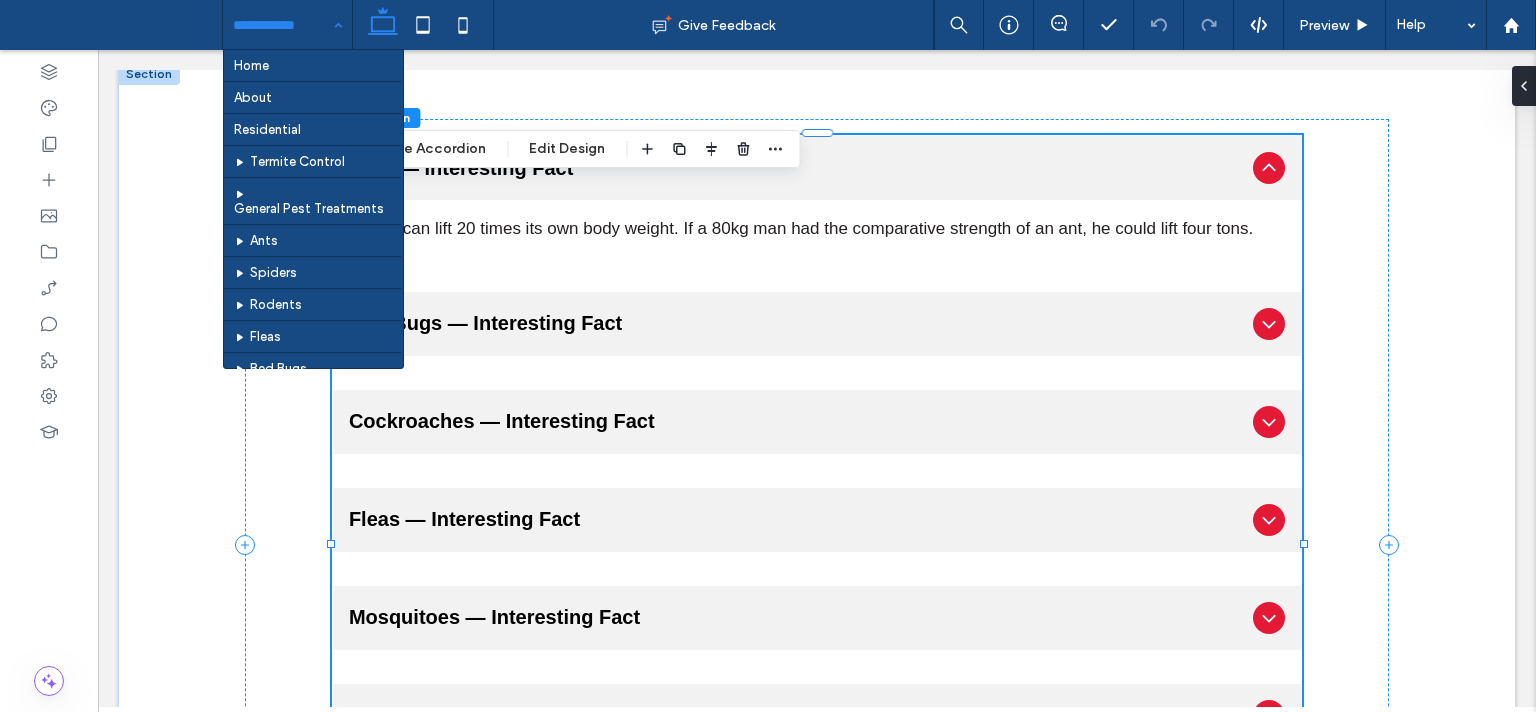 click on "Ants —  Interesting Fact An ant can lift 20 times its own body weight. If a 80kg man had the comparative strength of an ant, he could lift four tons. Bed Bugs — Interesting Fact Bed bugs can ingest seven times their own weight in blood, which would be the equivalent of an average-sized male drinking approximately 450 litres of liquid. Cockroaches — Interesting Fact A cockroach can live a week without its head. The roach only dies because without a mouth, it can’t drink water and dies of thirst. The German cockroach is not really German. In fact, the Germans call it the Prussian cockroach. It is thought to have originated in Southern Asia. Fleas —  Interesting Fact Fleas can survive for months without feeding. Mosquitoes —  Interesting Fact Male mosquitoes do not bite humans, but rather live on plant juices and other natural liquids from plants and decomposing organic material. Rodents — Interesting Fact Rats can squeeze through a space as small as an inch. Mice can jump a foot high." at bounding box center (817, 545) 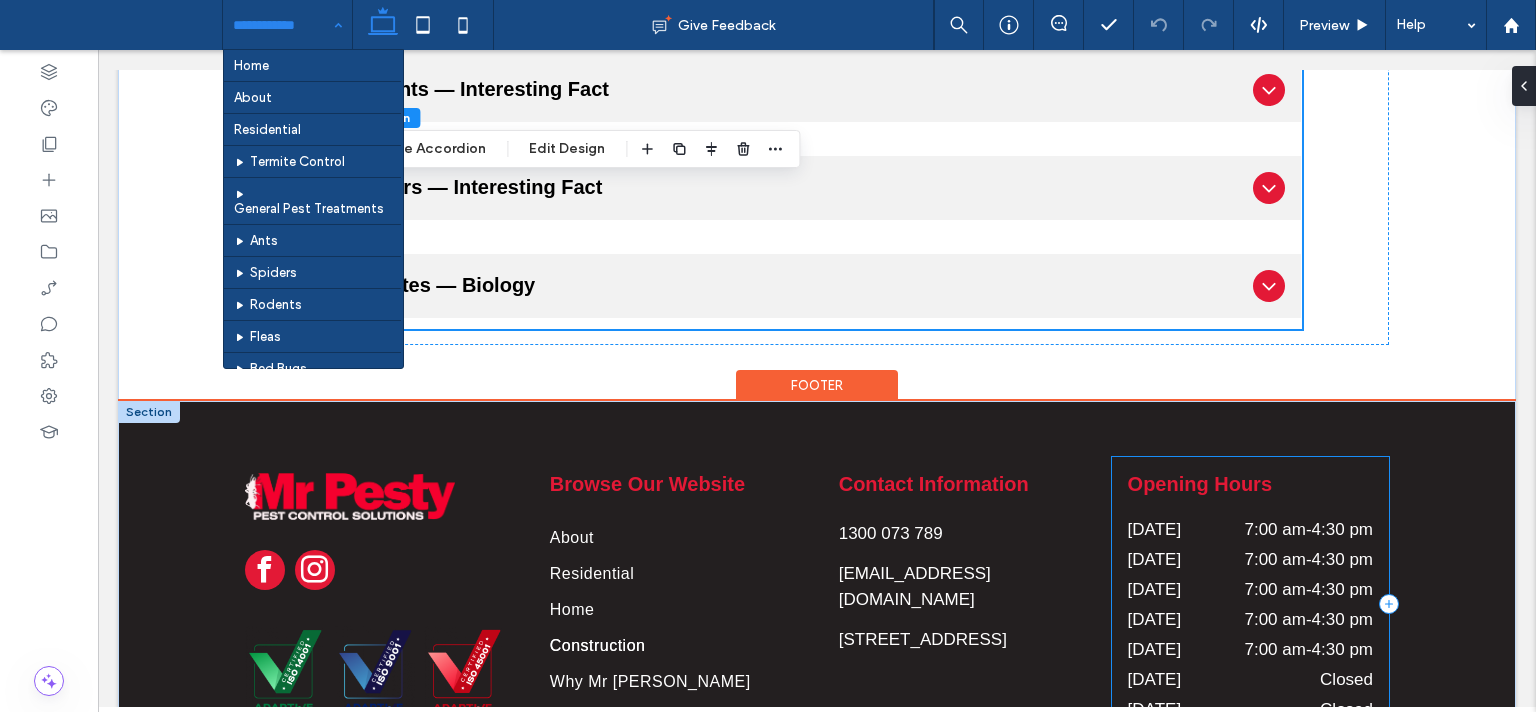 scroll, scrollTop: 1314, scrollLeft: 0, axis: vertical 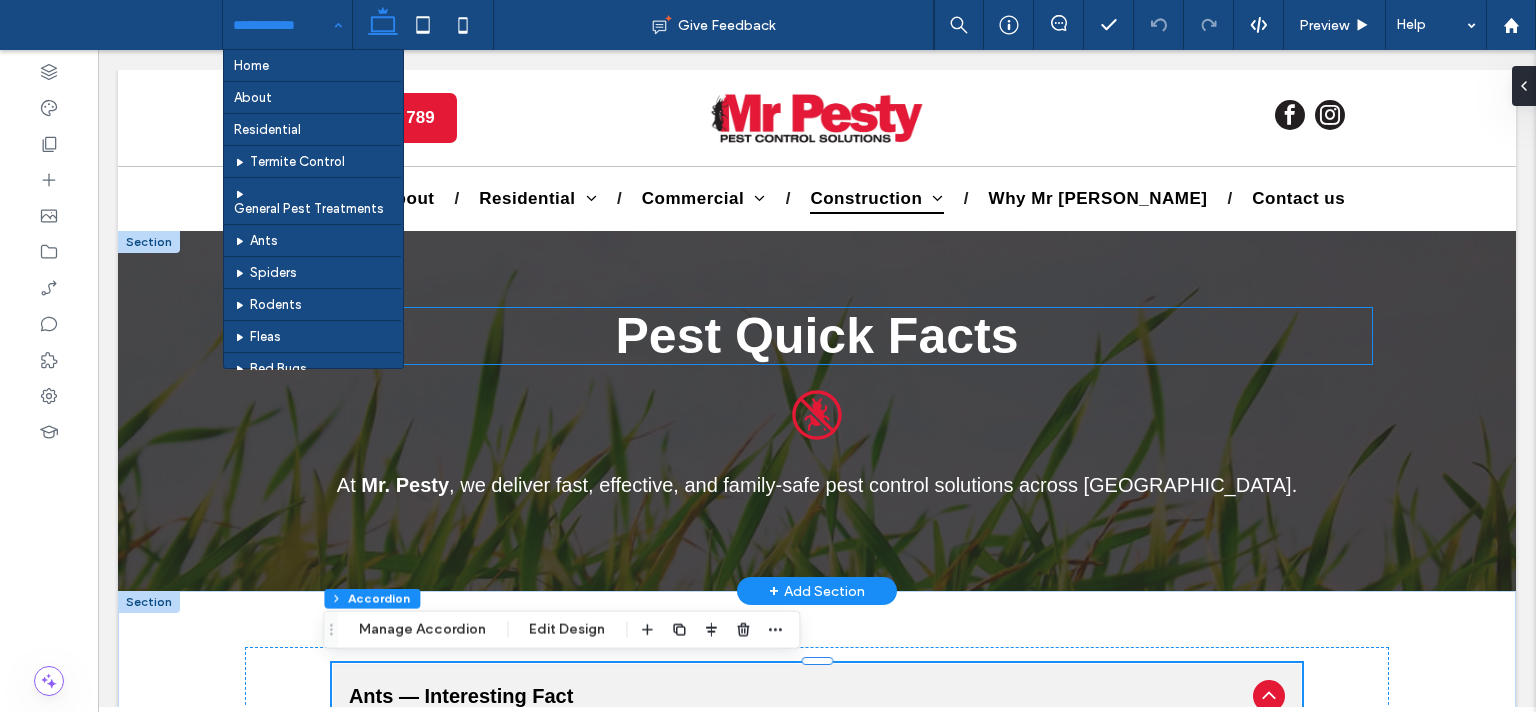 click on "Pest Quick Facts" at bounding box center [817, 336] 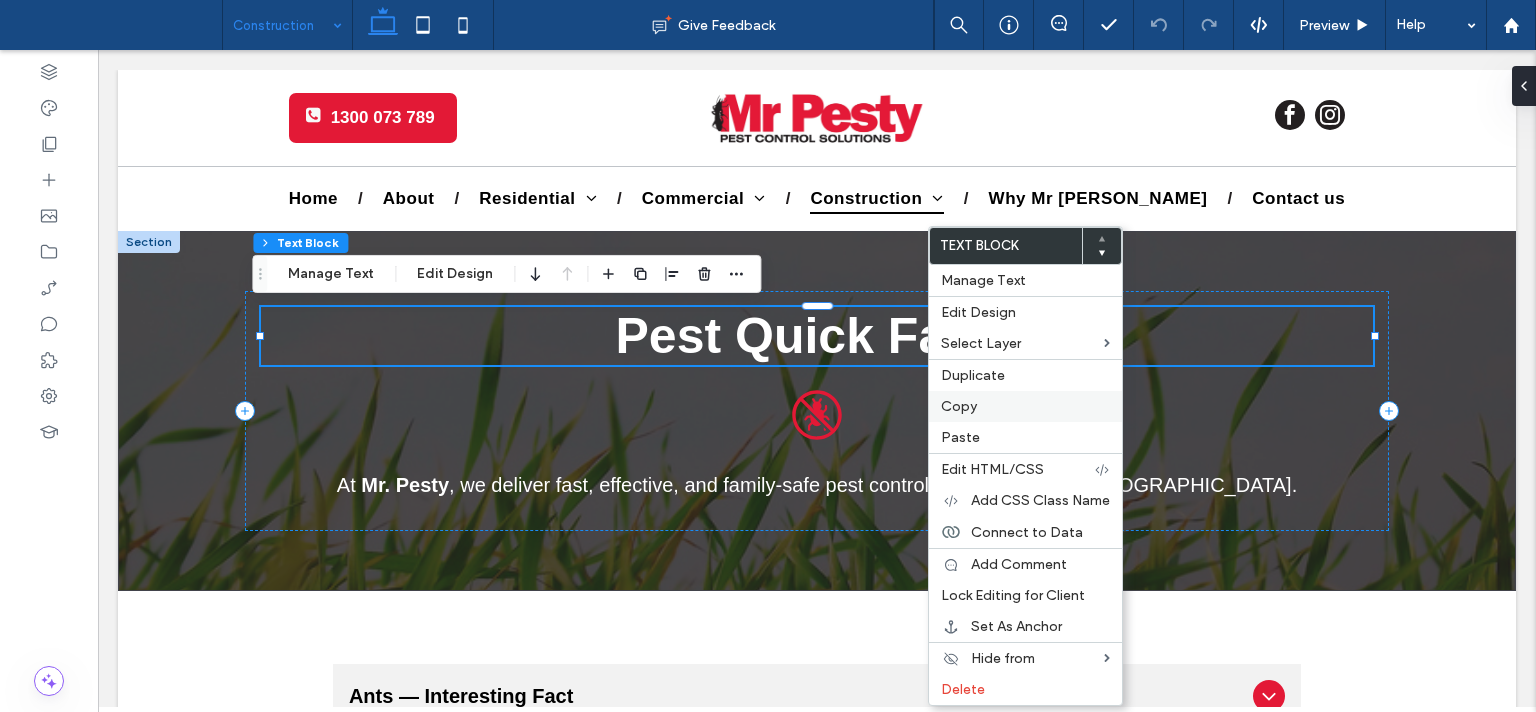 click on "Copy" at bounding box center [959, 406] 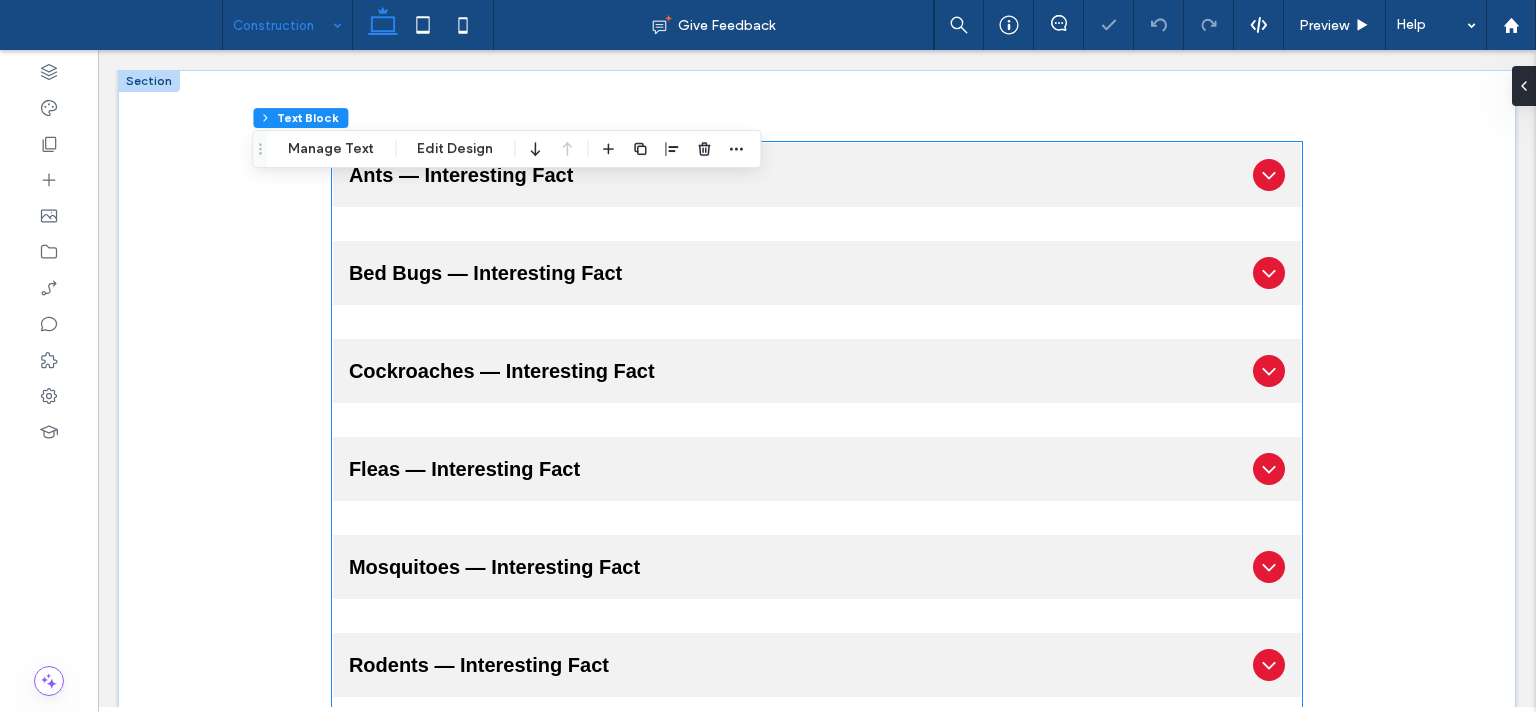 scroll, scrollTop: 528, scrollLeft: 0, axis: vertical 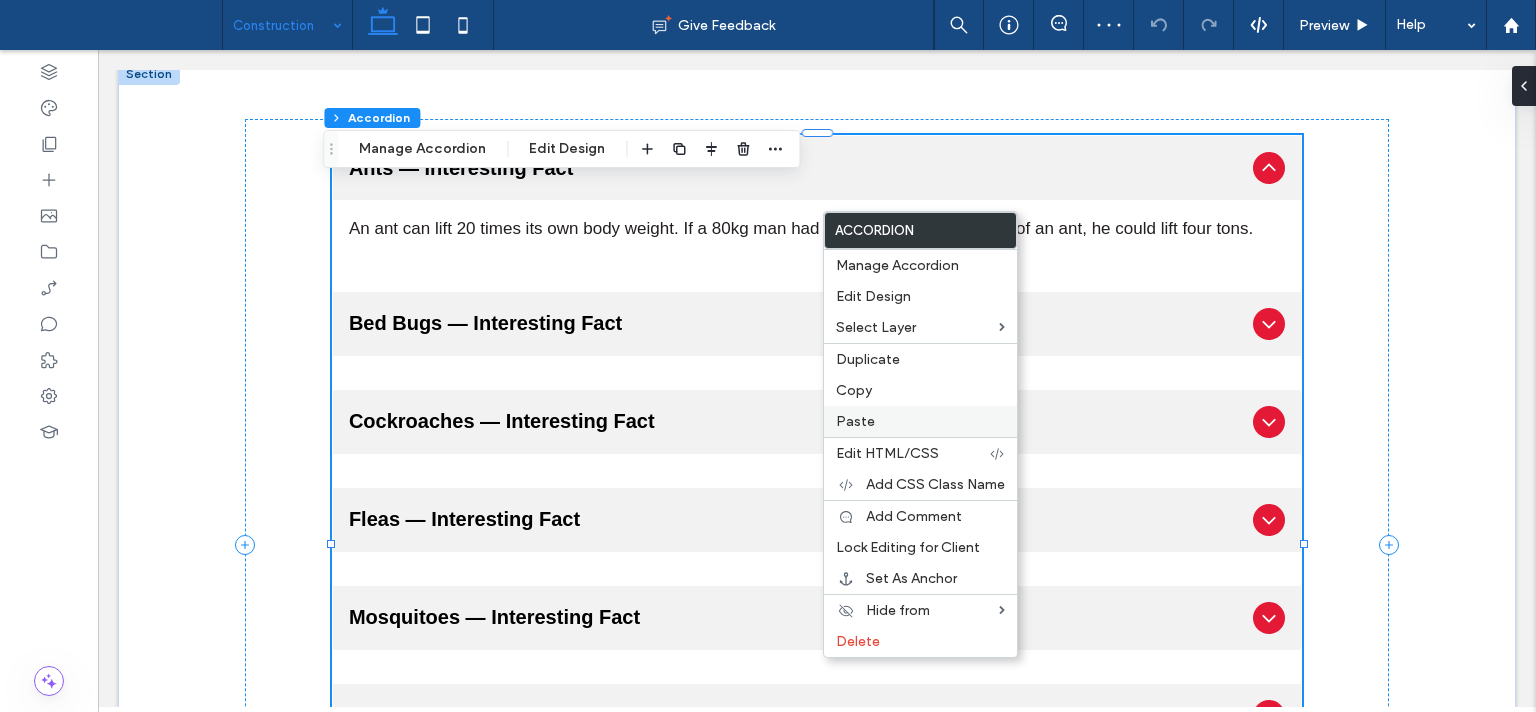 click on "Paste" at bounding box center [920, 421] 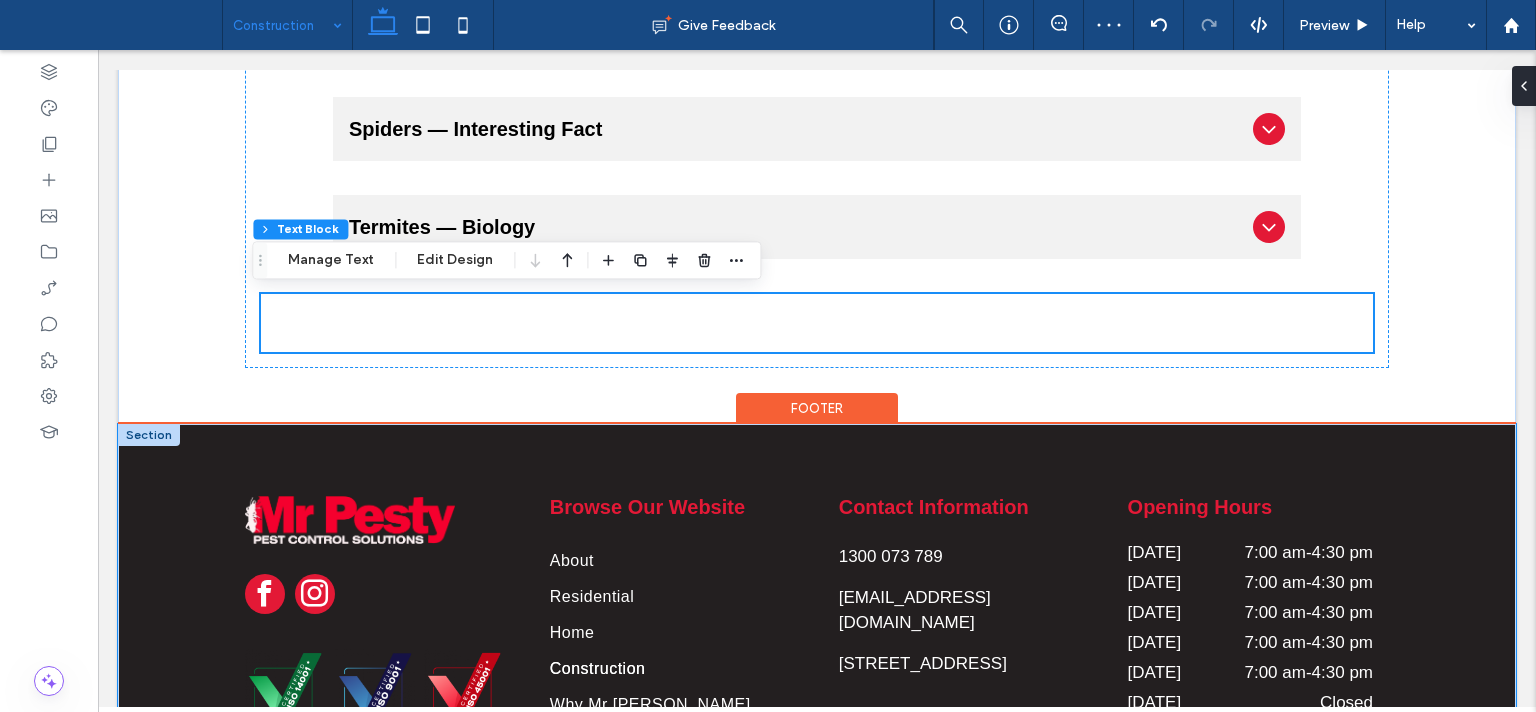 scroll, scrollTop: 1156, scrollLeft: 0, axis: vertical 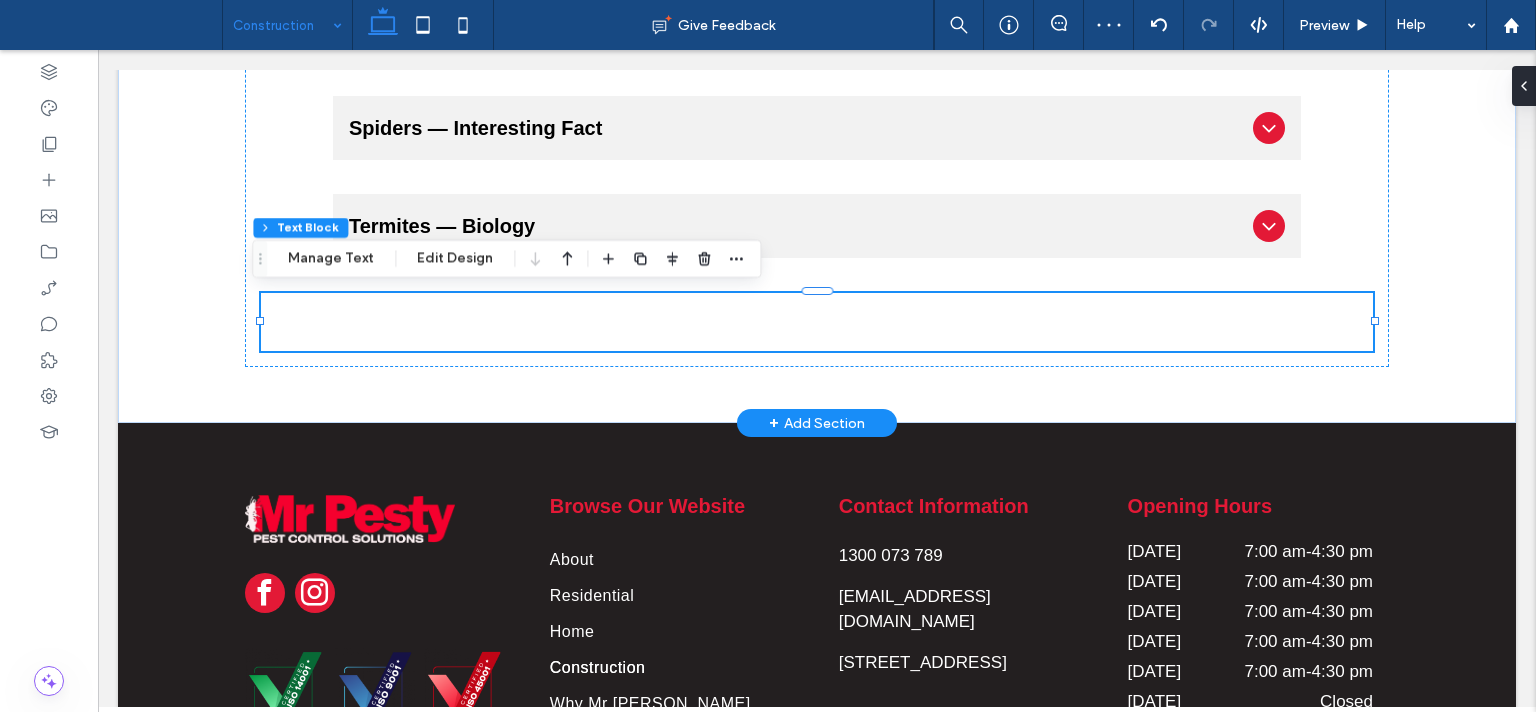 click on "Ants —  Interesting Fact An ant can lift 20 times its own body weight. If a 80kg man had the comparative strength of an ant, he could lift four tons. Bed Bugs — Interesting Fact Bed bugs can ingest seven times their own weight in blood, which would be the equivalent of an average-sized male drinking approximately 450 litres of liquid. Cockroaches — Interesting Fact A cockroach can live a week without its head. The roach only dies because without a mouth, it can’t drink water and dies of thirst. The German cockroach is not really German. In fact, the Germans call it the Prussian cockroach. It is thought to have originated in Southern Asia. Fleas —  Interesting Fact Fleas can survive for months without feeding. Mosquitoes —  Interesting Fact Male mosquitoes do not bite humans, but rather live on plant juices and other natural liquids from plants and decomposing organic material. Rodents — Interesting Fact Rats can squeeze through a space as small as an inch. Mice can jump a foot high. Button" at bounding box center (817, -71) 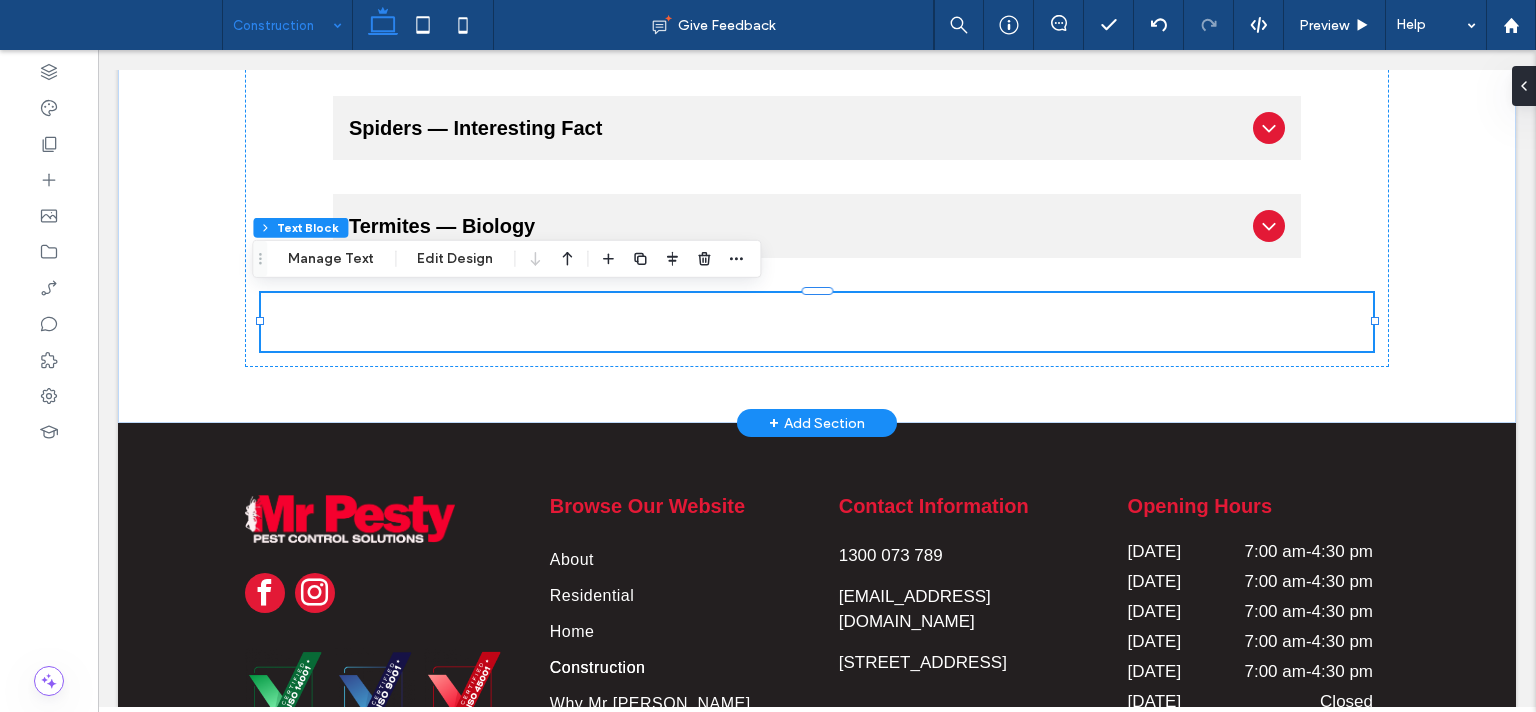 click on "Ants —  Interesting Fact An ant can lift 20 times its own body weight. If a 80kg man had the comparative strength of an ant, he could lift four tons. Bed Bugs — Interesting Fact Bed bugs can ingest seven times their own weight in blood, which would be the equivalent of an average-sized male drinking approximately 450 litres of liquid. Cockroaches — Interesting Fact A cockroach can live a week without its head. The roach only dies because without a mouth, it can’t drink water and dies of thirst. The German cockroach is not really German. In fact, the Germans call it the Prussian cockroach. It is thought to have originated in Southern Asia. Fleas —  Interesting Fact Fleas can survive for months without feeding. Mosquitoes —  Interesting Fact Male mosquitoes do not bite humans, but rather live on plant juices and other natural liquids from plants and decomposing organic material. Rodents — Interesting Fact Rats can squeeze through a space as small as an inch. Mice can jump a foot high. Button" at bounding box center [817, -71] 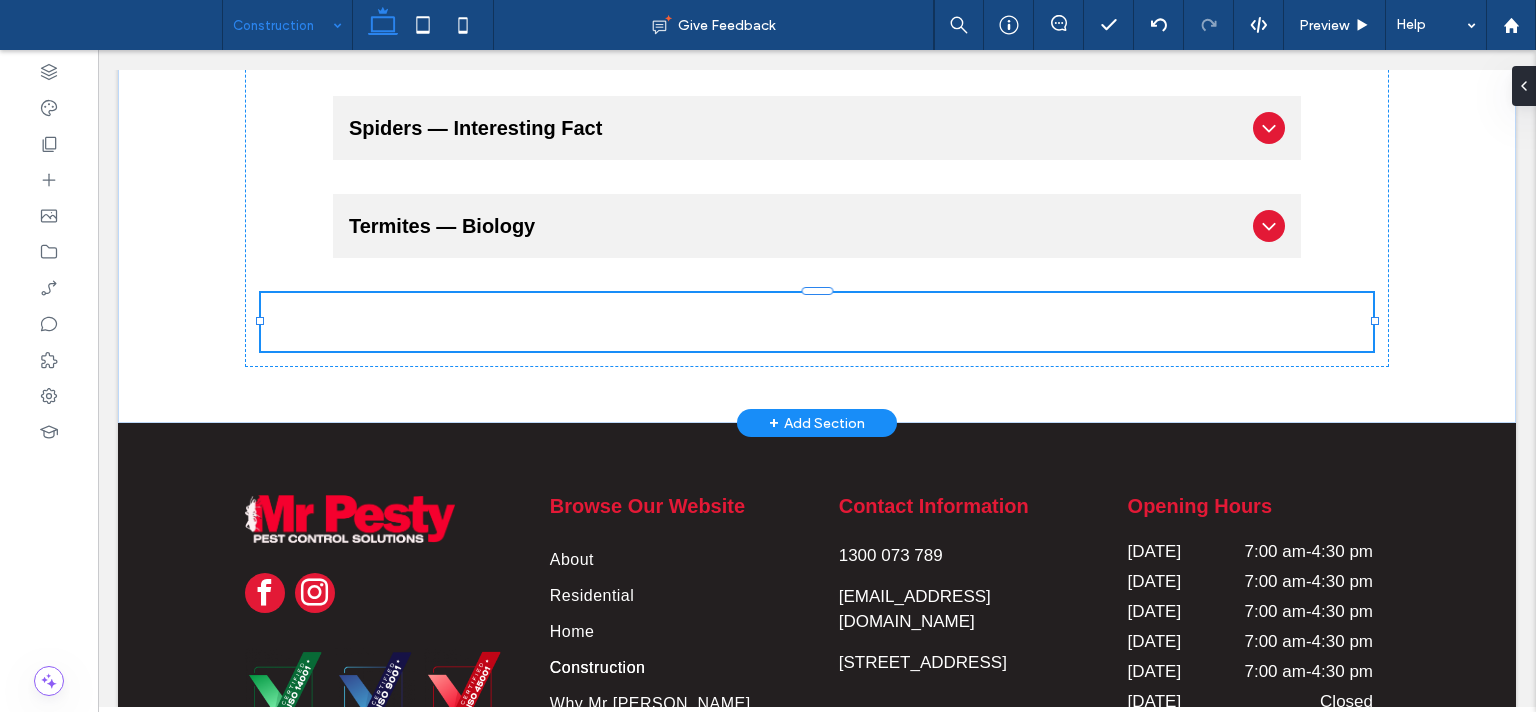 scroll, scrollTop: 1156, scrollLeft: 0, axis: vertical 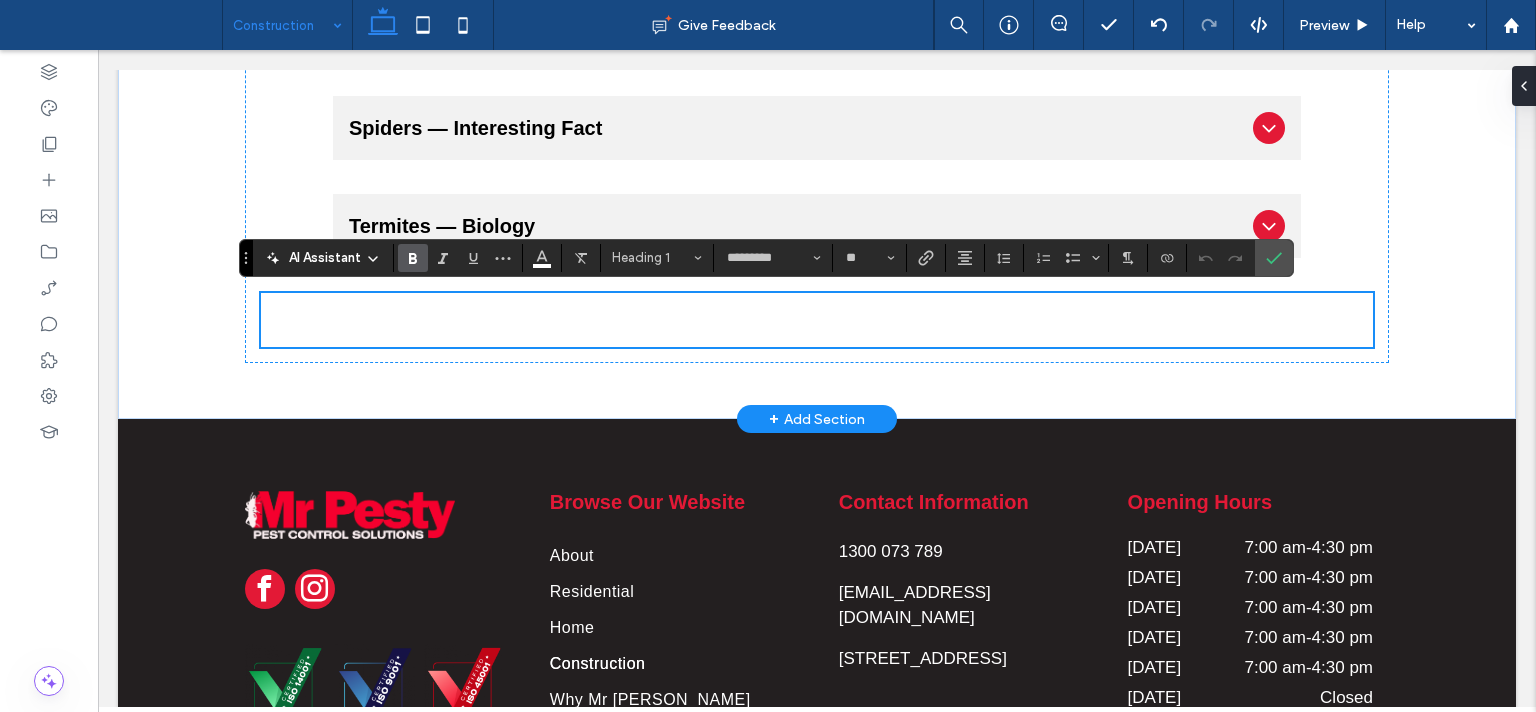 click on "**********" at bounding box center [817, 320] 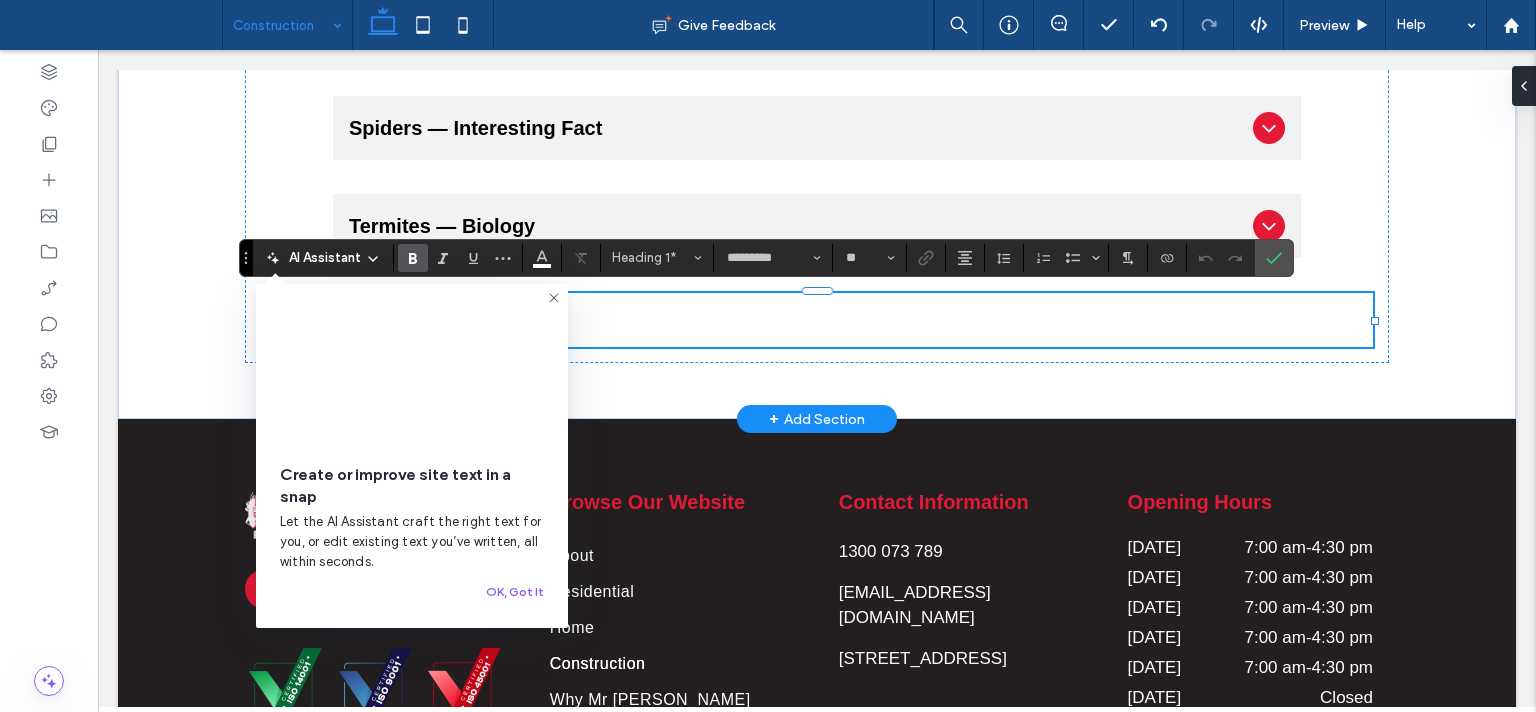 click on "**********" at bounding box center (817, 319) 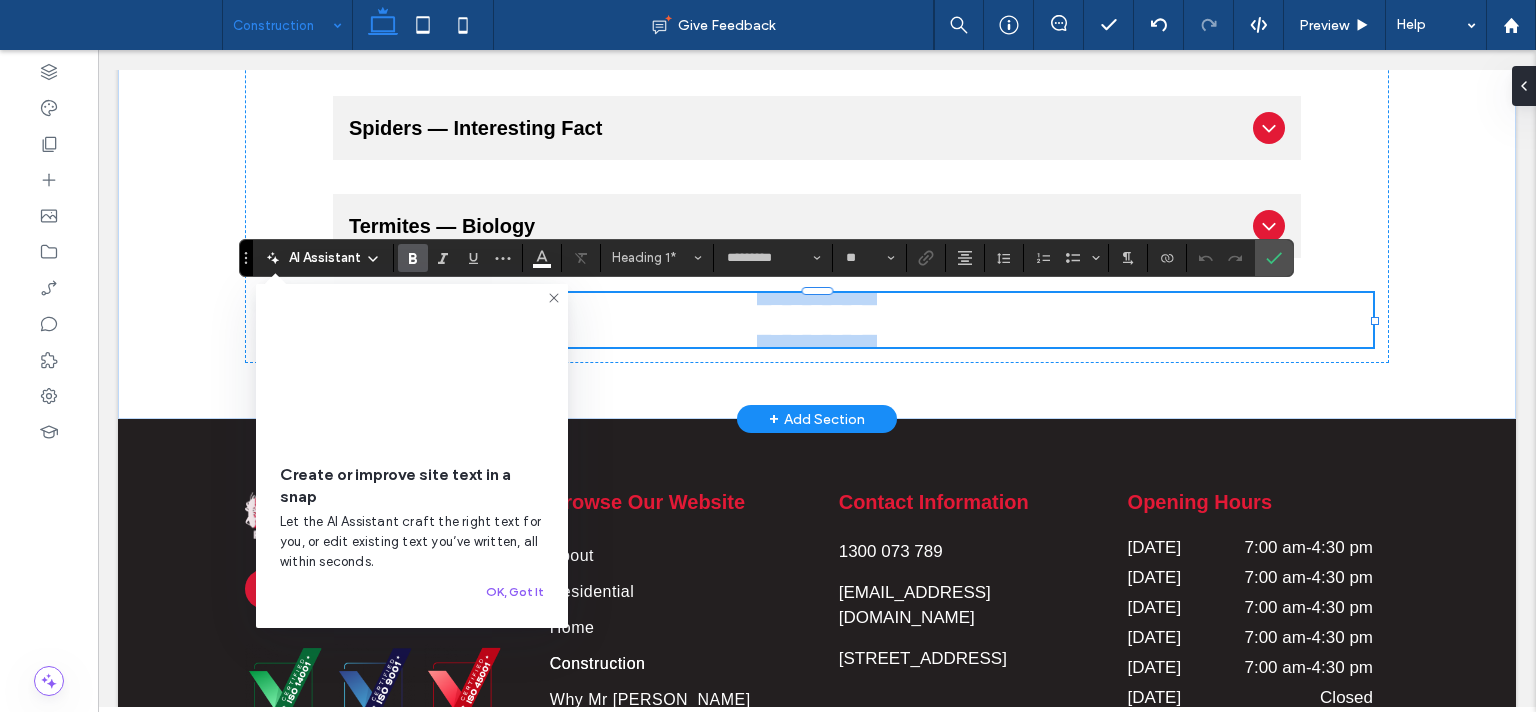 click on "**********" at bounding box center [817, 319] 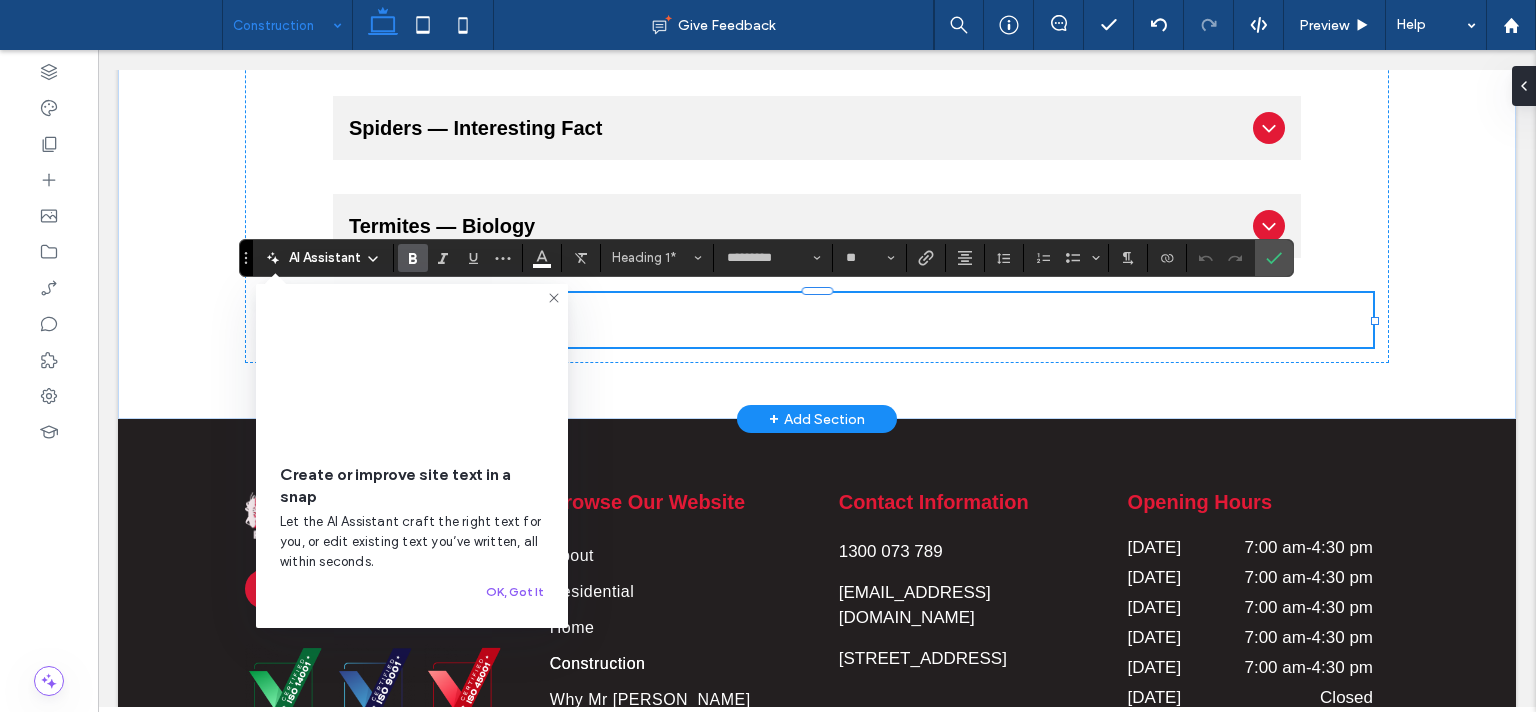 click on "**********" at bounding box center [817, 319] 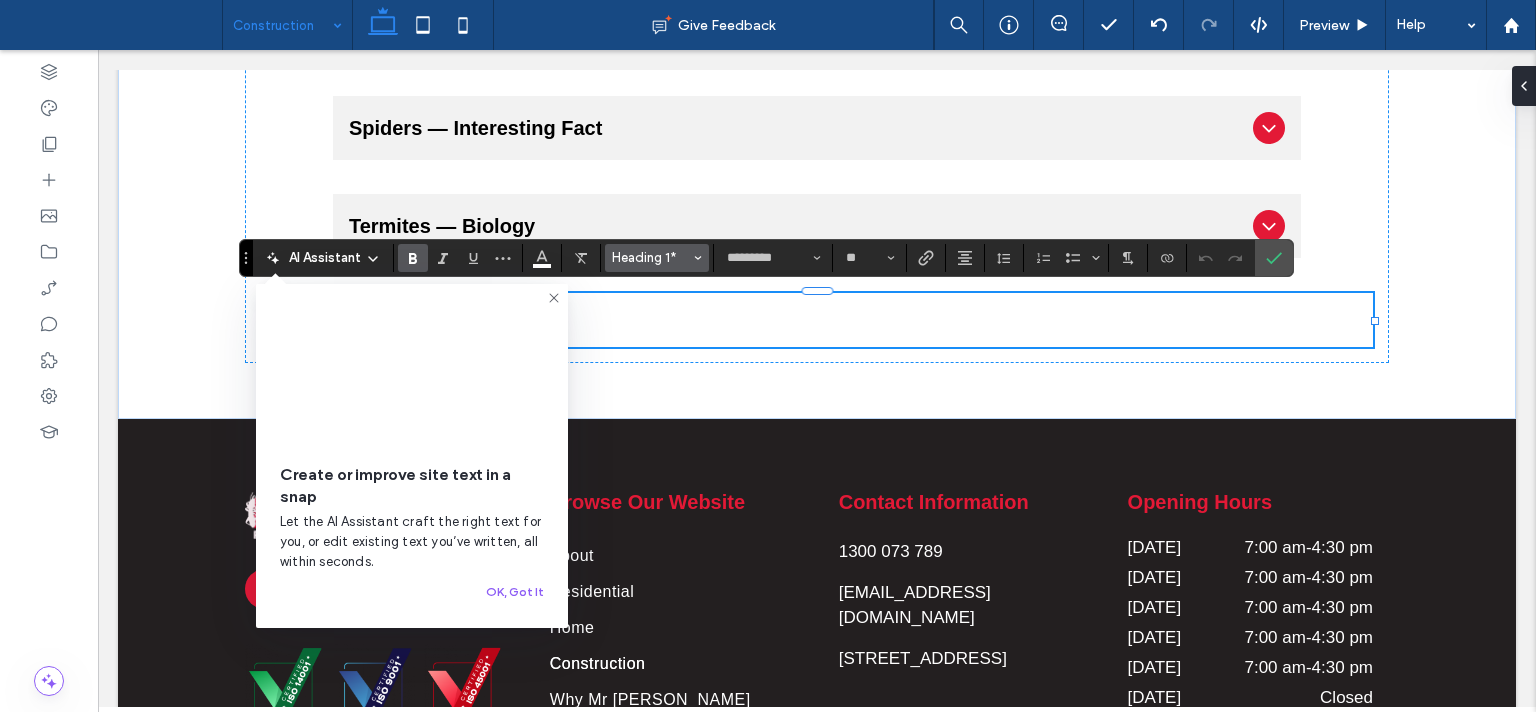 click on "Heading 1*" at bounding box center [657, 258] 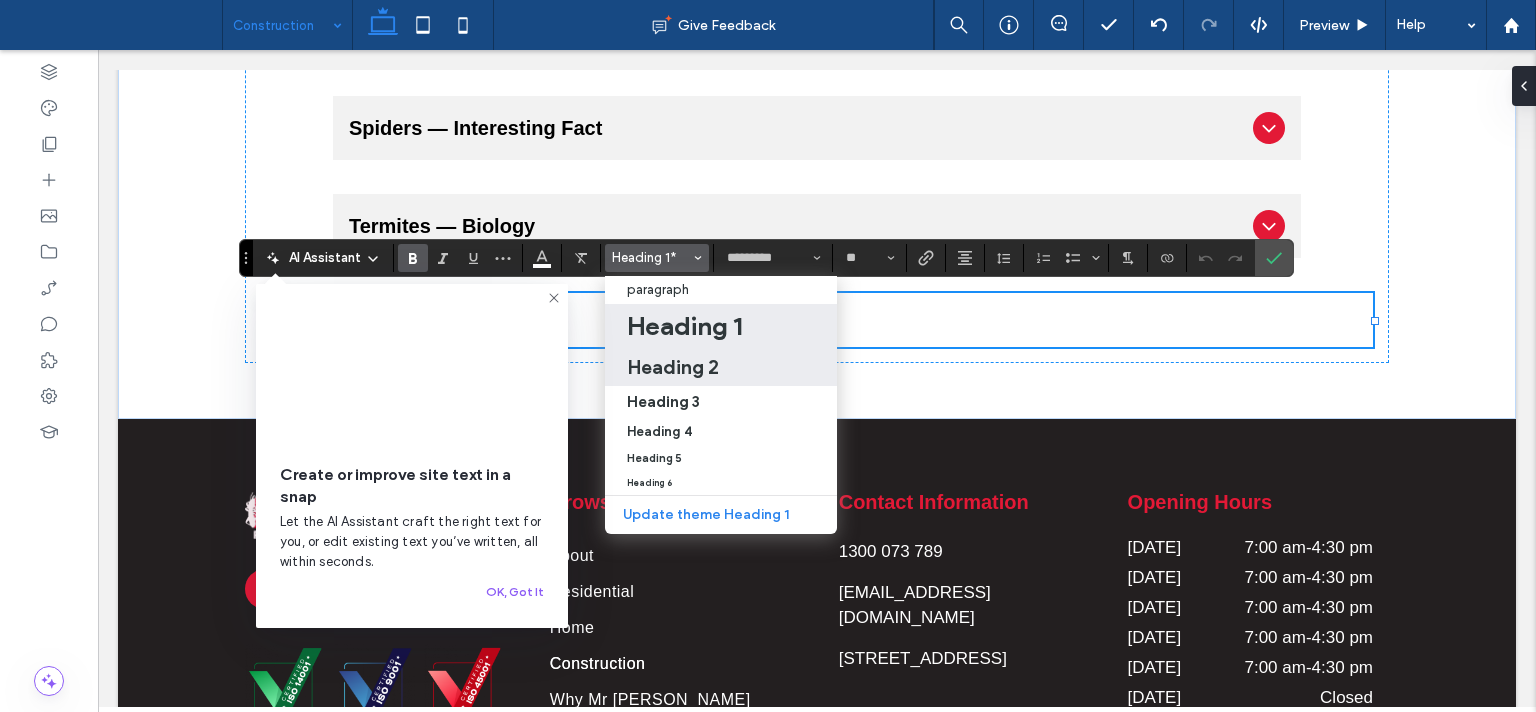 click on "Heading 2" at bounding box center [673, 367] 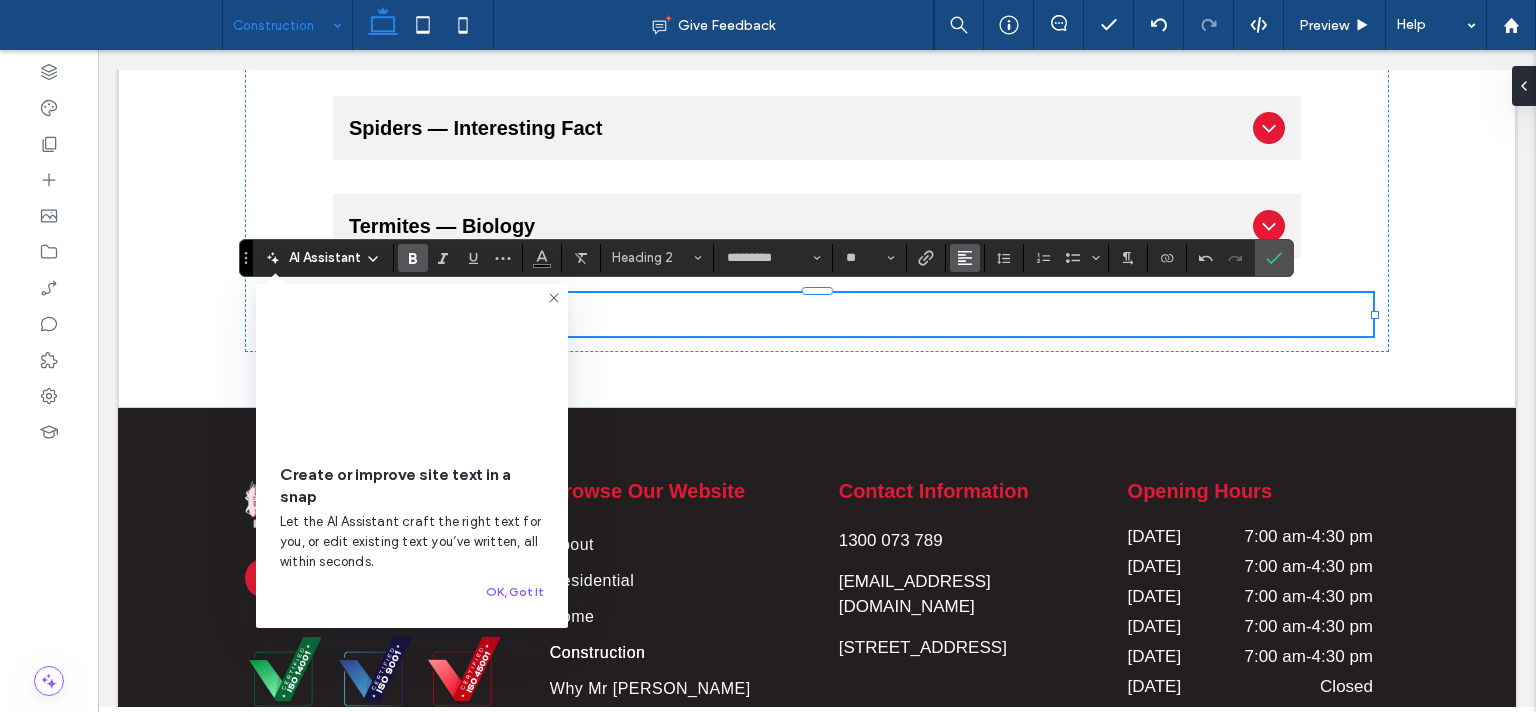 click 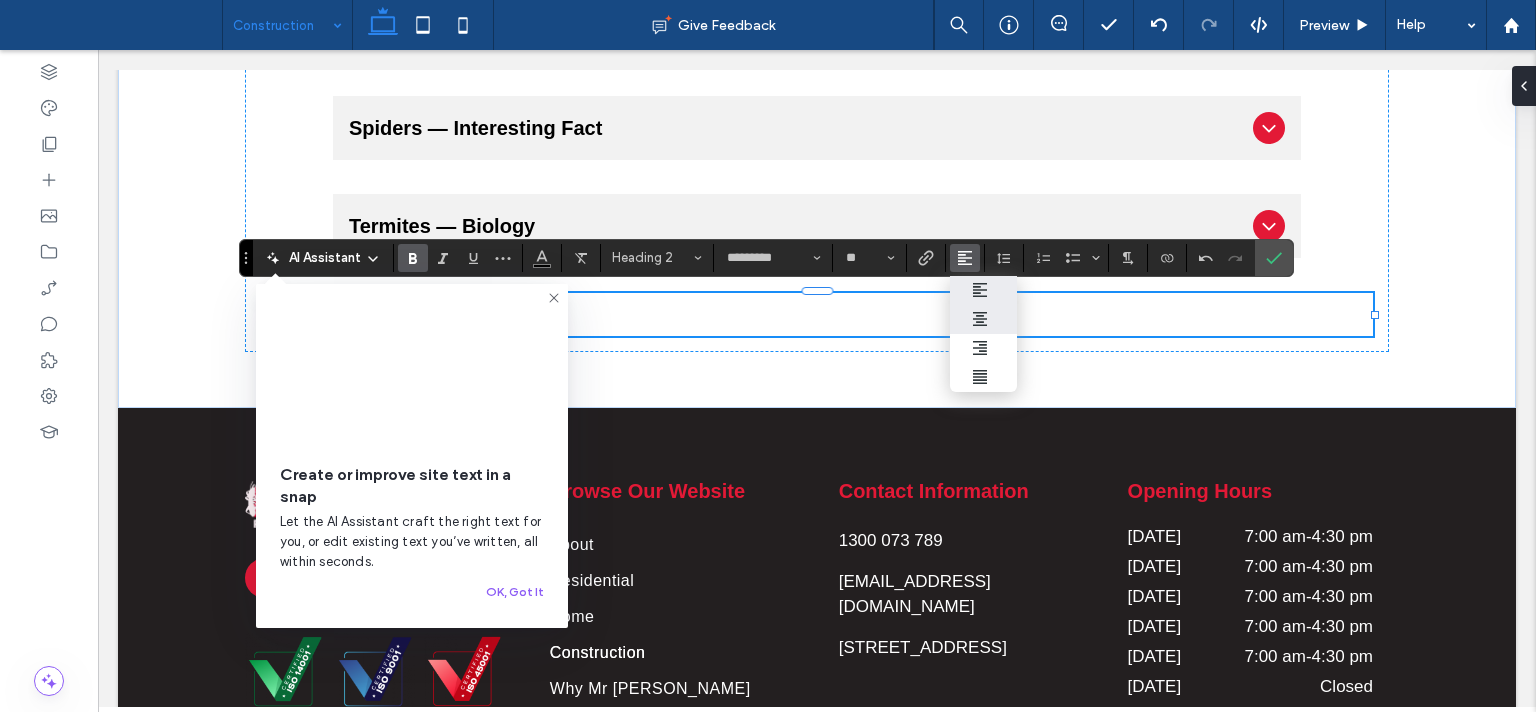 click at bounding box center [983, 319] 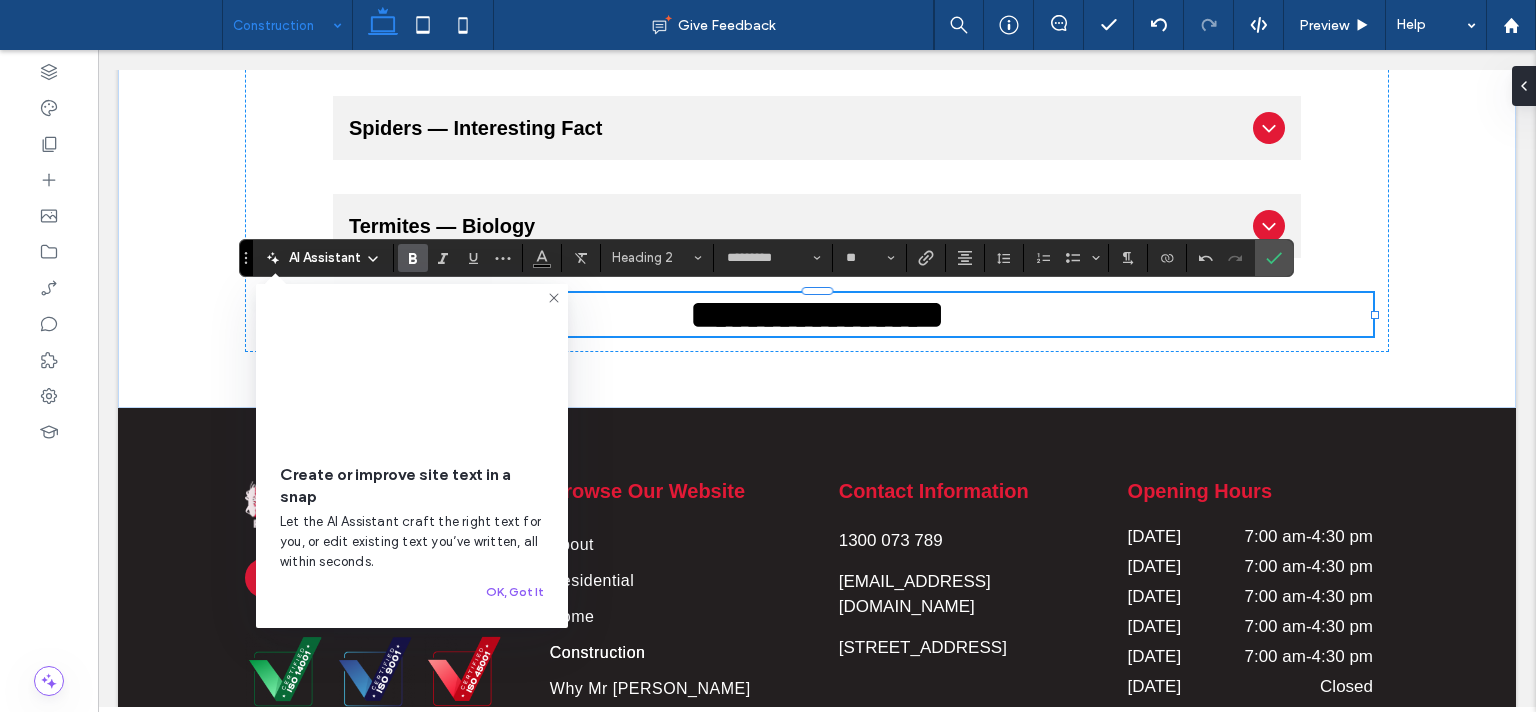click 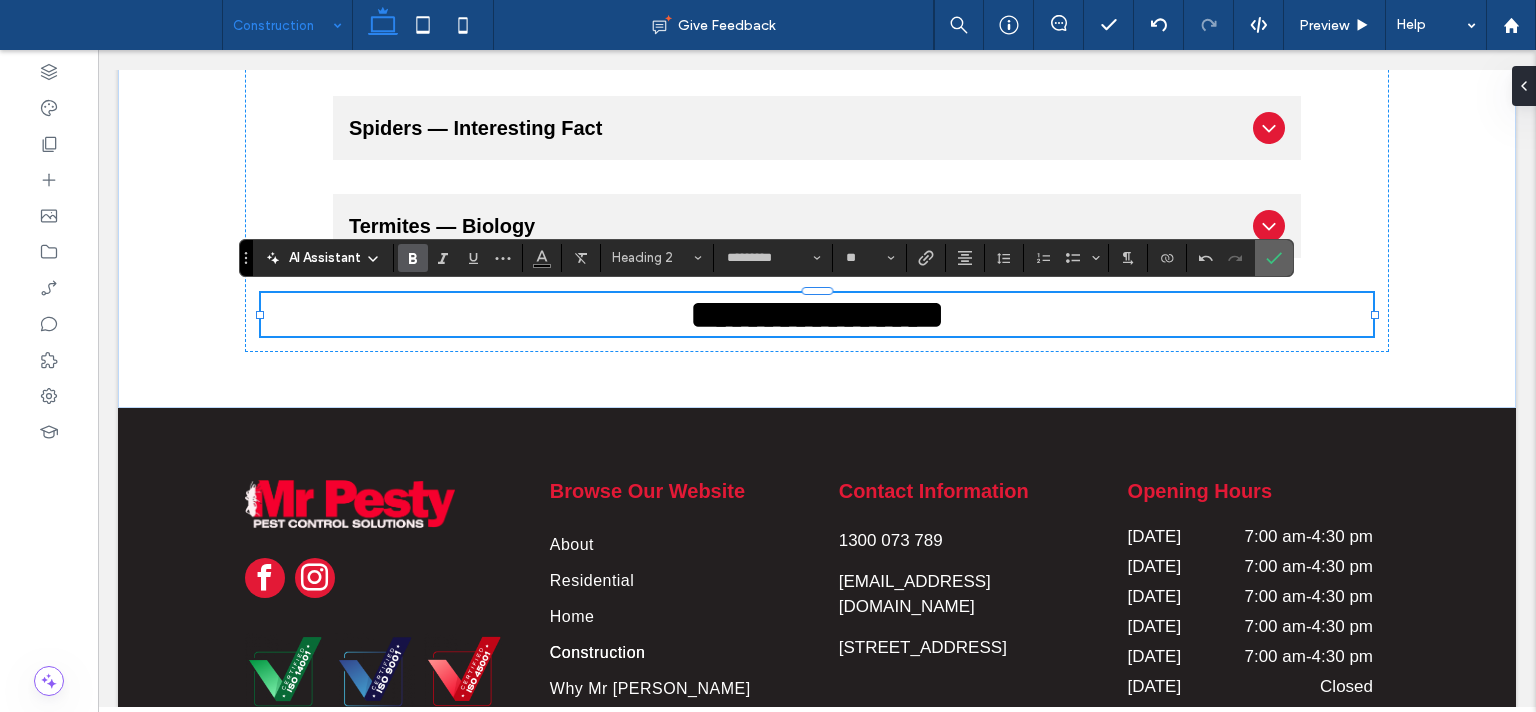 click 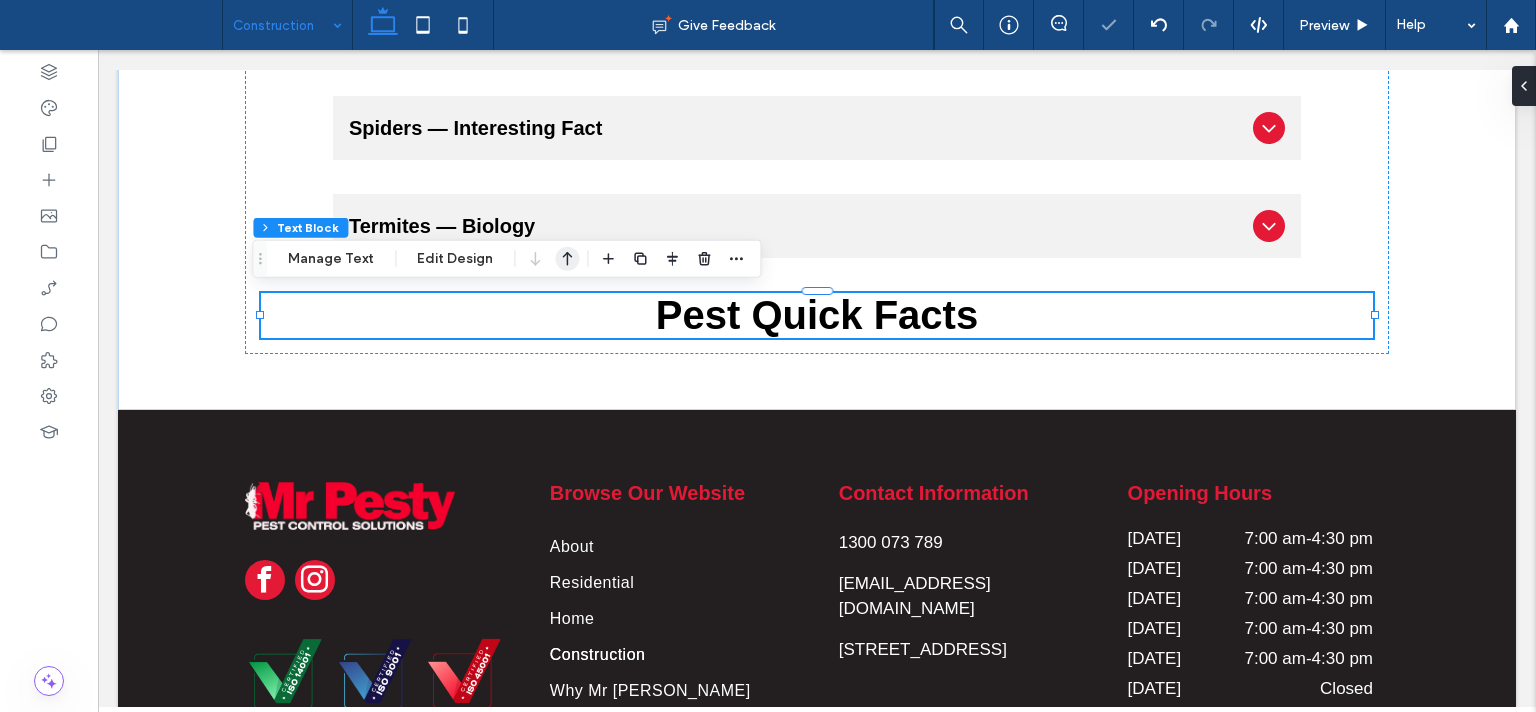 click 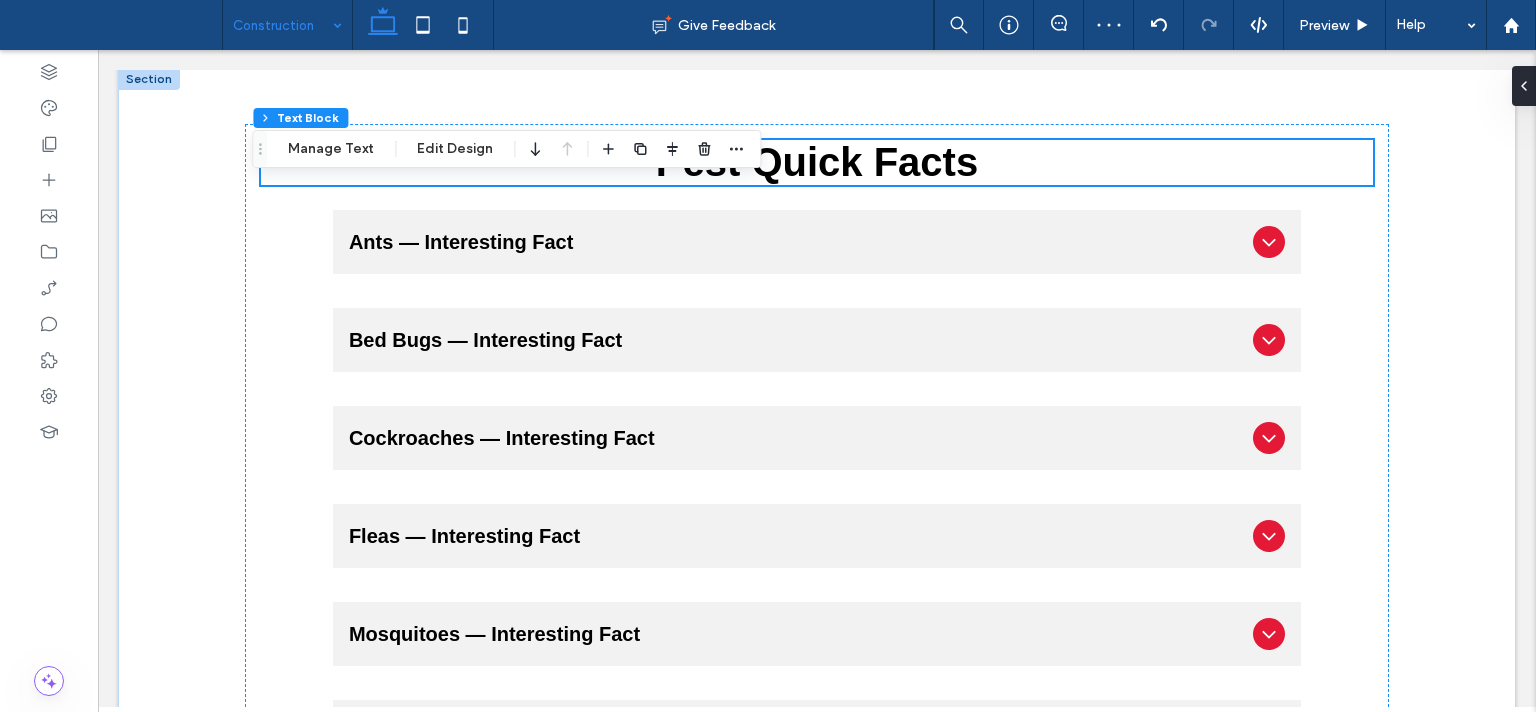 scroll, scrollTop: 525, scrollLeft: 0, axis: vertical 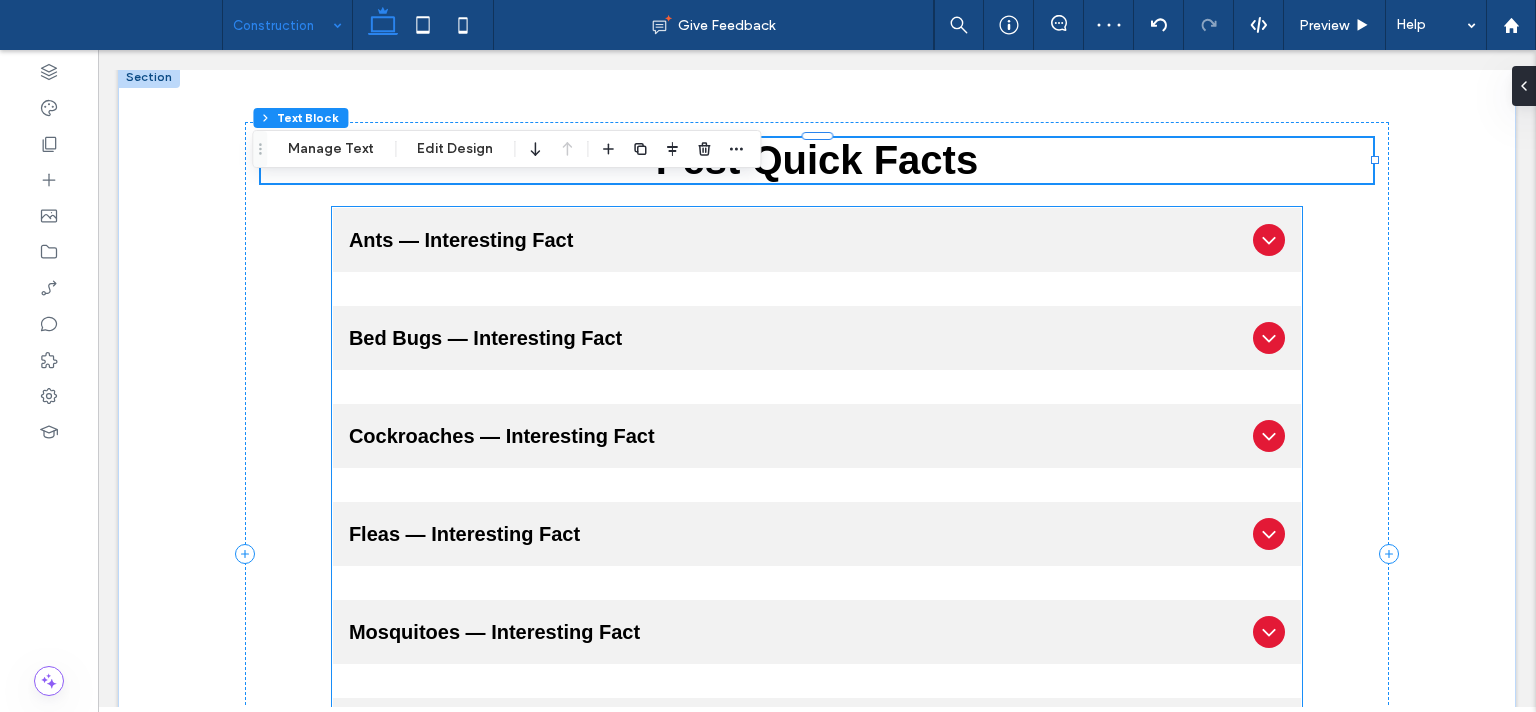 click on "Ants —  Interesting Fact" at bounding box center [797, 240] 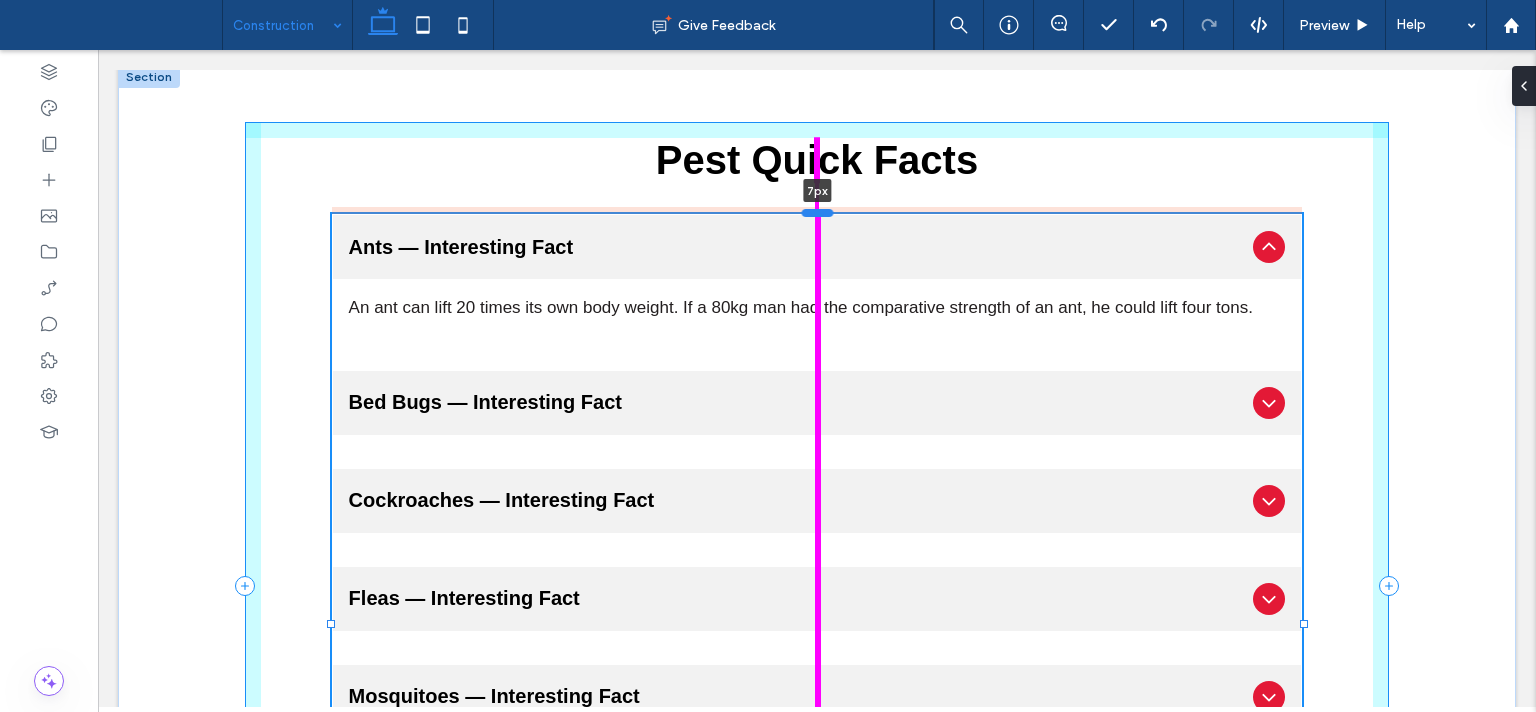 click at bounding box center (818, 213) 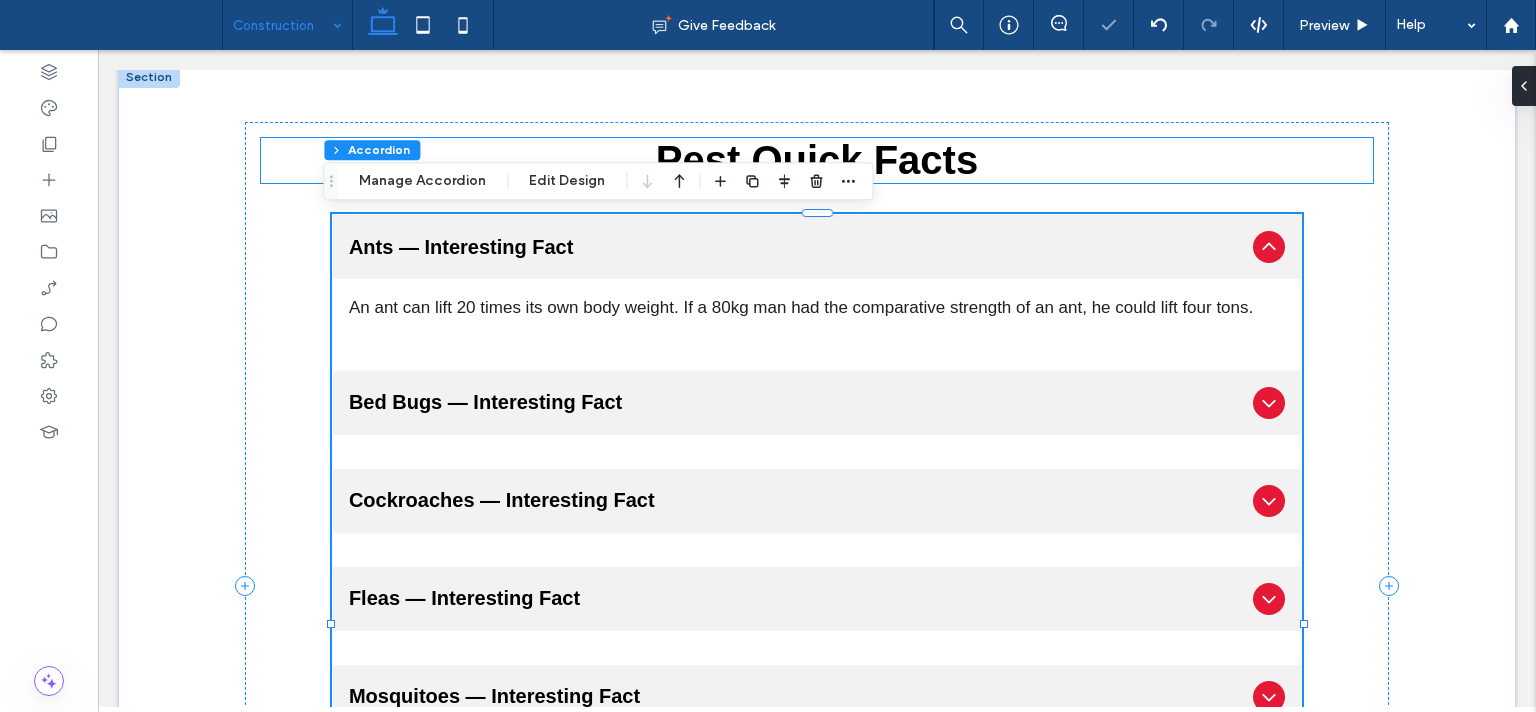 click on "Pest Quick Facts" at bounding box center [817, 160] 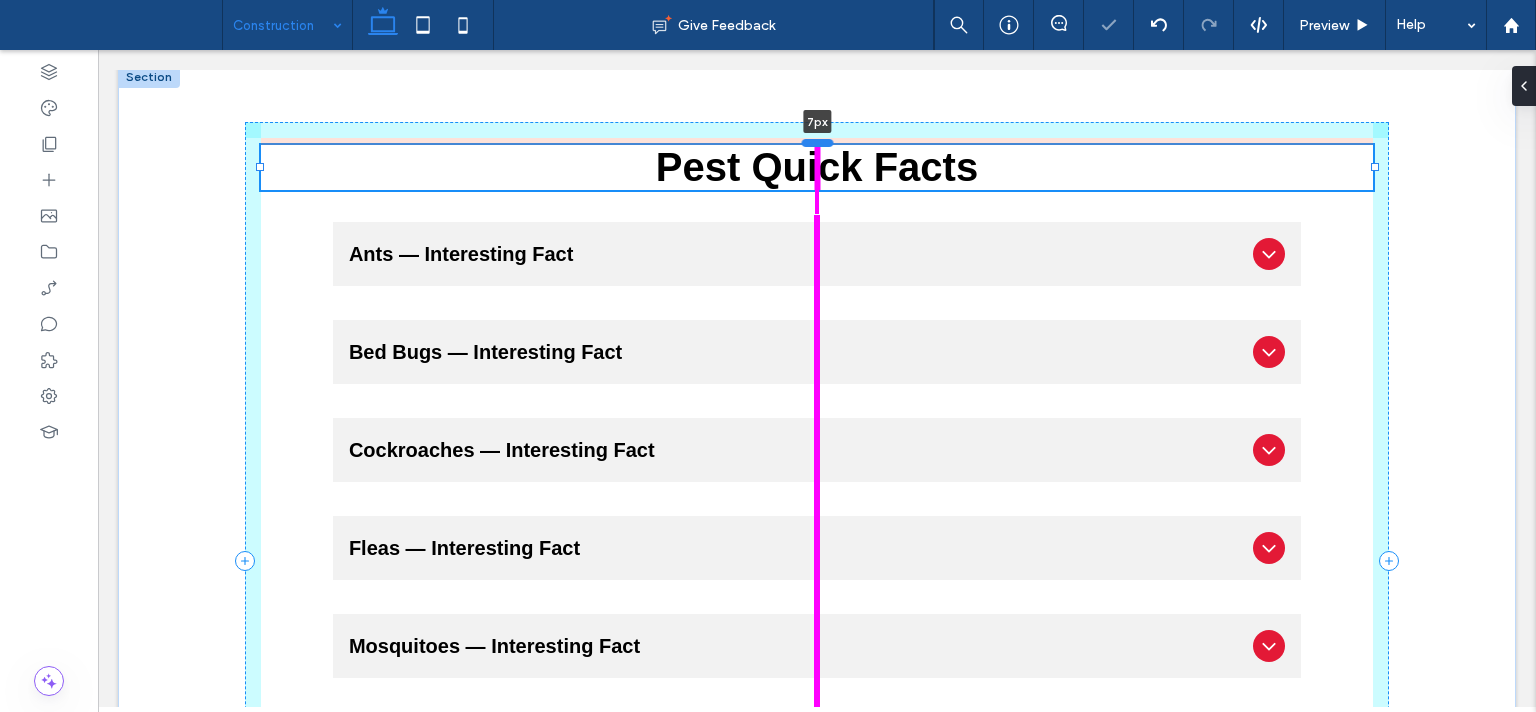 click at bounding box center [818, 143] 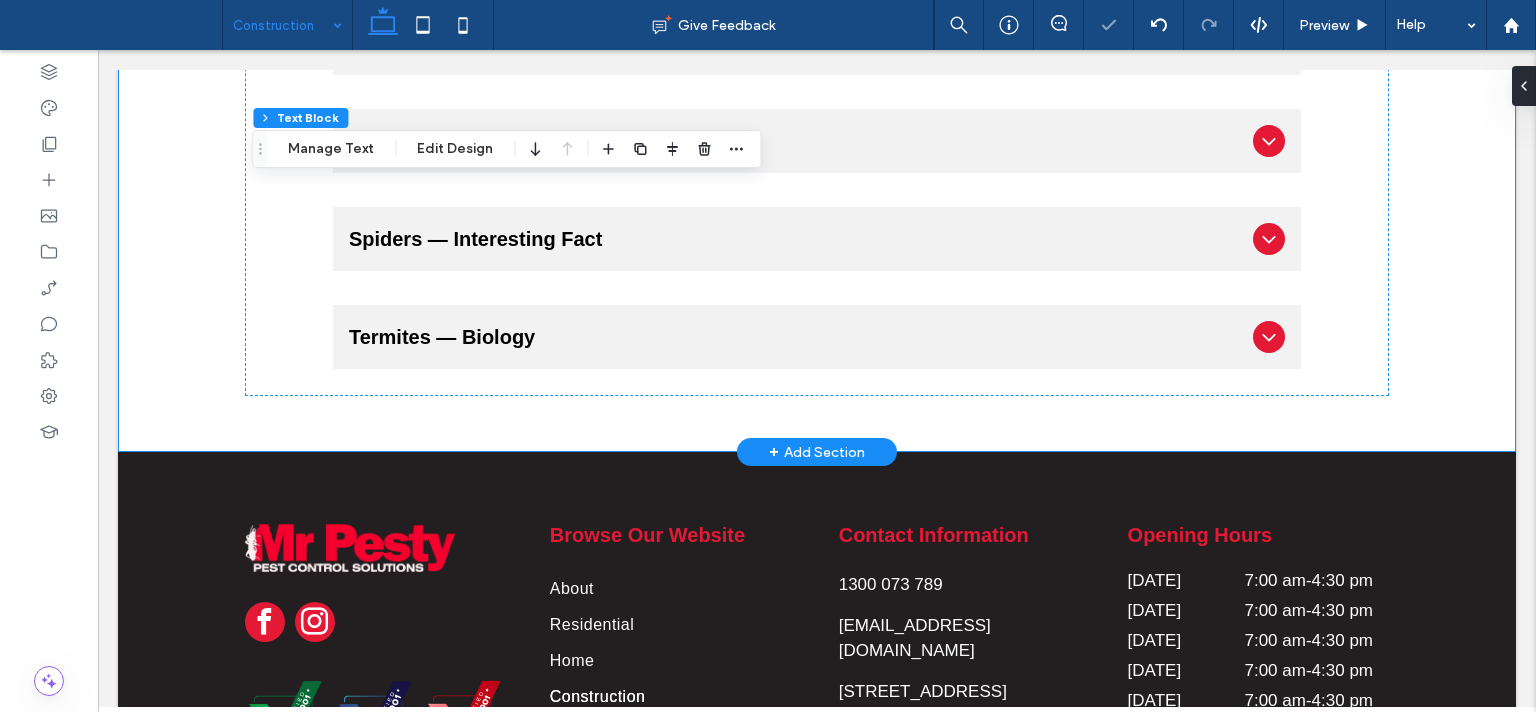scroll, scrollTop: 1340, scrollLeft: 0, axis: vertical 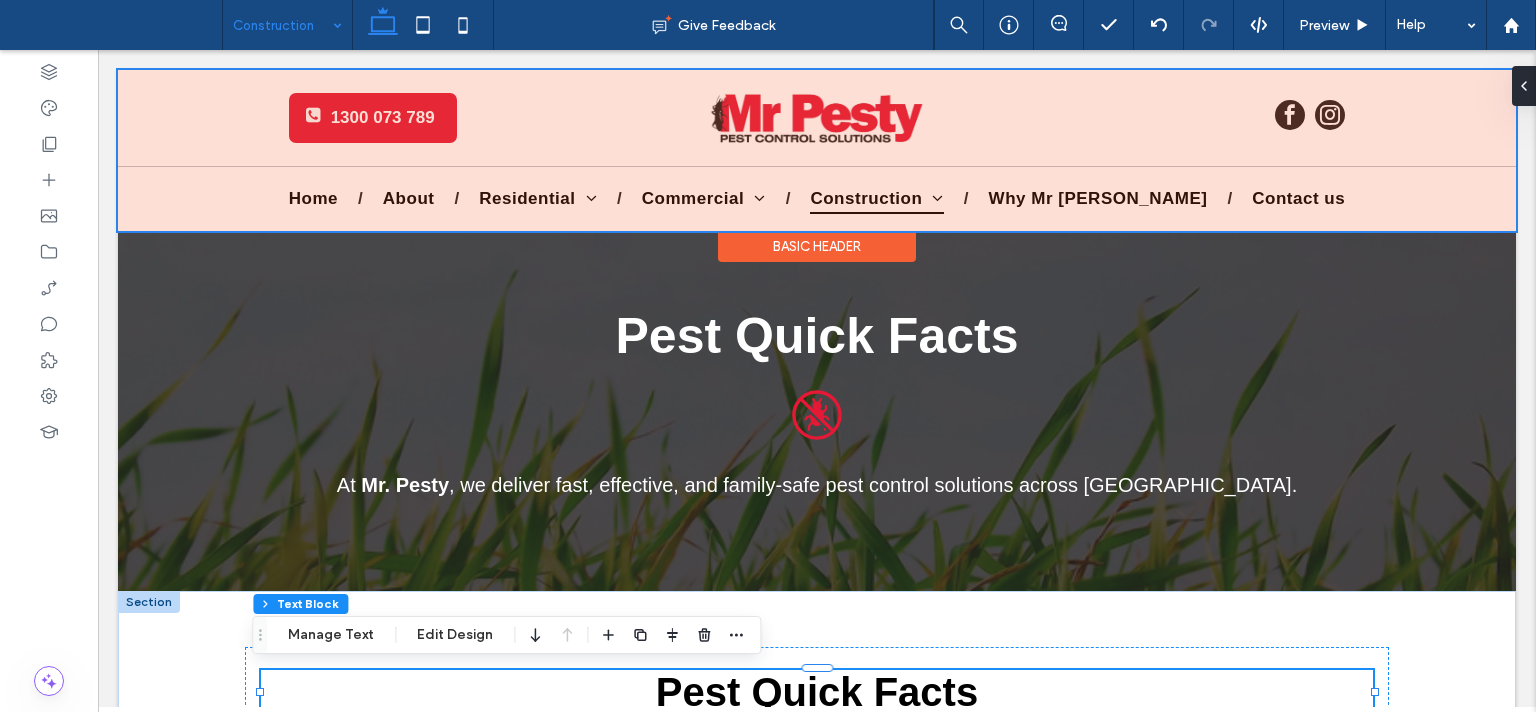 click at bounding box center (817, 150) 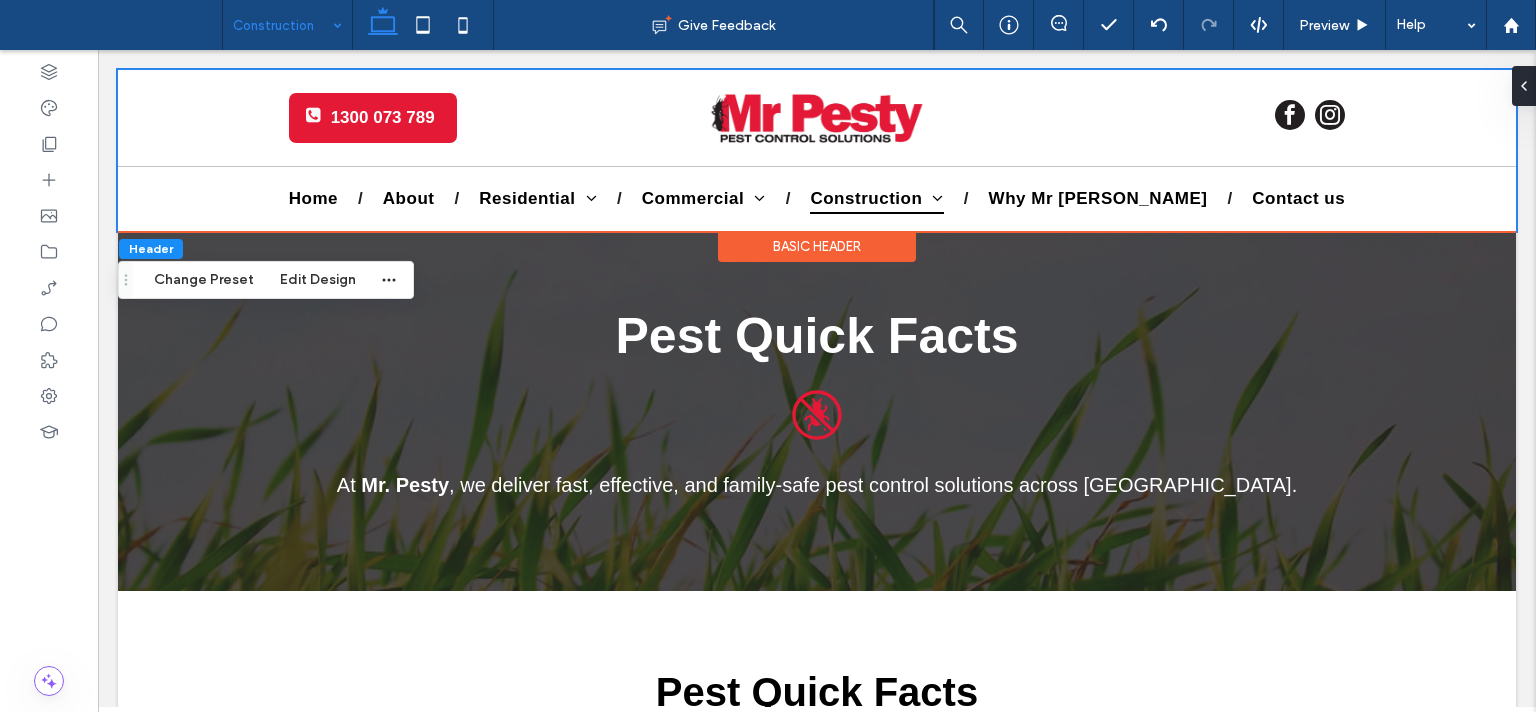 click at bounding box center (282, 25) 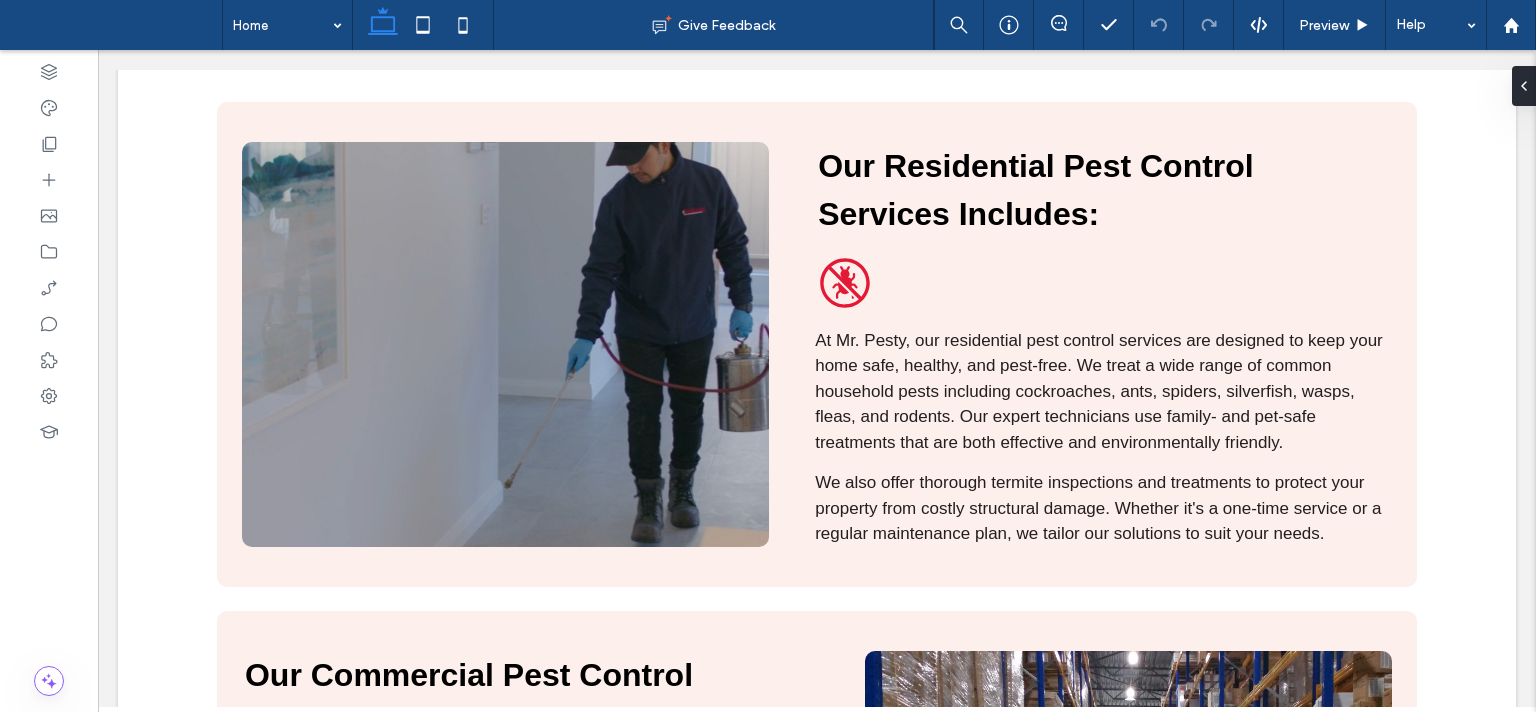 scroll, scrollTop: 524, scrollLeft: 0, axis: vertical 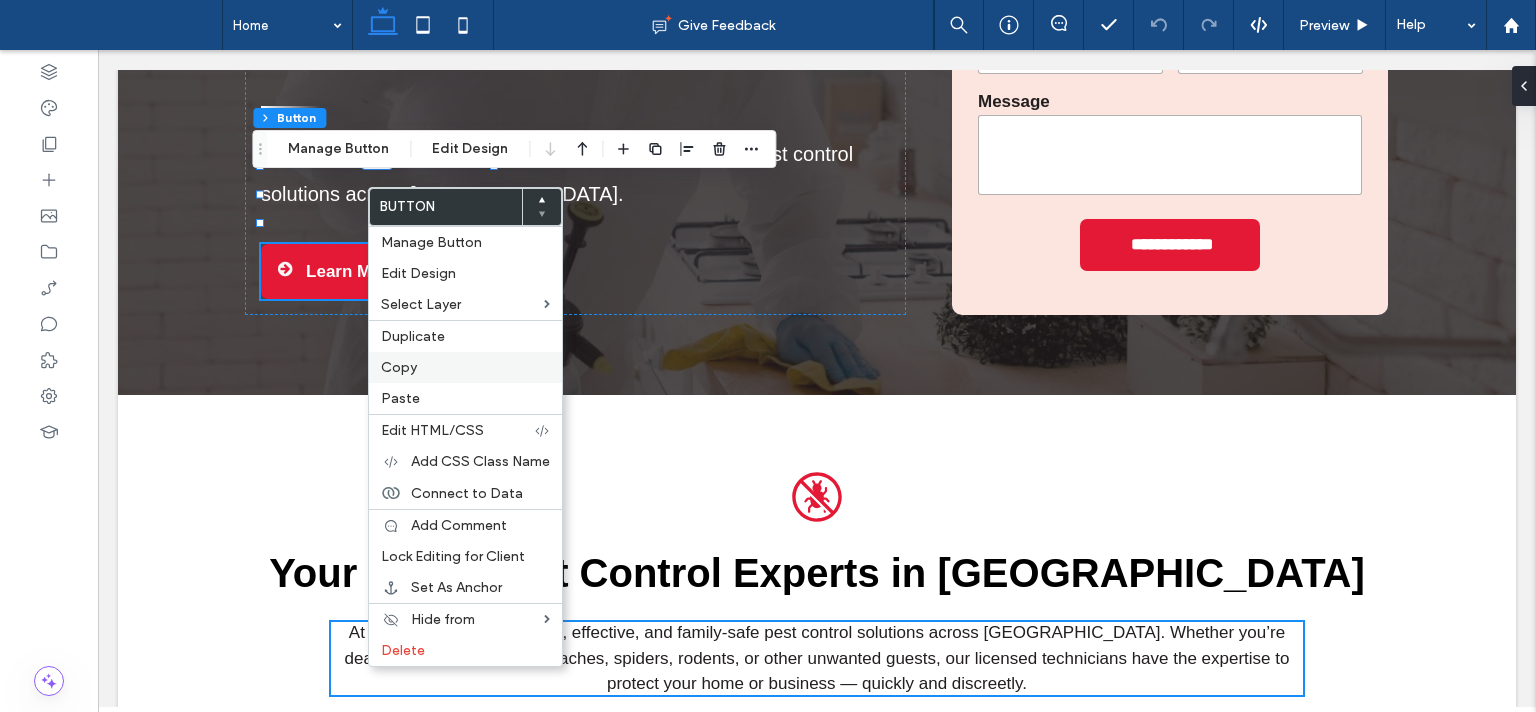 click on "Copy" at bounding box center [399, 367] 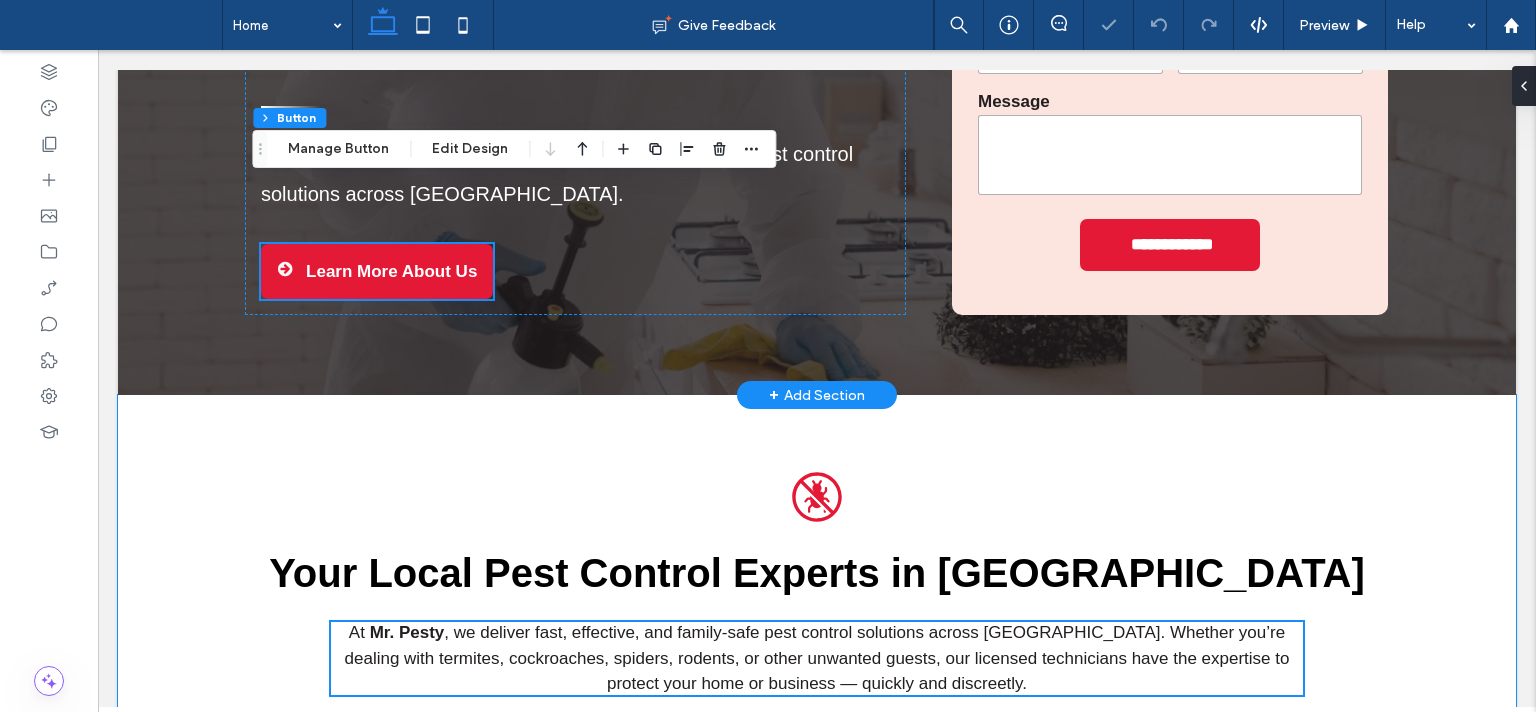 scroll, scrollTop: 994, scrollLeft: 0, axis: vertical 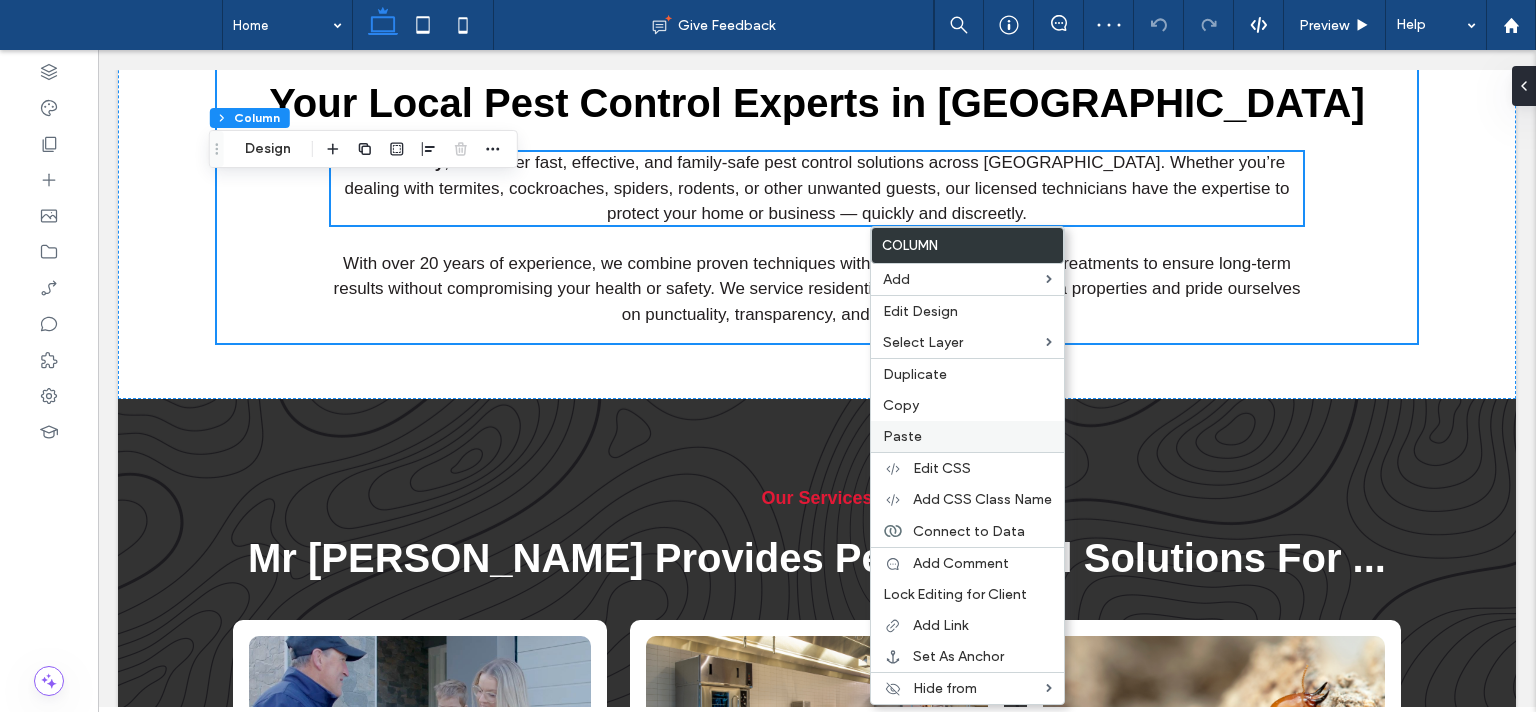 click on "Paste" at bounding box center (967, 436) 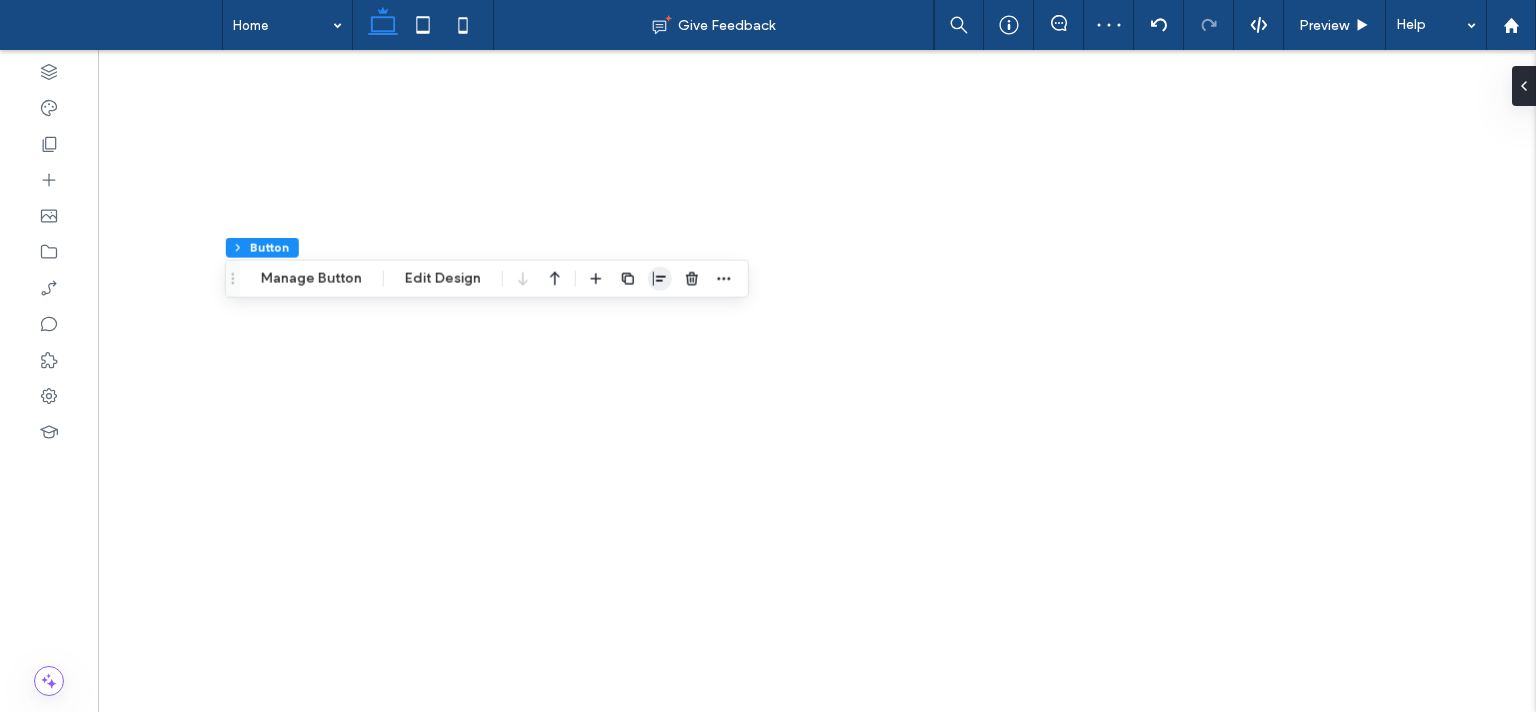 click 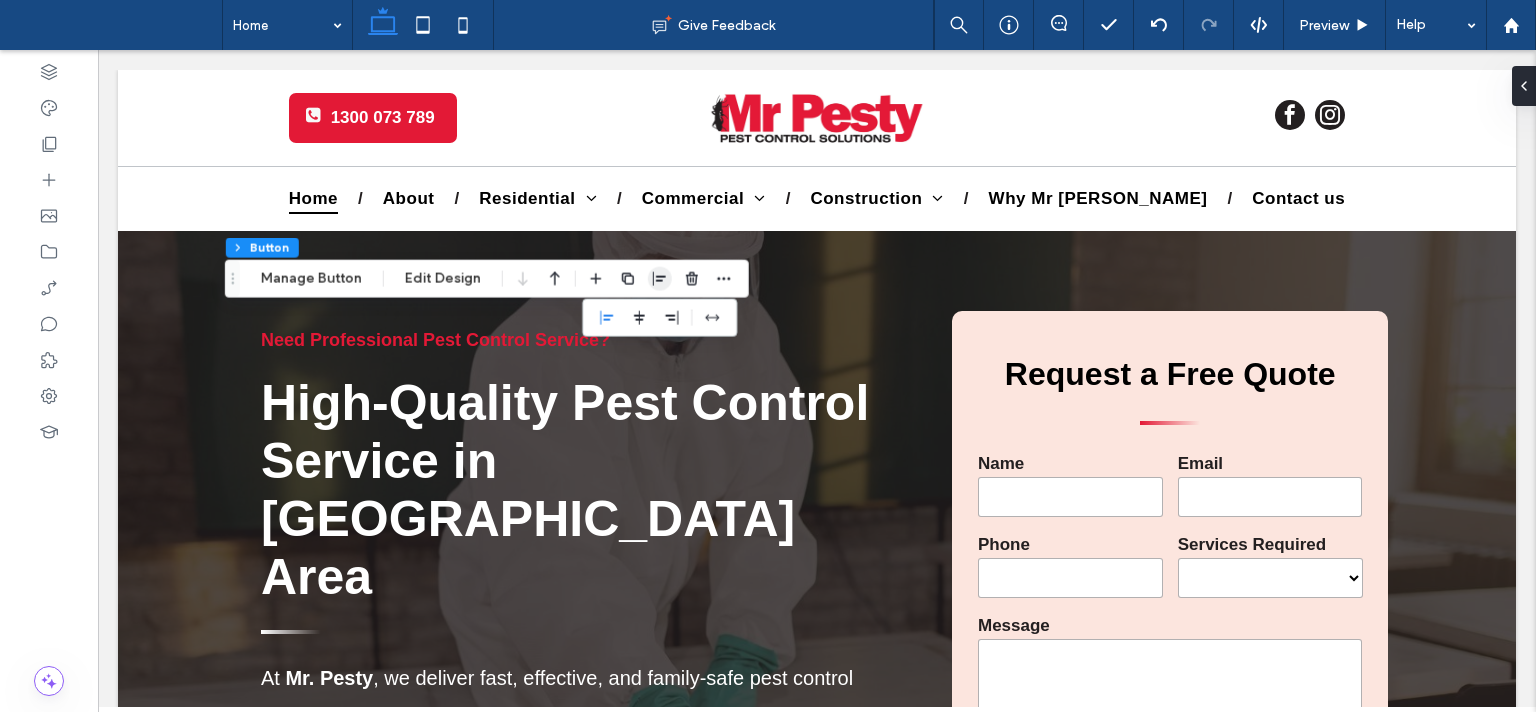 scroll, scrollTop: 994, scrollLeft: 0, axis: vertical 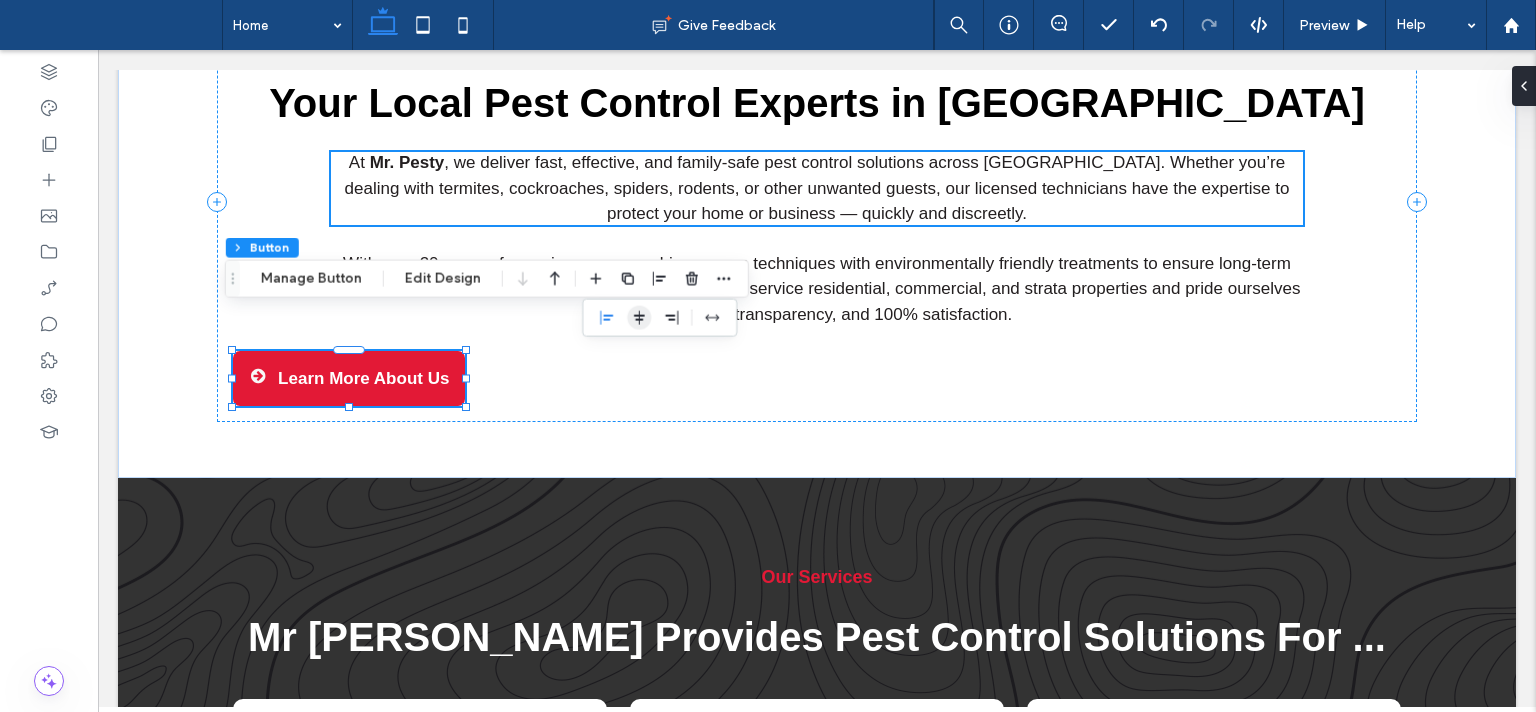 click 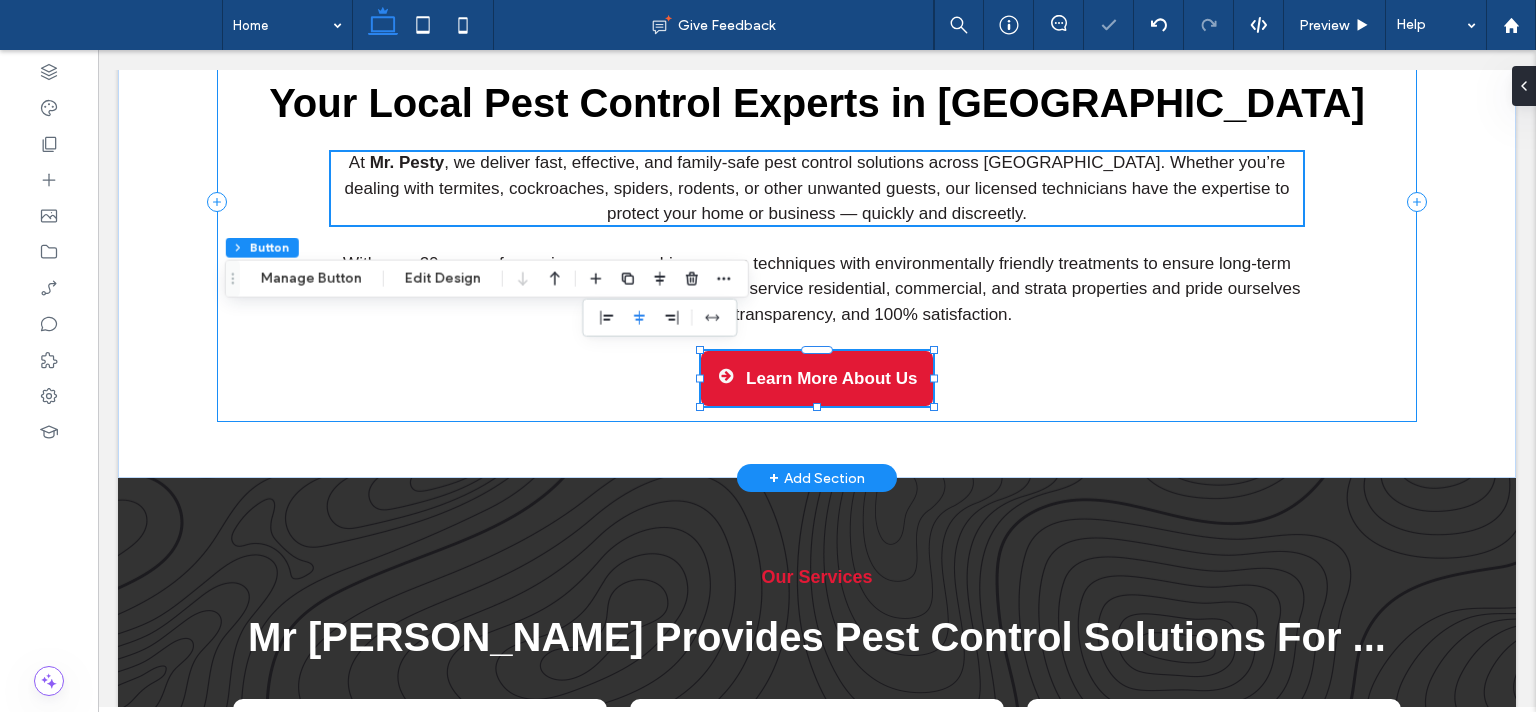 click on "A black and white icon of a bug in a circle.
Your Local Pest Control Experts in [GEOGRAPHIC_DATA]
At
Mr. Pesty , we deliver fast, effective, and family-safe pest control solutions across [GEOGRAPHIC_DATA]. Whether you’re dealing with termites, cockroaches, spiders, rodents, or other unwanted guests, our licensed technicians have the expertise to protect your home or business — quickly and discreetly.
With over 20 years of experience, we combine proven techniques with environmentally friendly treatments to ensure long-term results without compromising your health or safety. We service residential, commercial, and strata properties and pride ourselves on punctuality, transparency, and 100% satisfaction.
Learn More About Us" at bounding box center [817, 201] 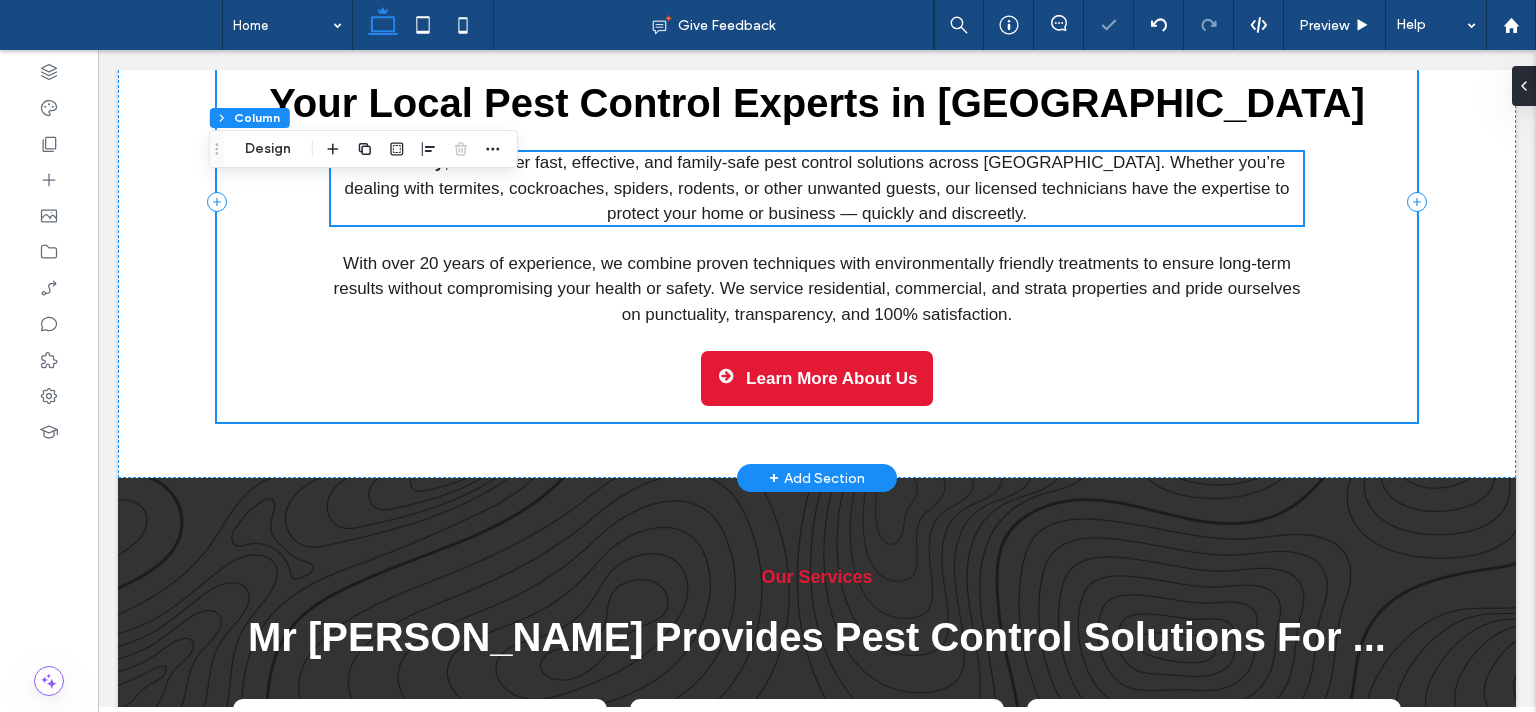 scroll, scrollTop: 0, scrollLeft: 0, axis: both 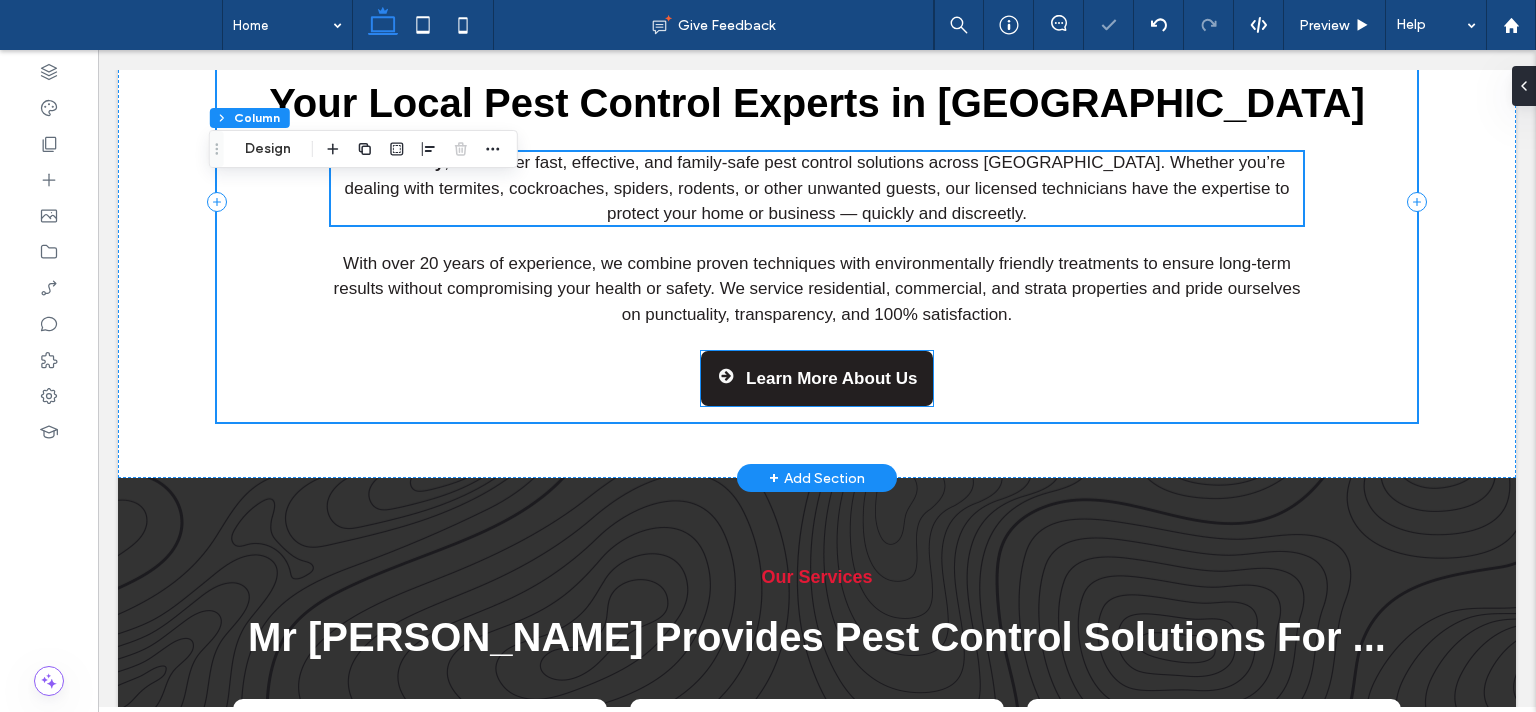 click on "Learn More About Us" at bounding box center [831, 379] 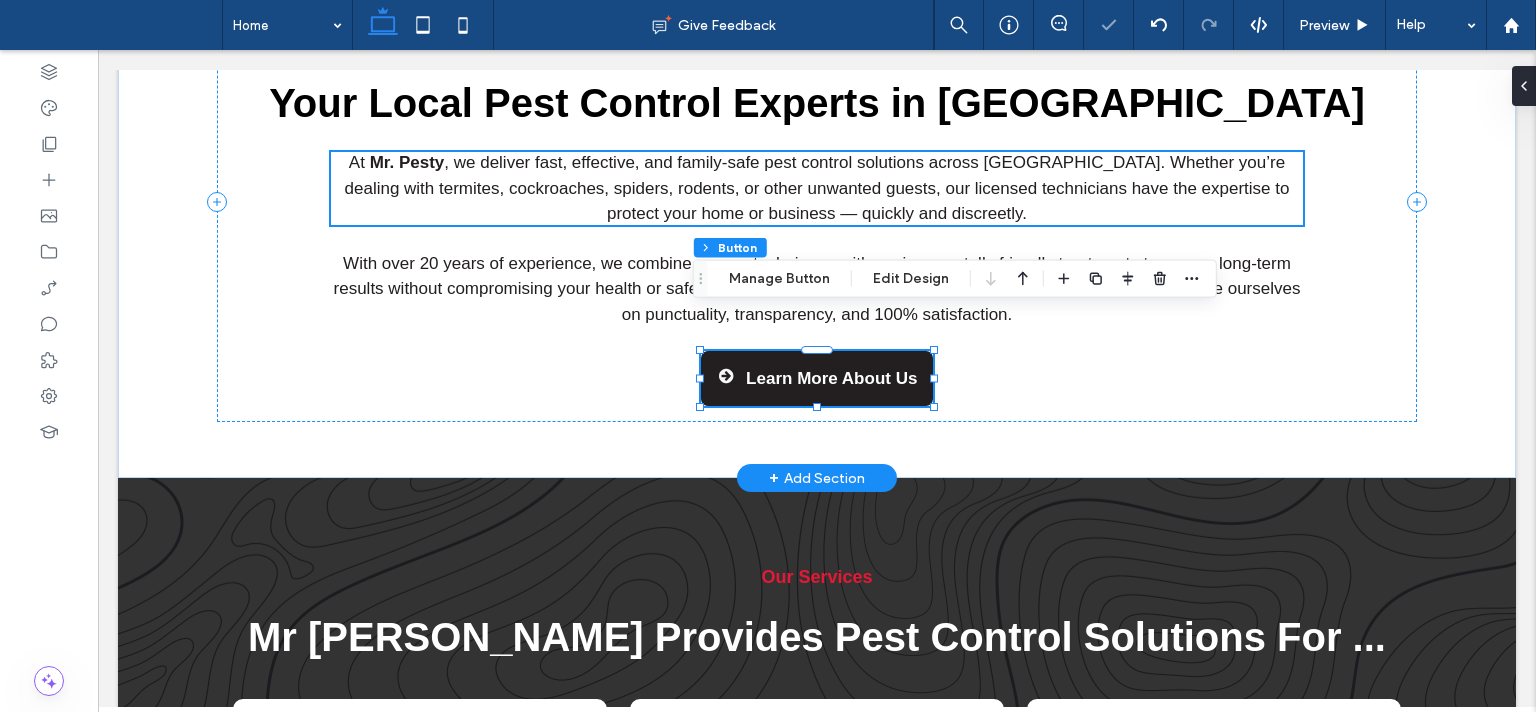 click at bounding box center [726, 375] 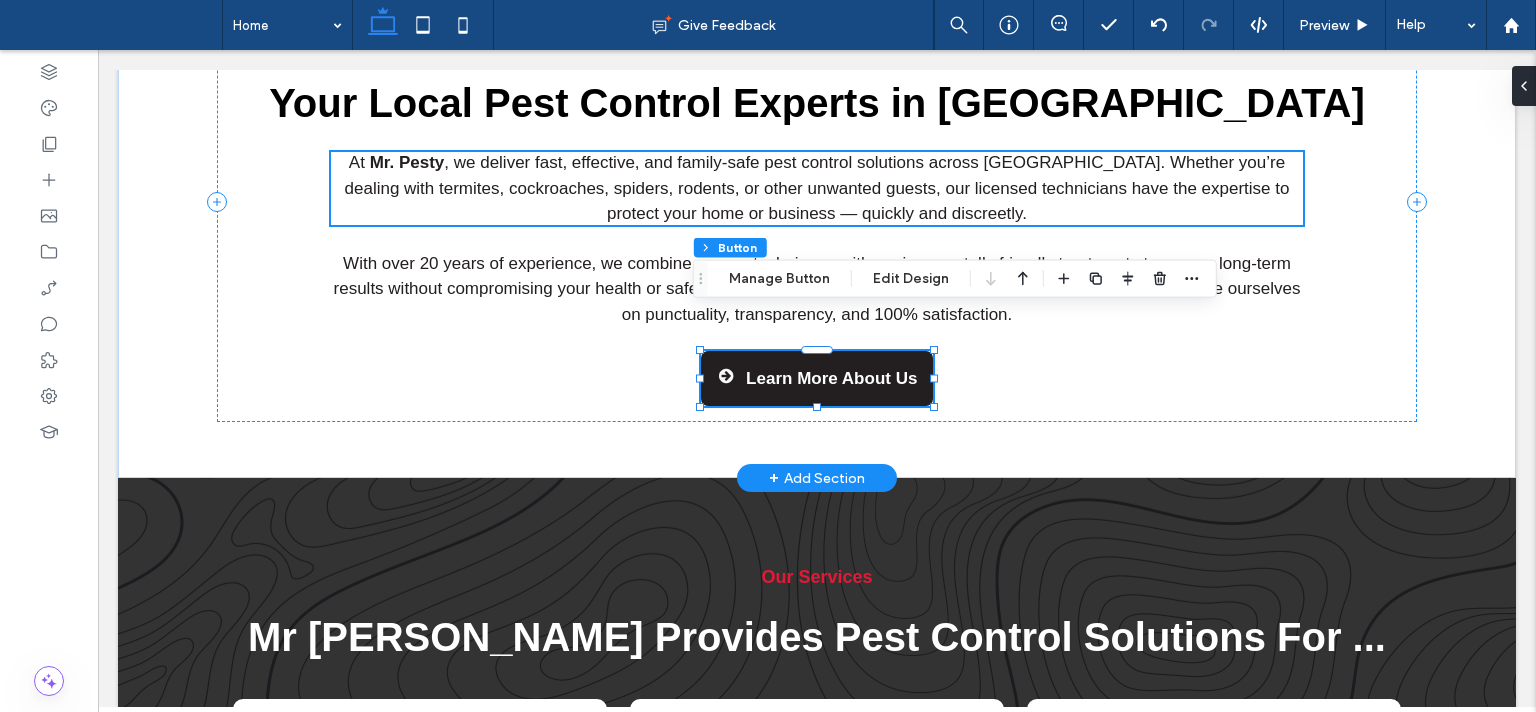 click on "Learn More About Us" at bounding box center (831, 379) 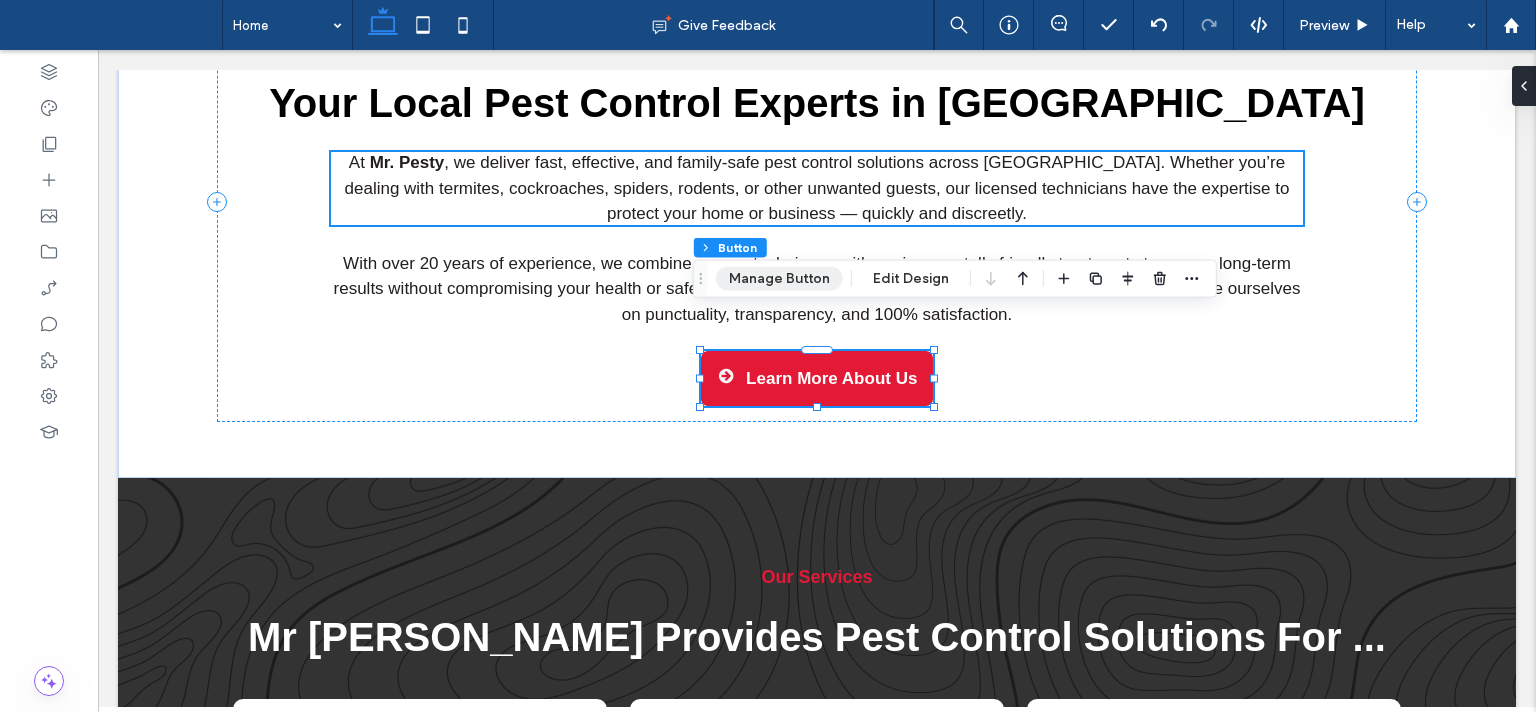 drag, startPoint x: 751, startPoint y: 270, endPoint x: 540, endPoint y: 237, distance: 213.56497 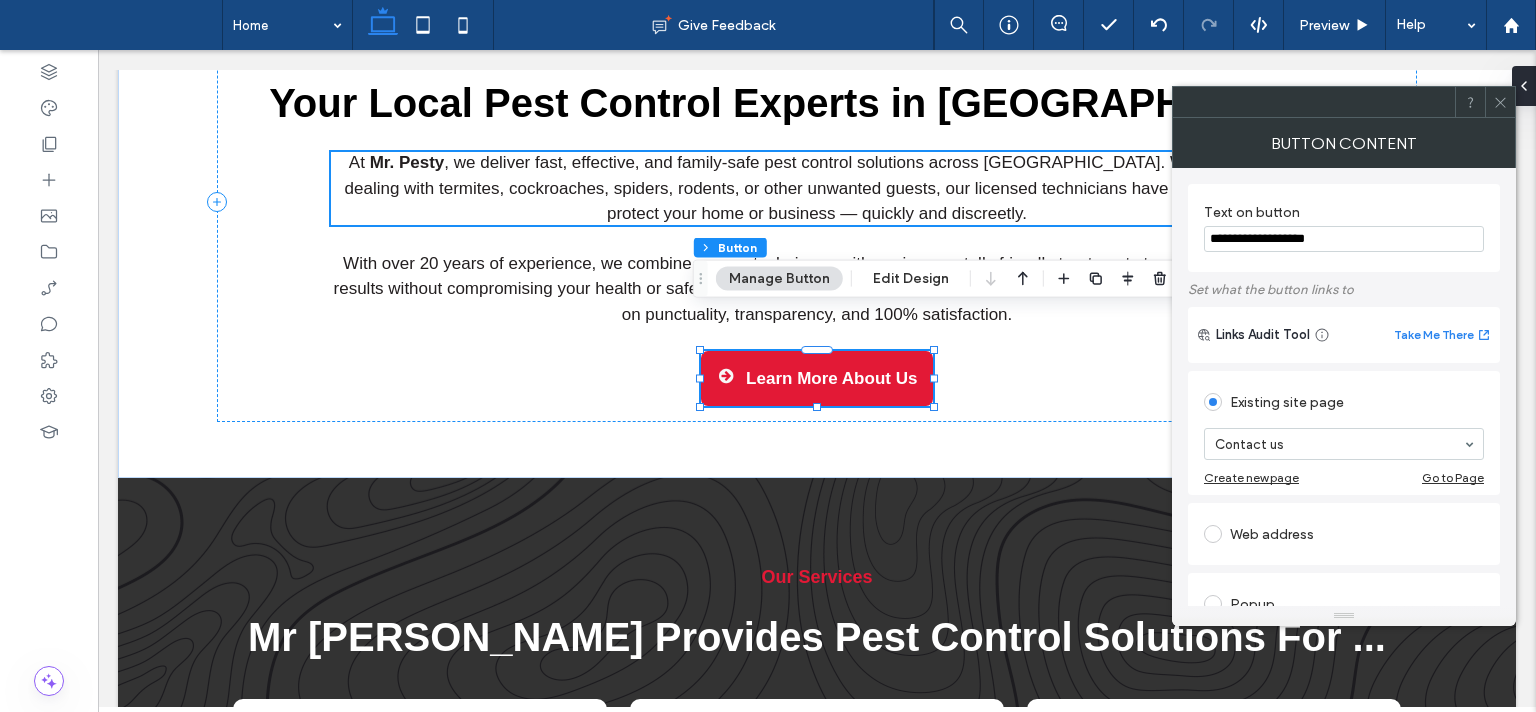 click on "**********" at bounding box center [1344, 239] 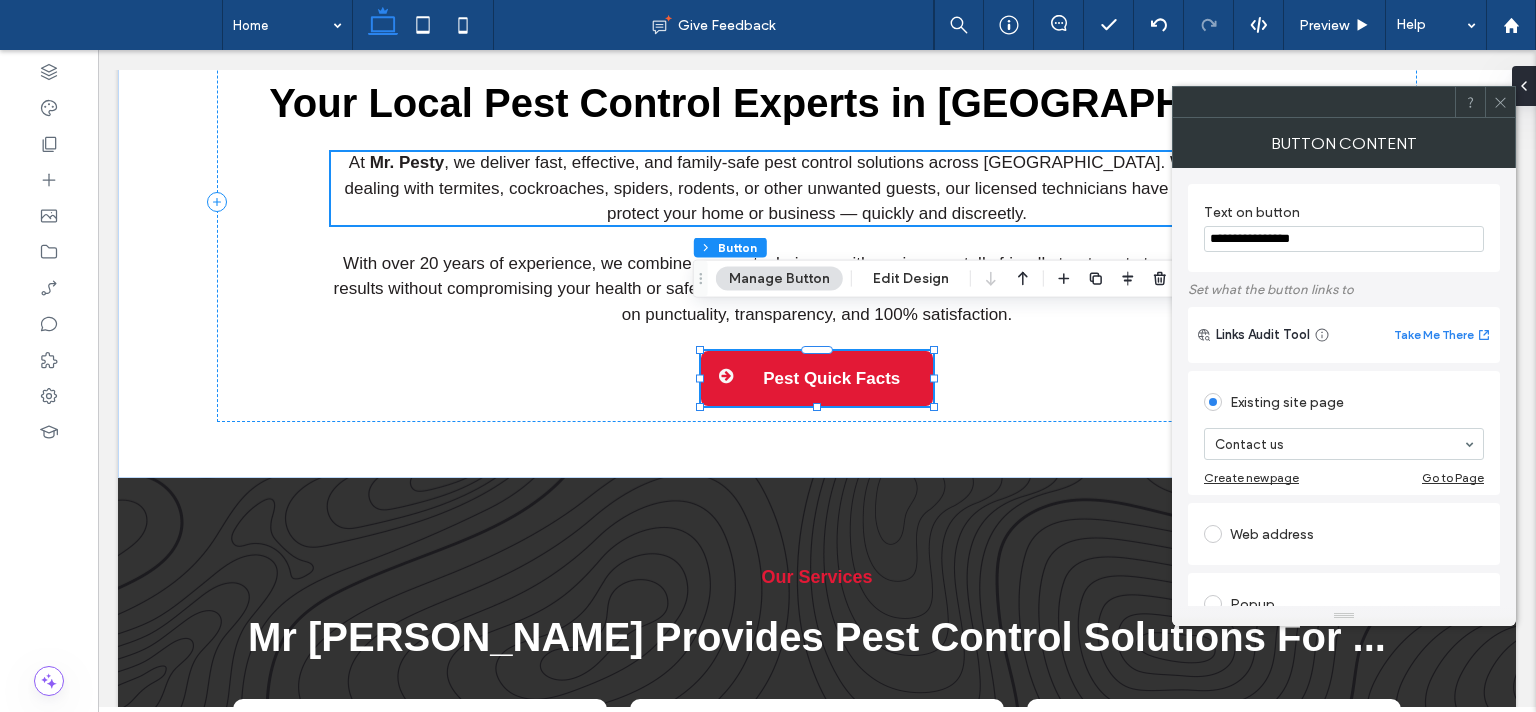 type on "**********" 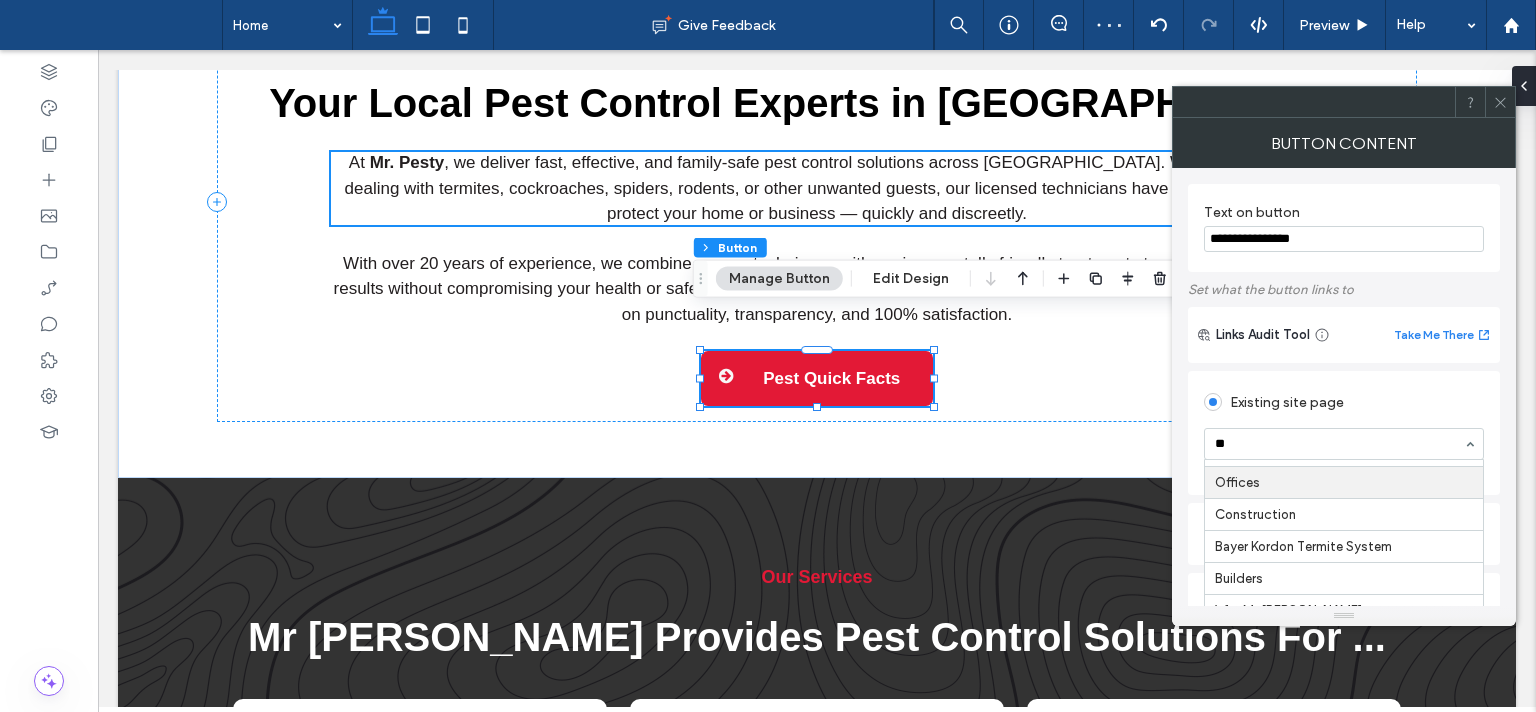 scroll, scrollTop: 0, scrollLeft: 0, axis: both 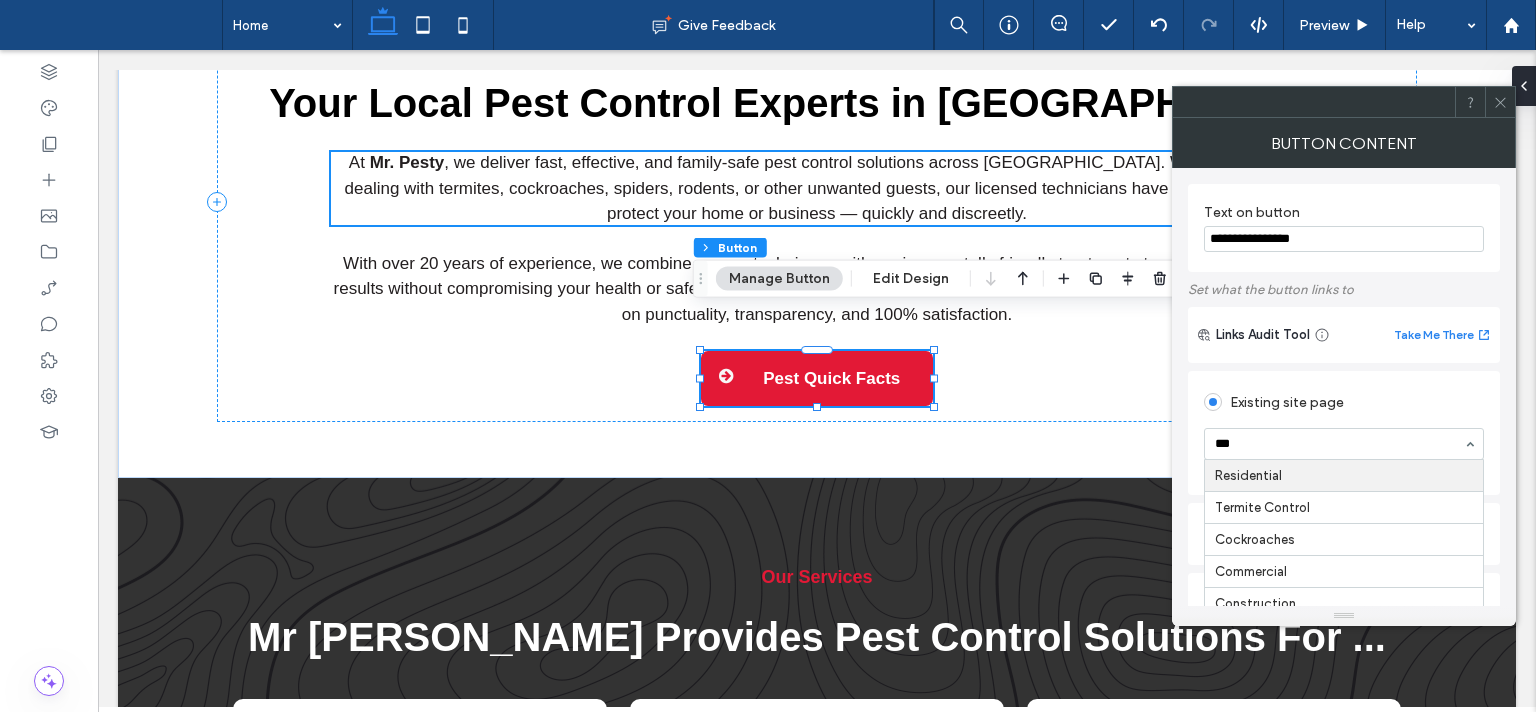 type on "****" 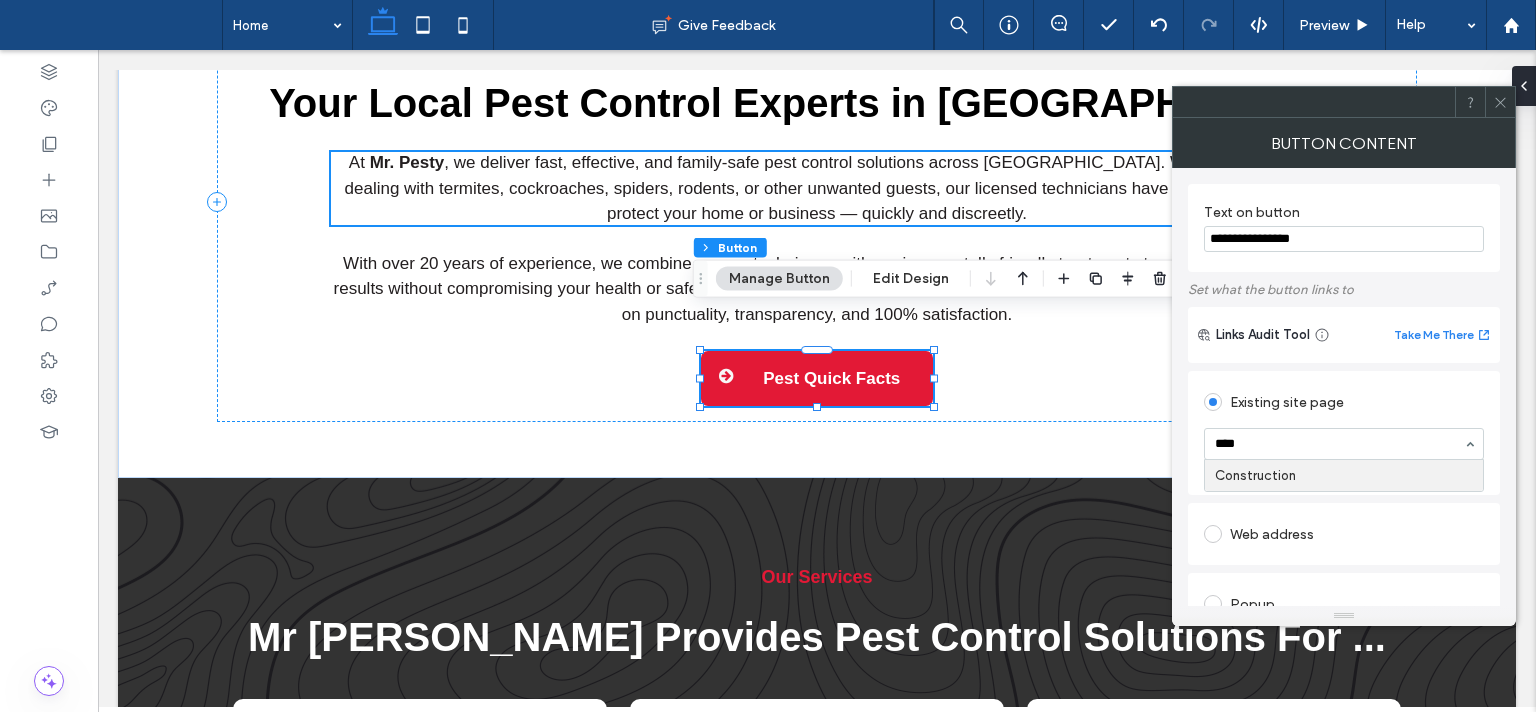 type 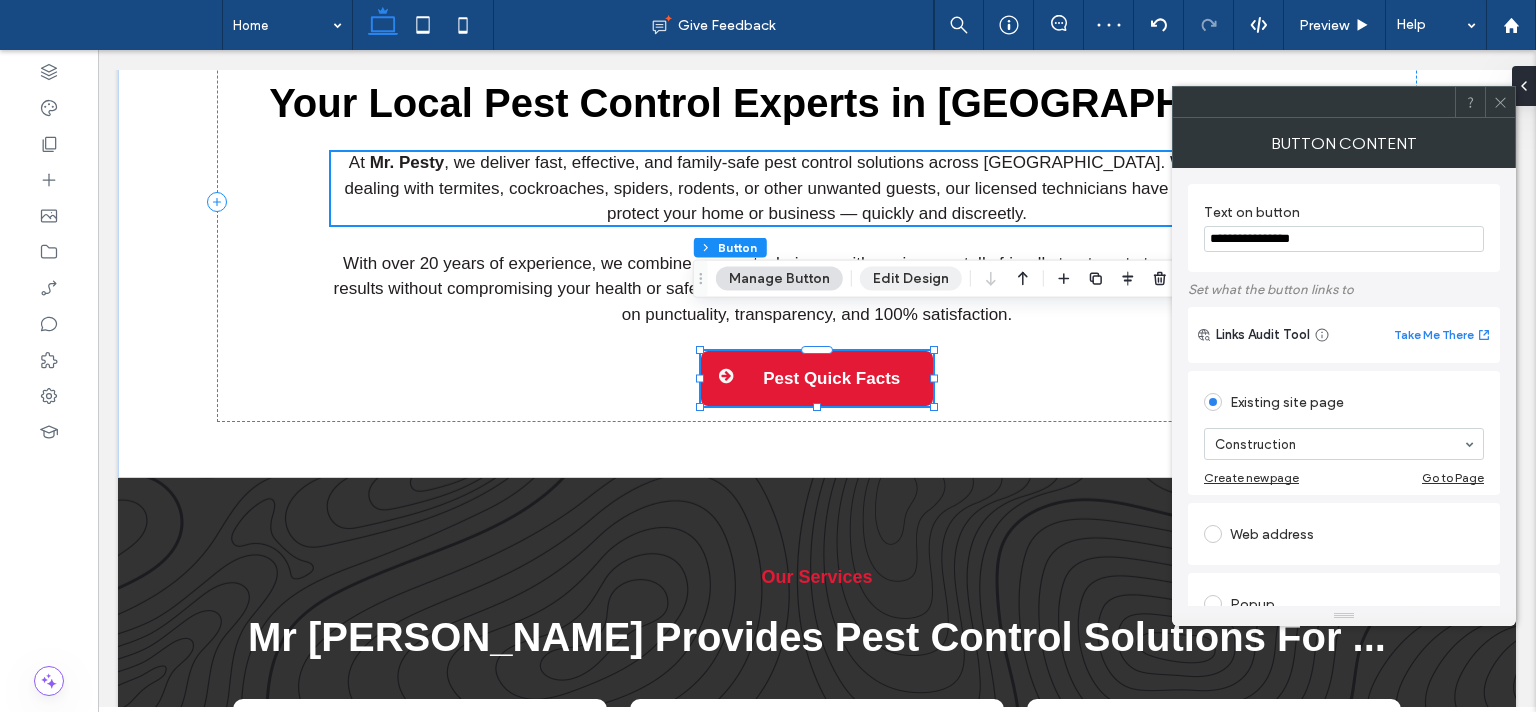click on "Edit Design" at bounding box center (911, 279) 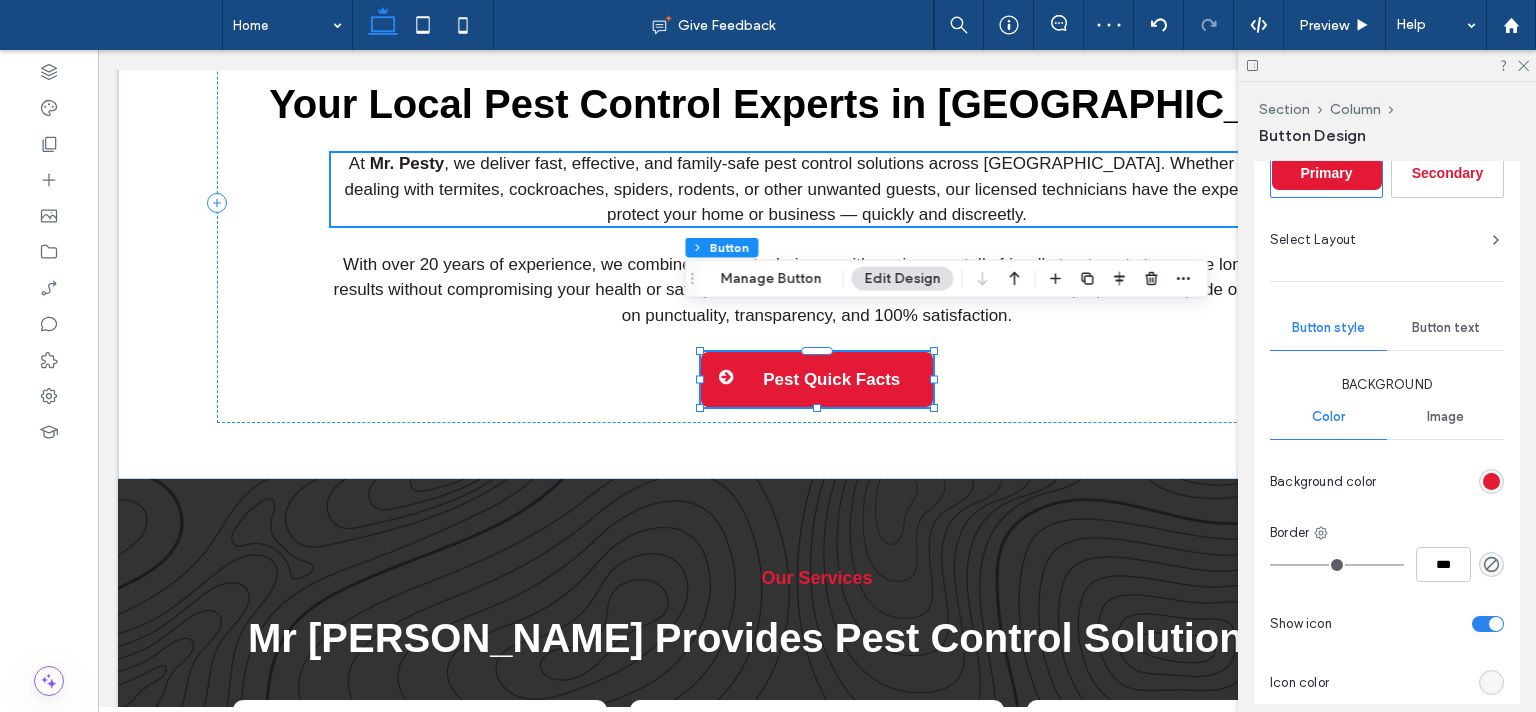 scroll, scrollTop: 0, scrollLeft: 0, axis: both 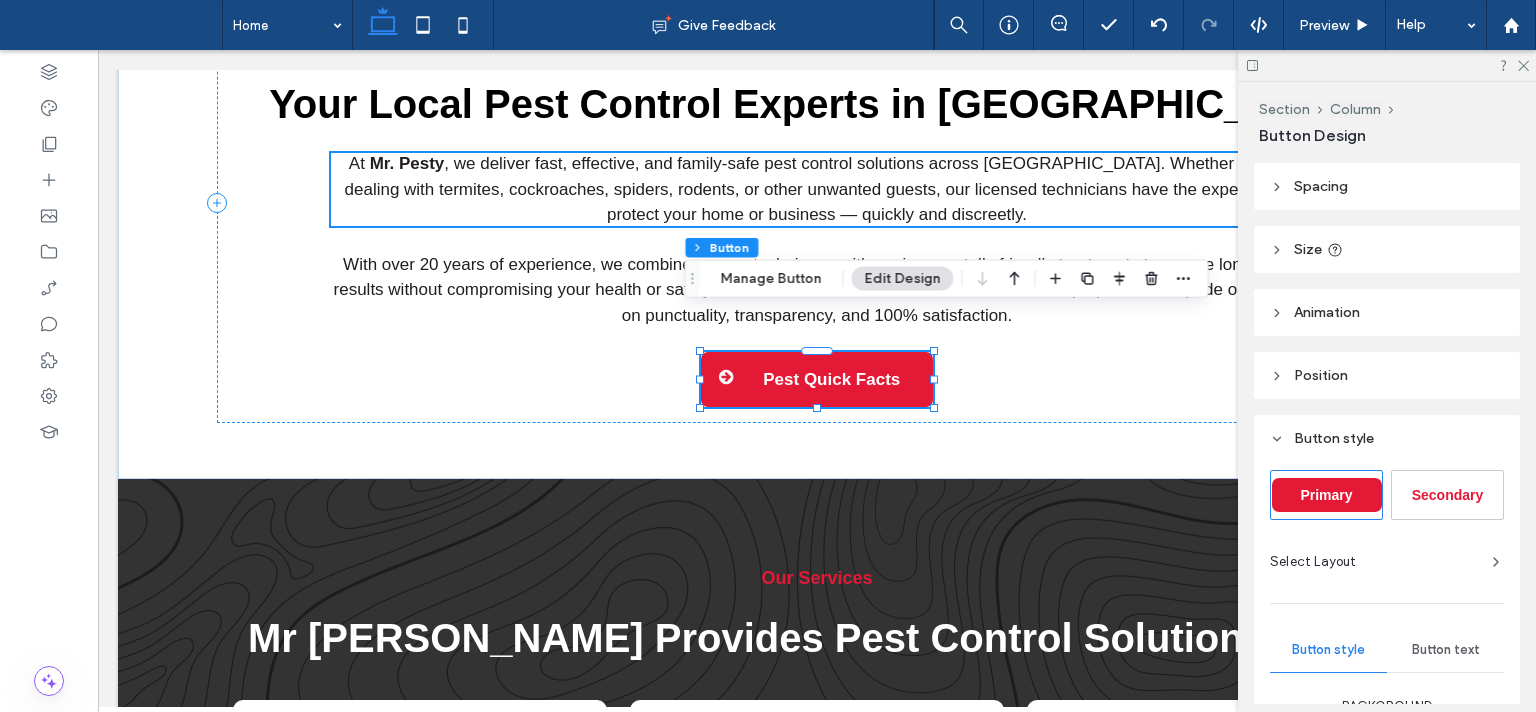 click on "Size" at bounding box center [1387, 249] 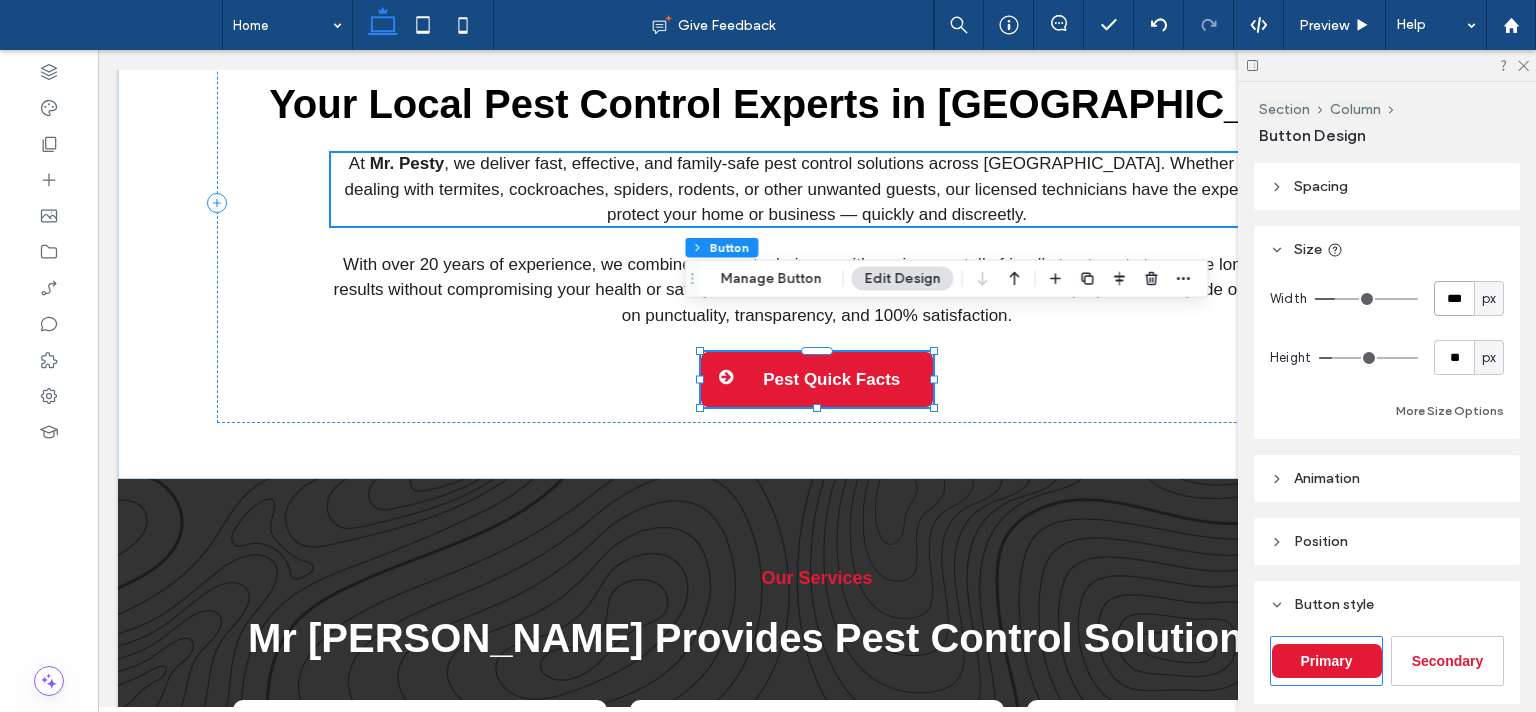 click on "***" at bounding box center [1454, 298] 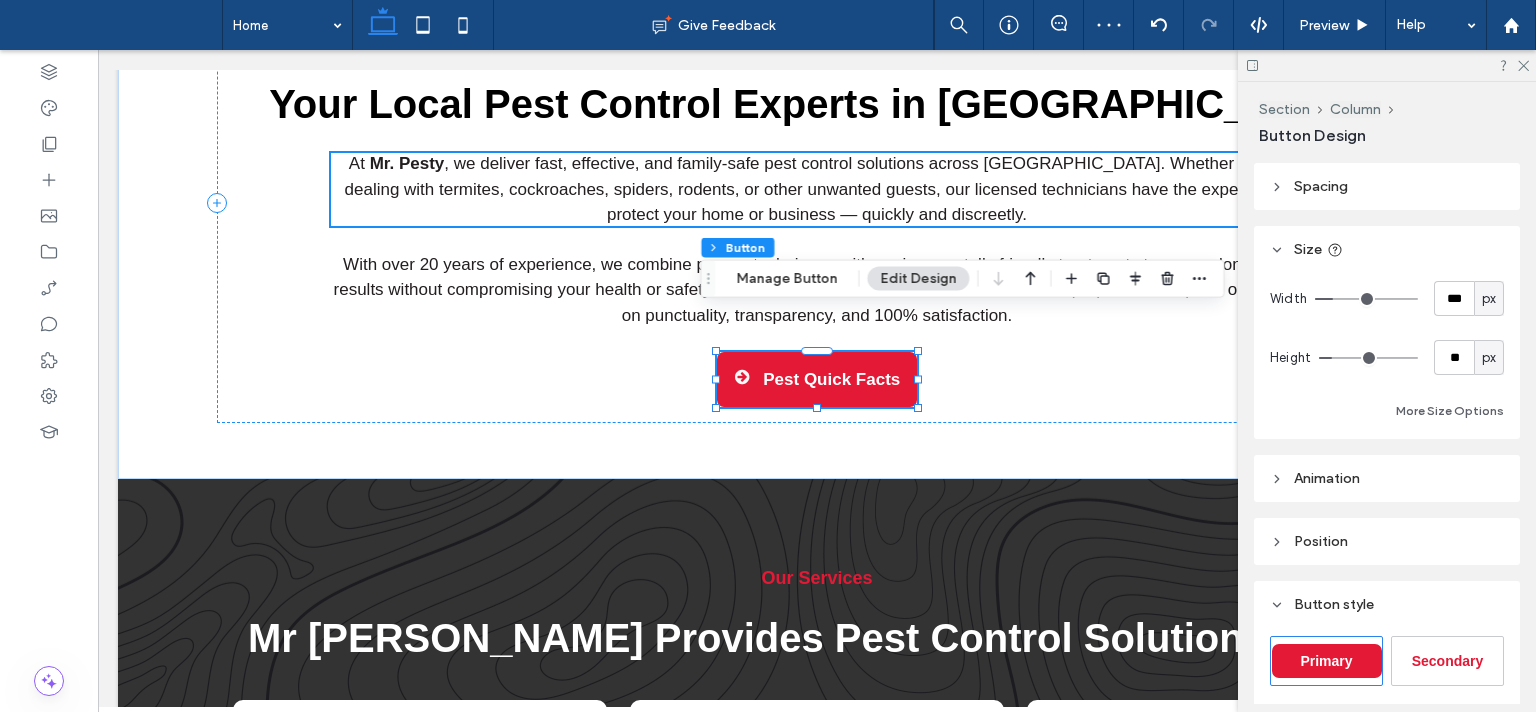 click at bounding box center [1387, 65] 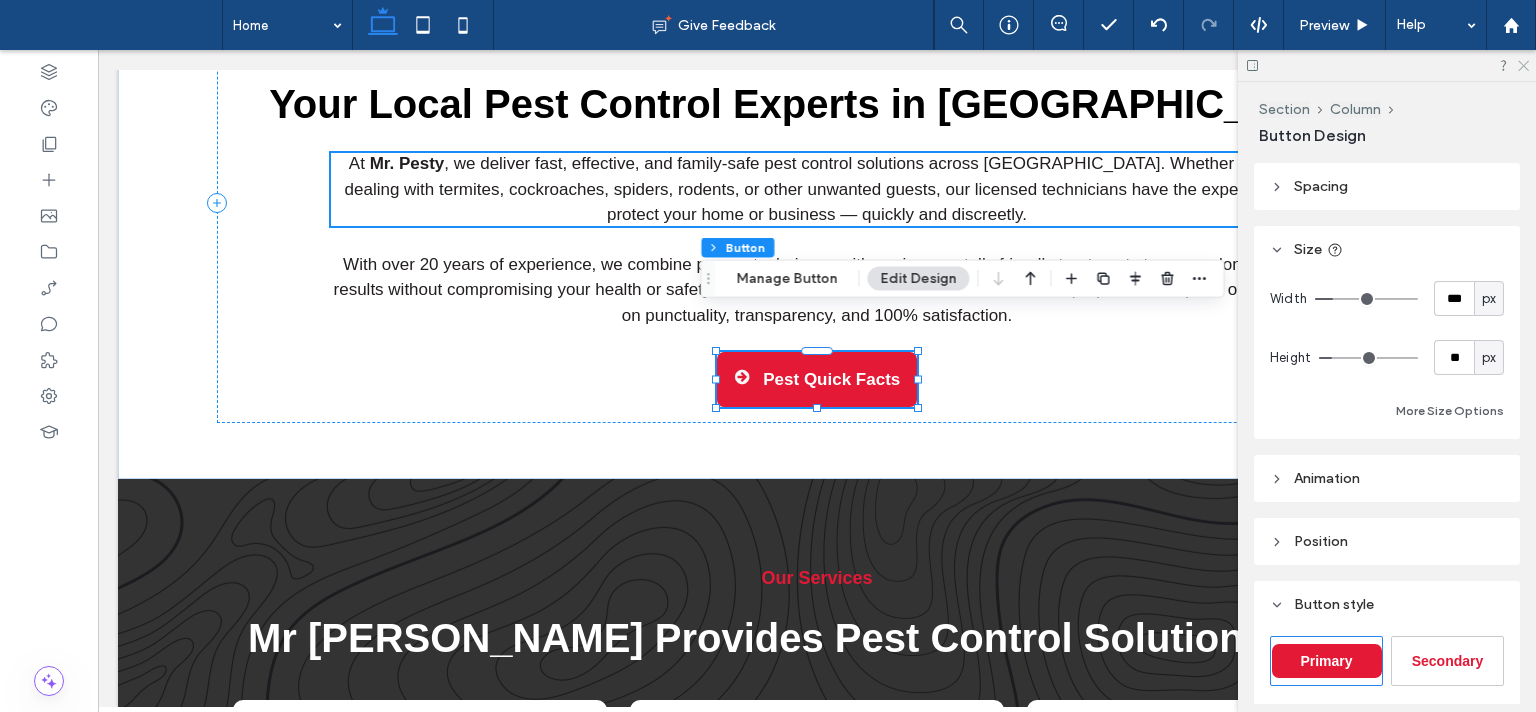click 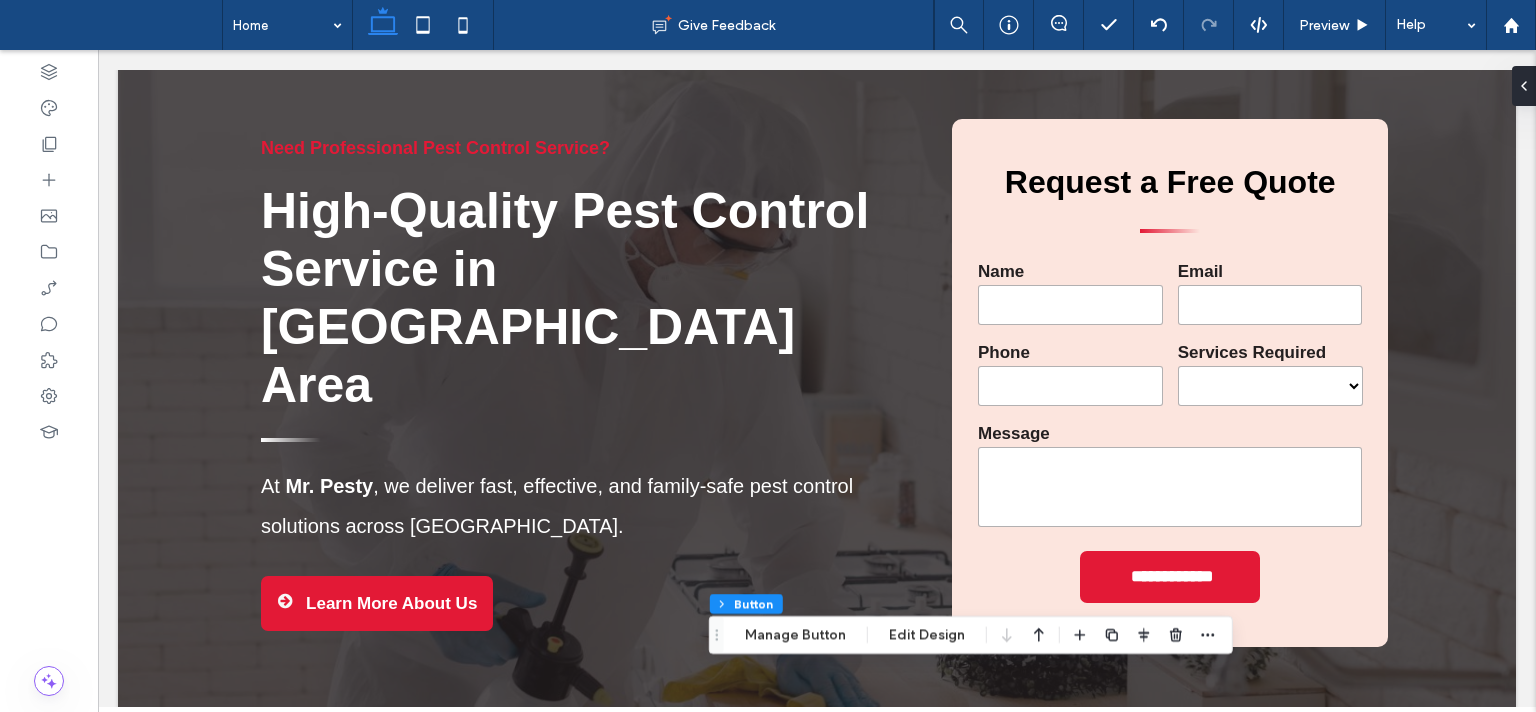 scroll, scrollTop: 53, scrollLeft: 0, axis: vertical 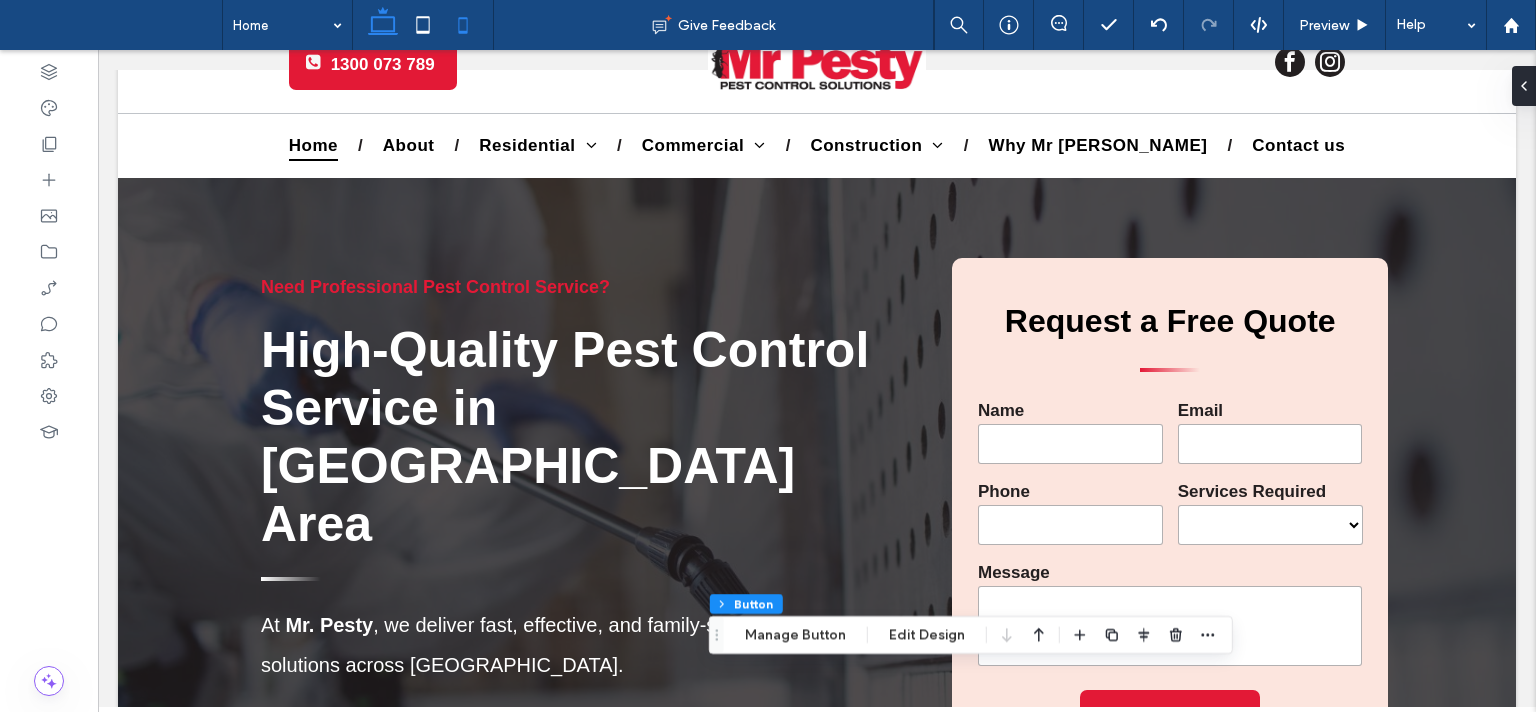 click 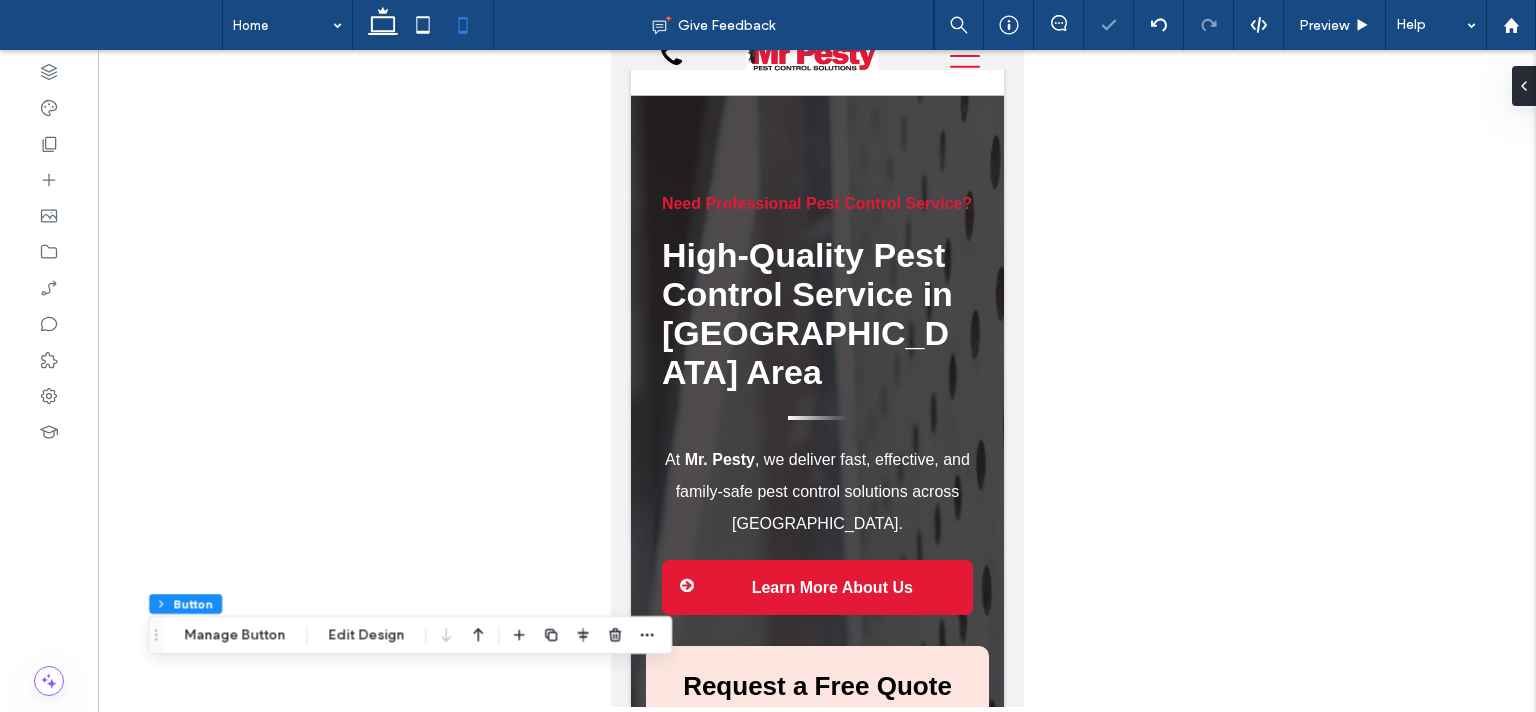 type on "***" 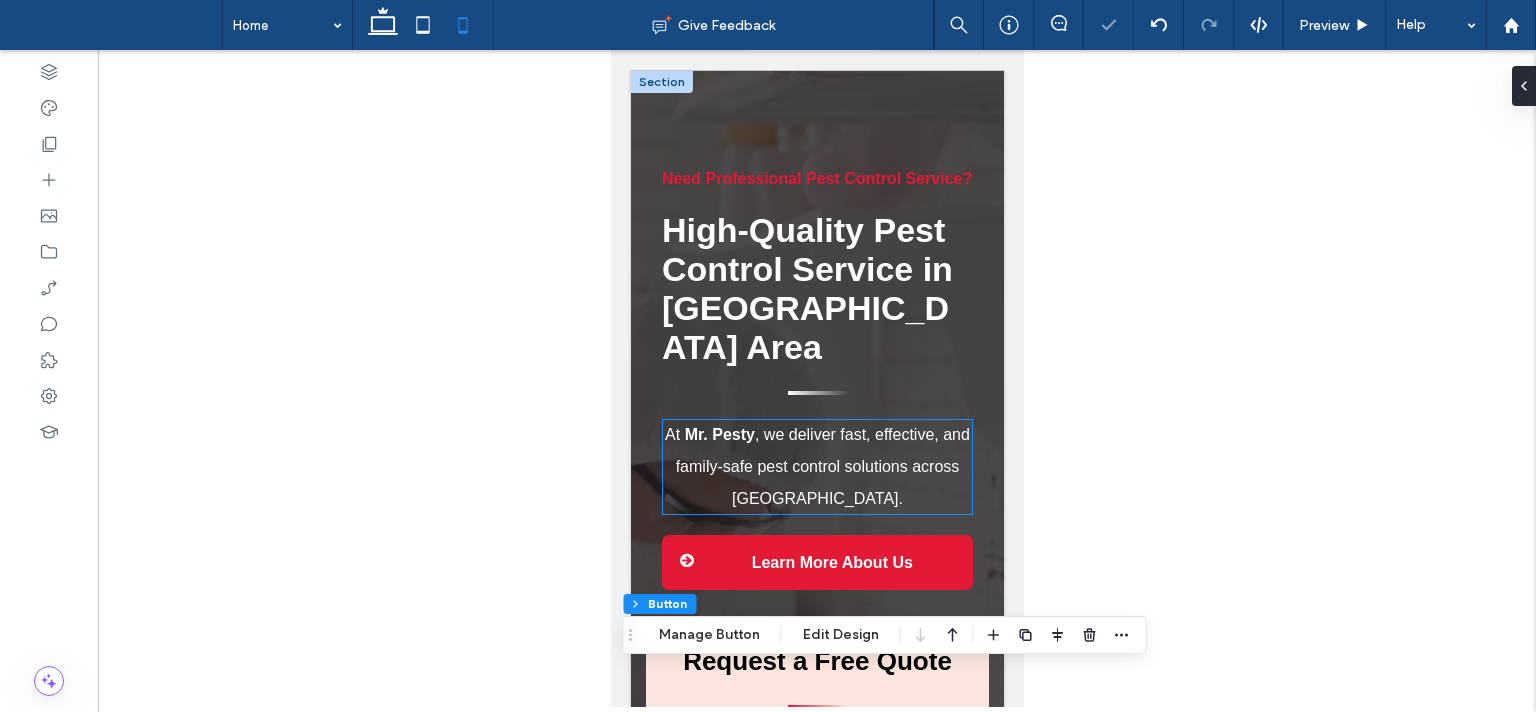click on ", we deliver fast, effective, and family-safe pest control solutions across [GEOGRAPHIC_DATA]." at bounding box center [822, 466] 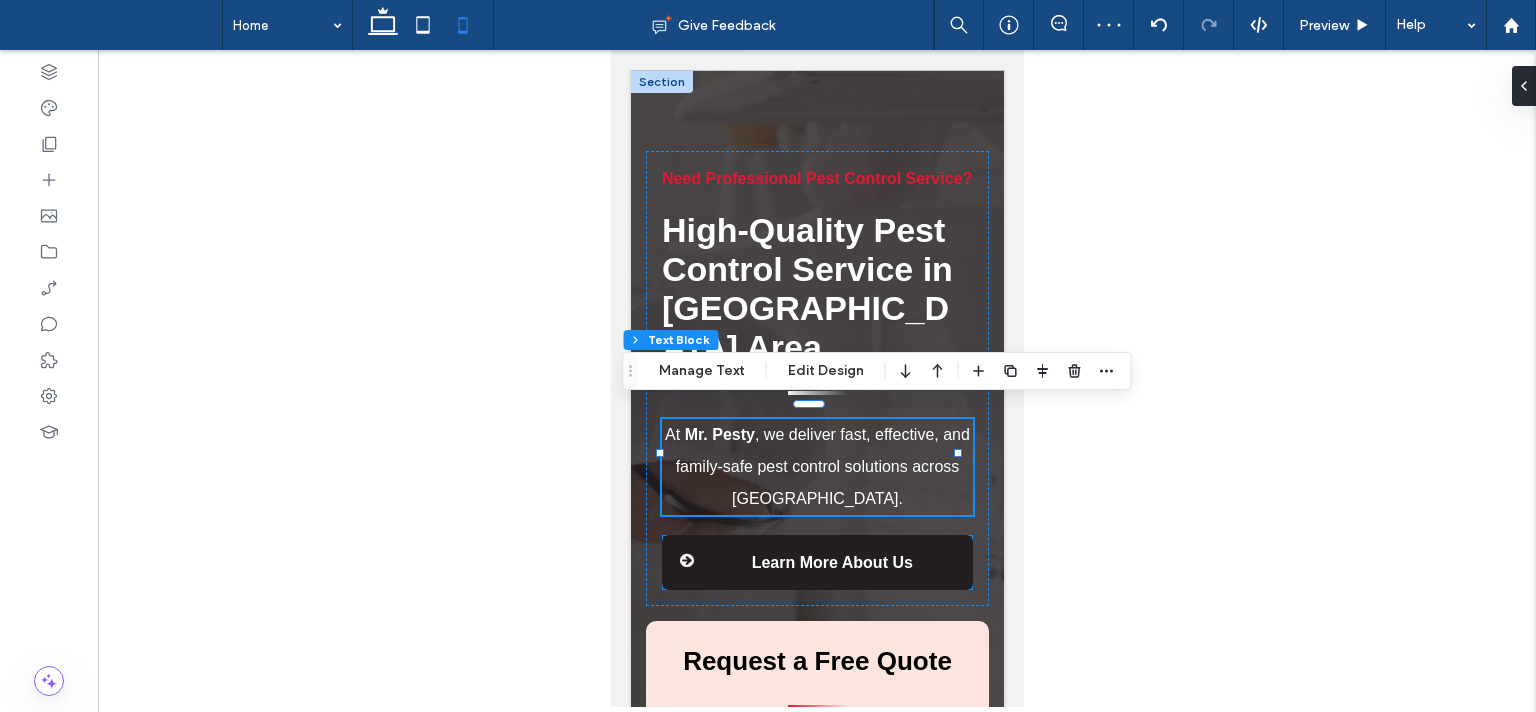 click on "Learn More About Us" at bounding box center (816, 562) 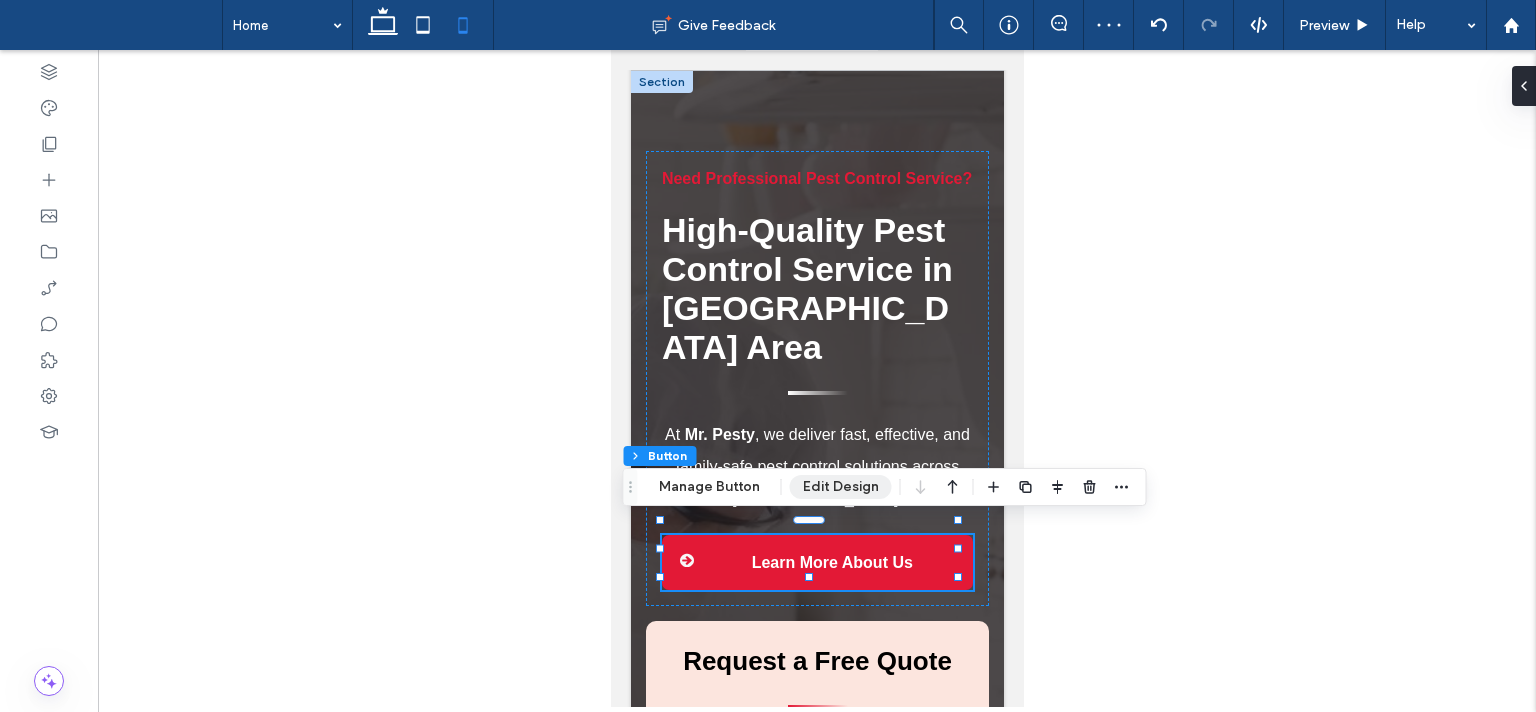 click on "Edit Design" at bounding box center (841, 487) 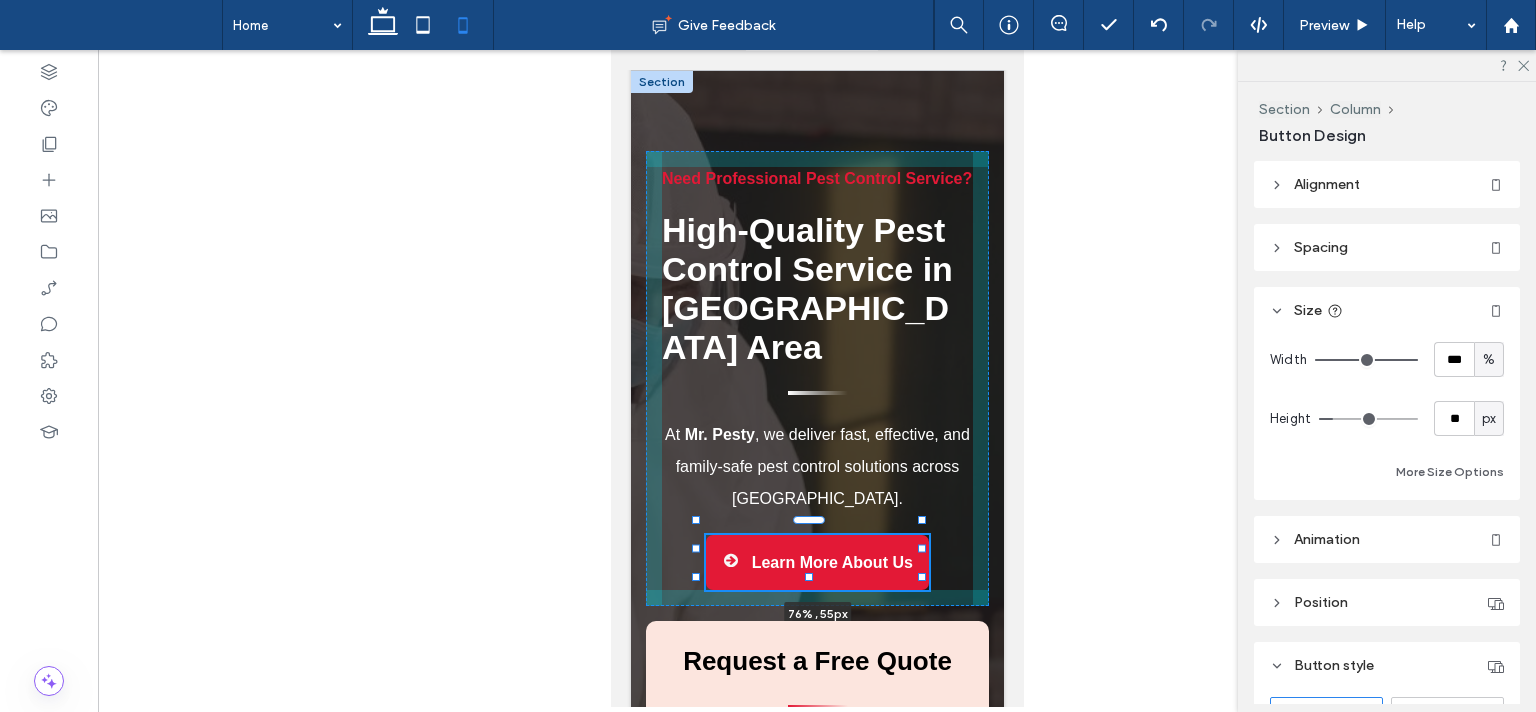 drag, startPoint x: 955, startPoint y: 547, endPoint x: 919, endPoint y: 549, distance: 36.05551 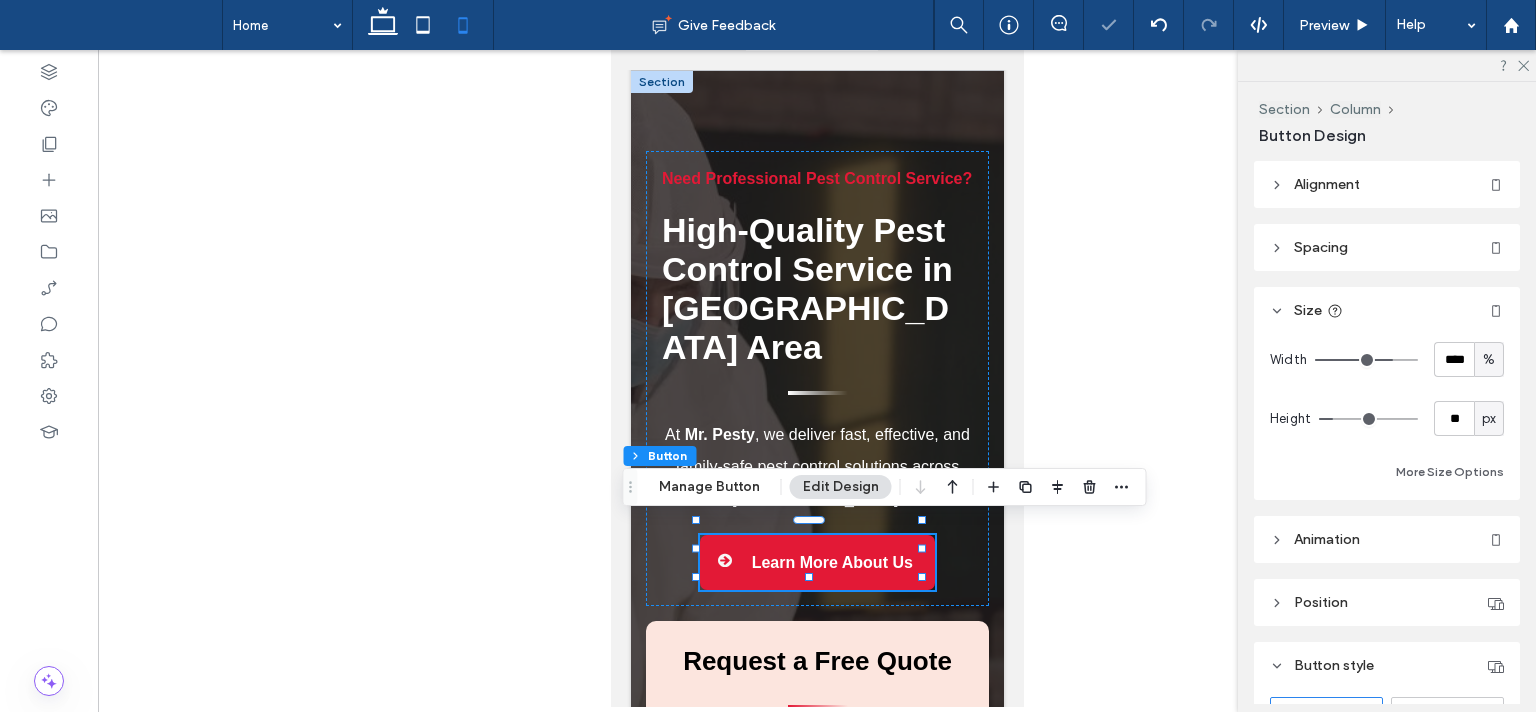 click on "Alignment" at bounding box center (1387, 184) 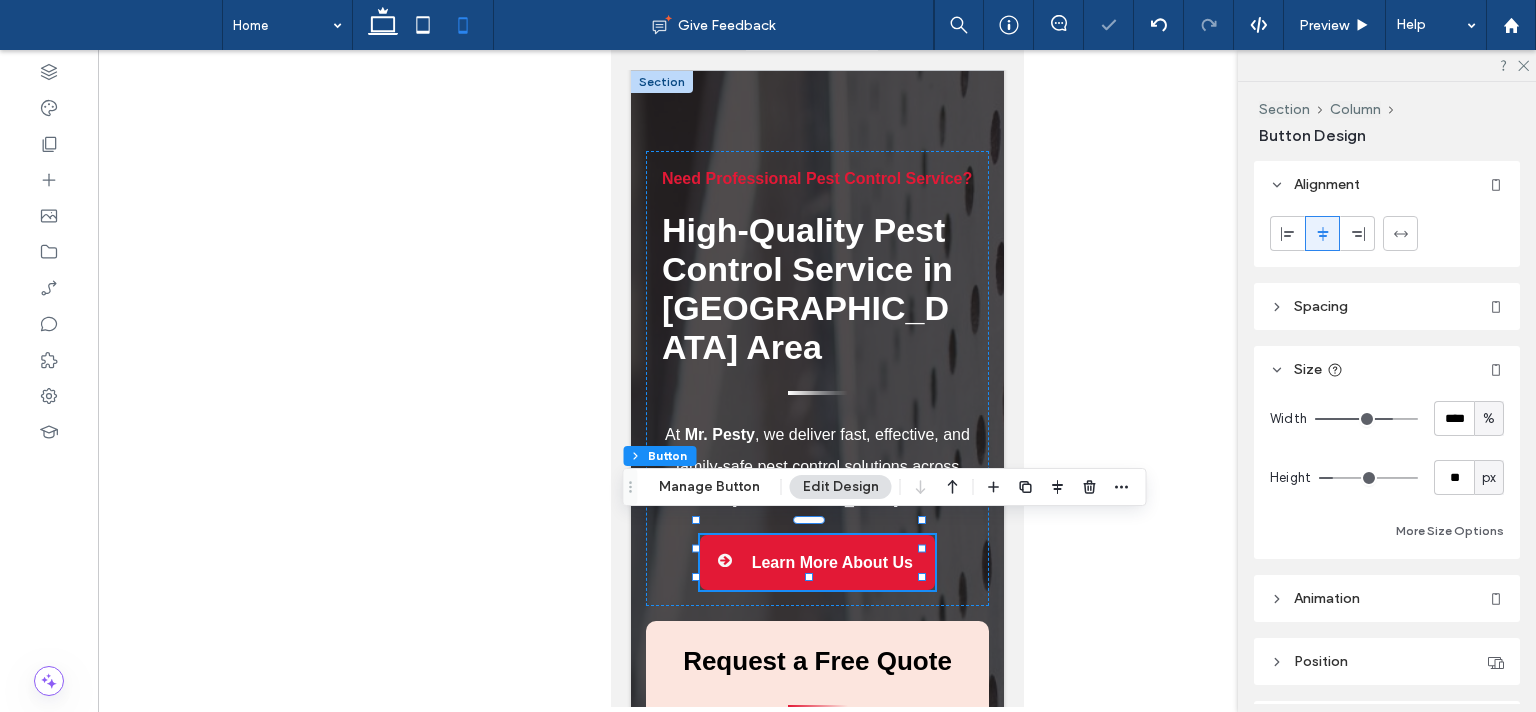 click at bounding box center [1287, 233] 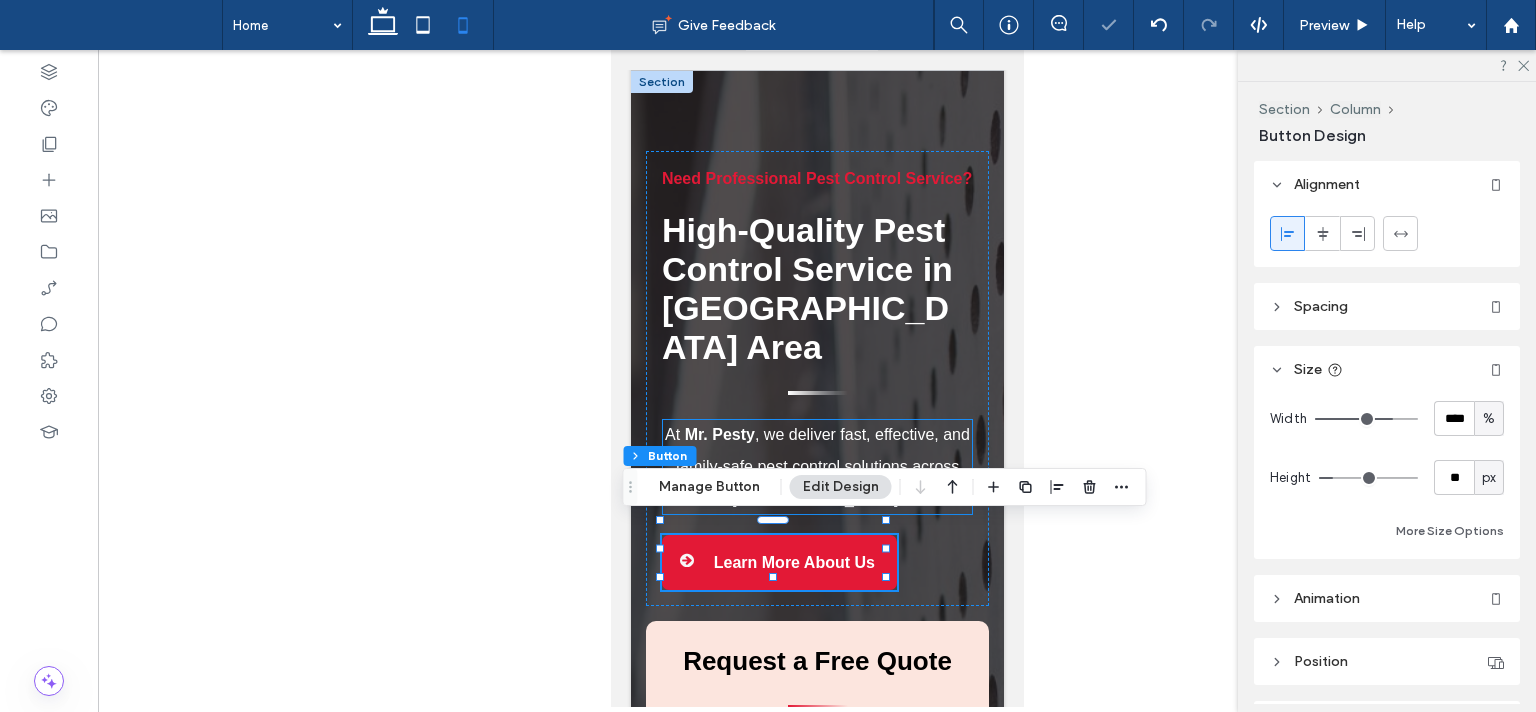 click on "At
Mr. Pesty , we deliver fast, effective, and family-safe pest control solutions across [GEOGRAPHIC_DATA]." at bounding box center [816, 467] 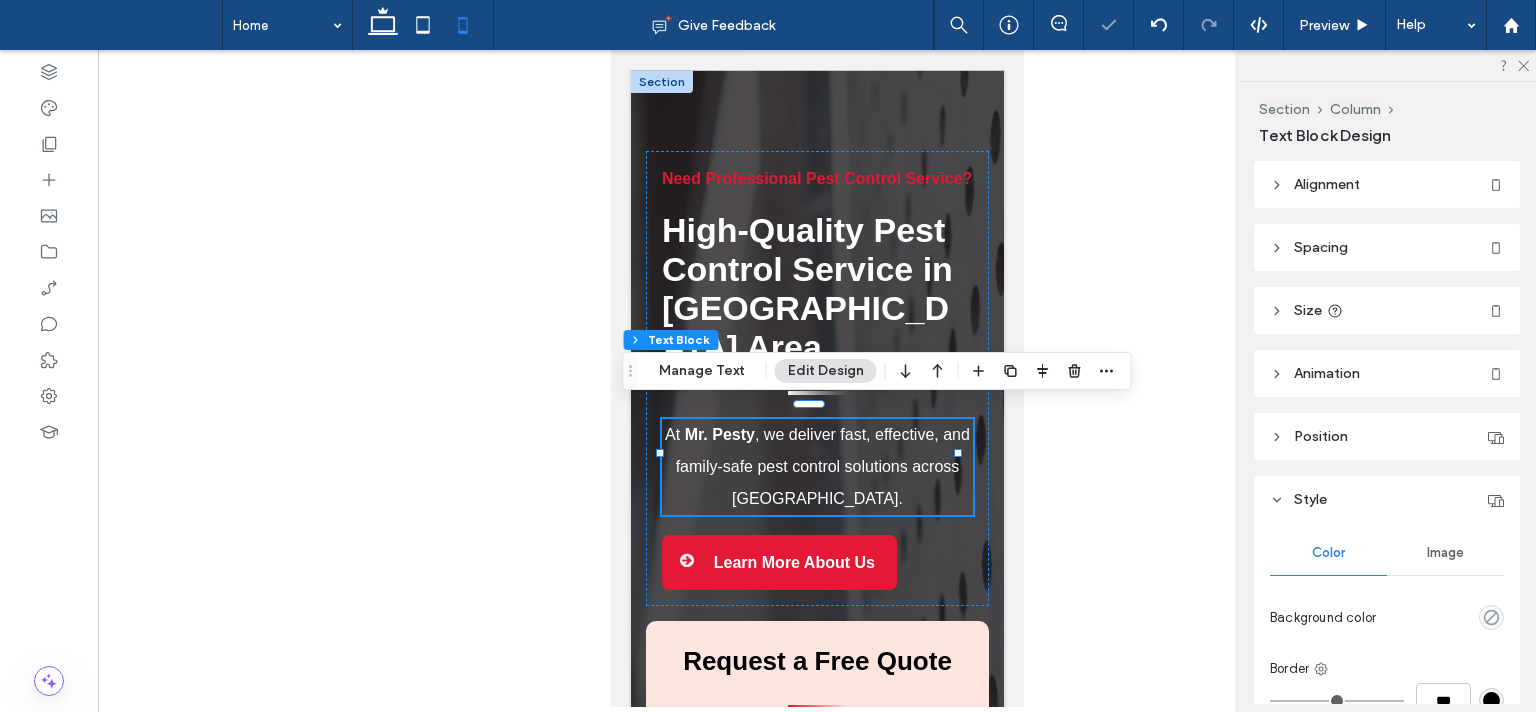 click on "At
Mr. Pesty , we deliver fast, effective, and family-safe pest control solutions across [GEOGRAPHIC_DATA]." at bounding box center (816, 467) 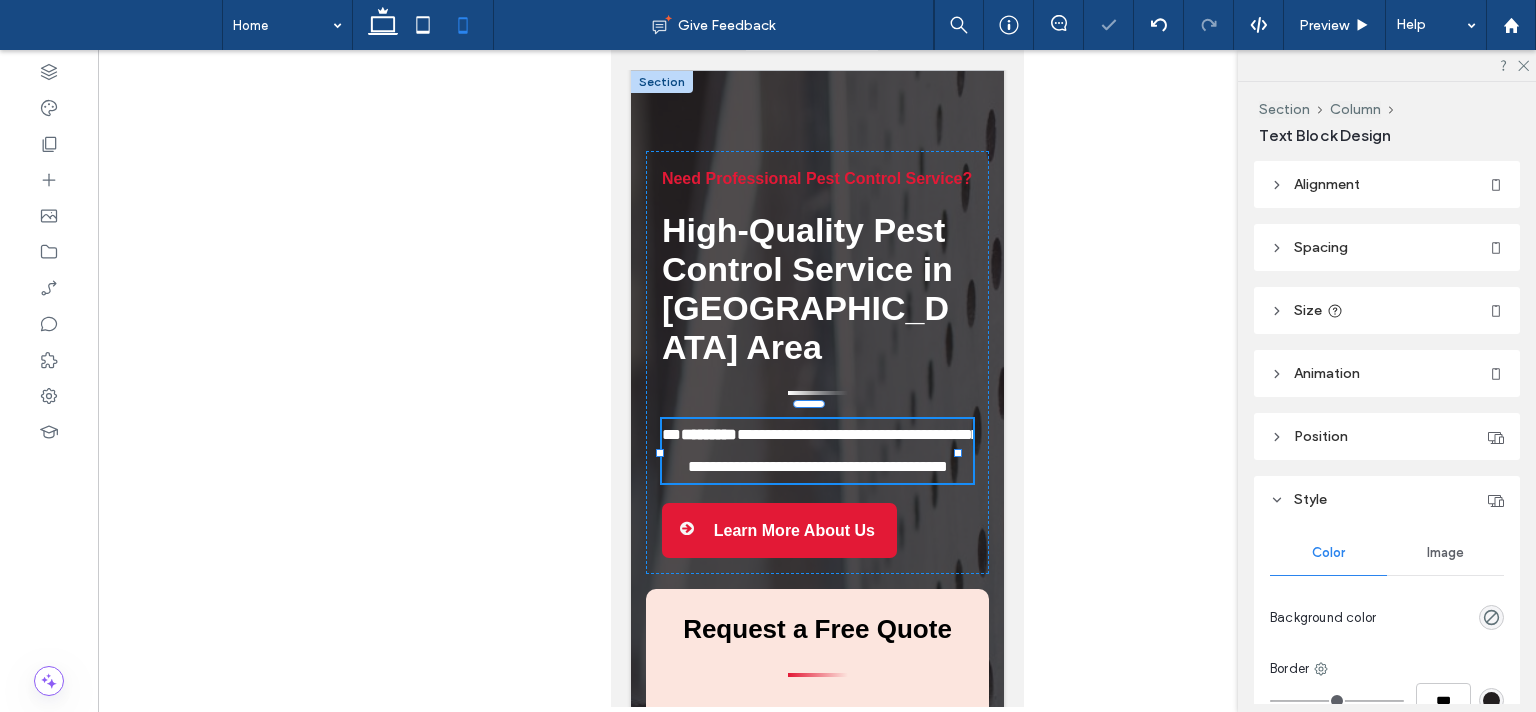 type on "*********" 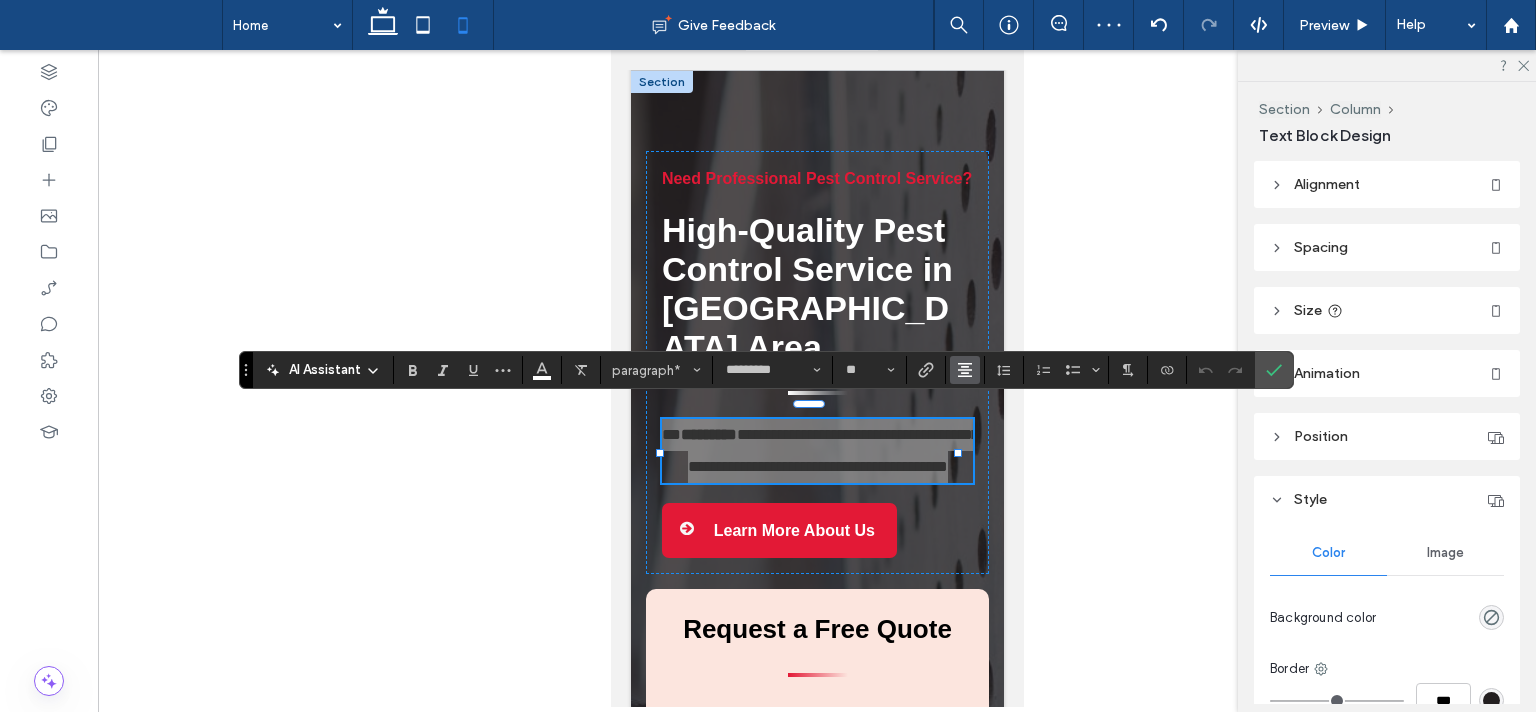 click at bounding box center (965, 370) 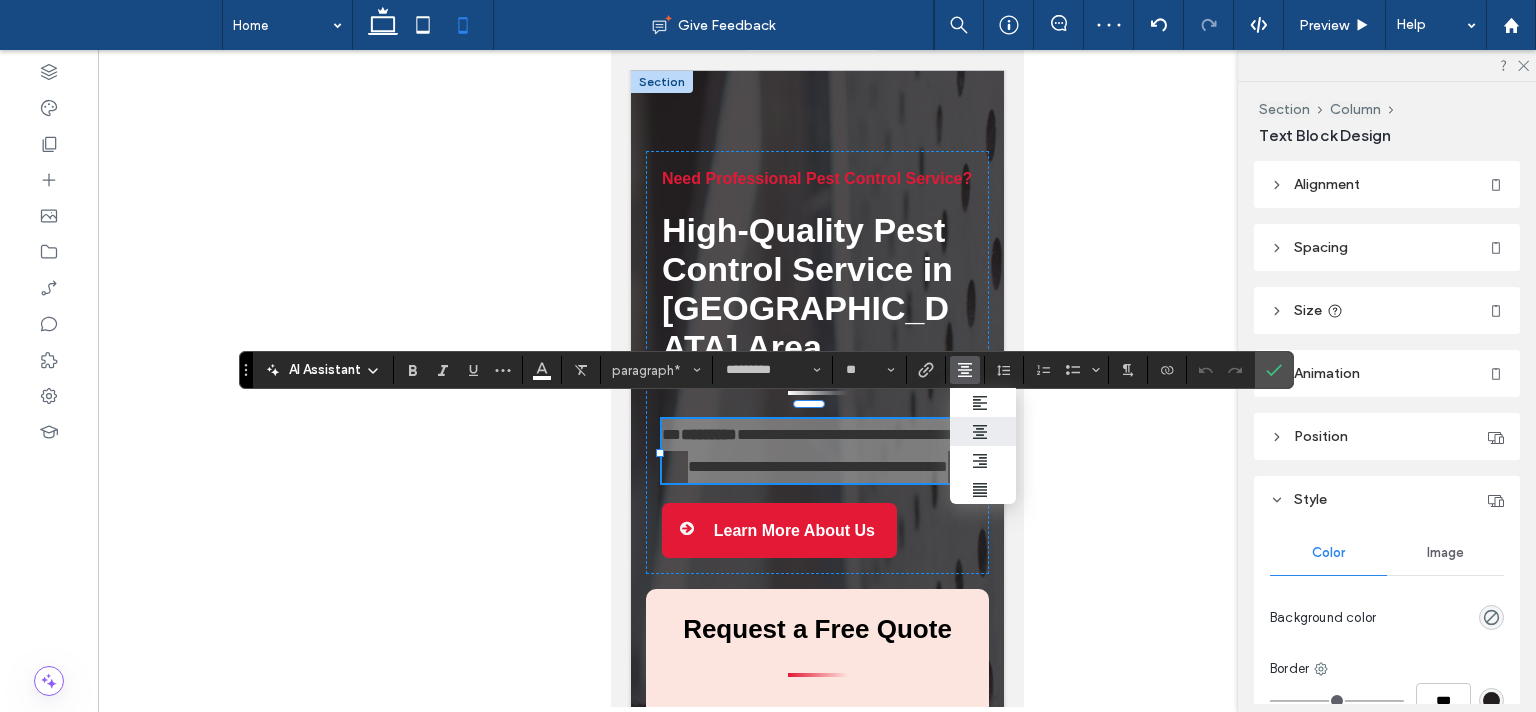 drag, startPoint x: 955, startPoint y: 370, endPoint x: 412, endPoint y: 352, distance: 543.2983 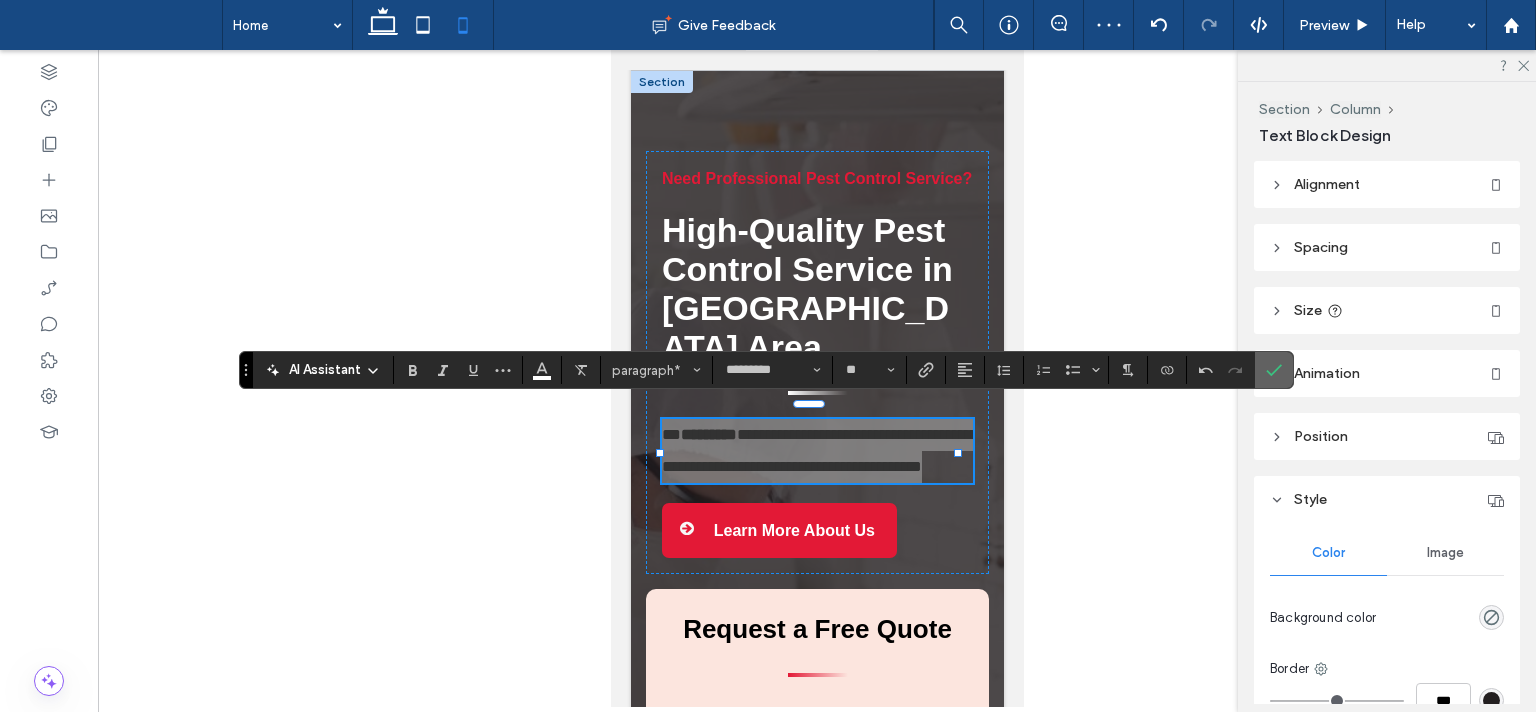 click 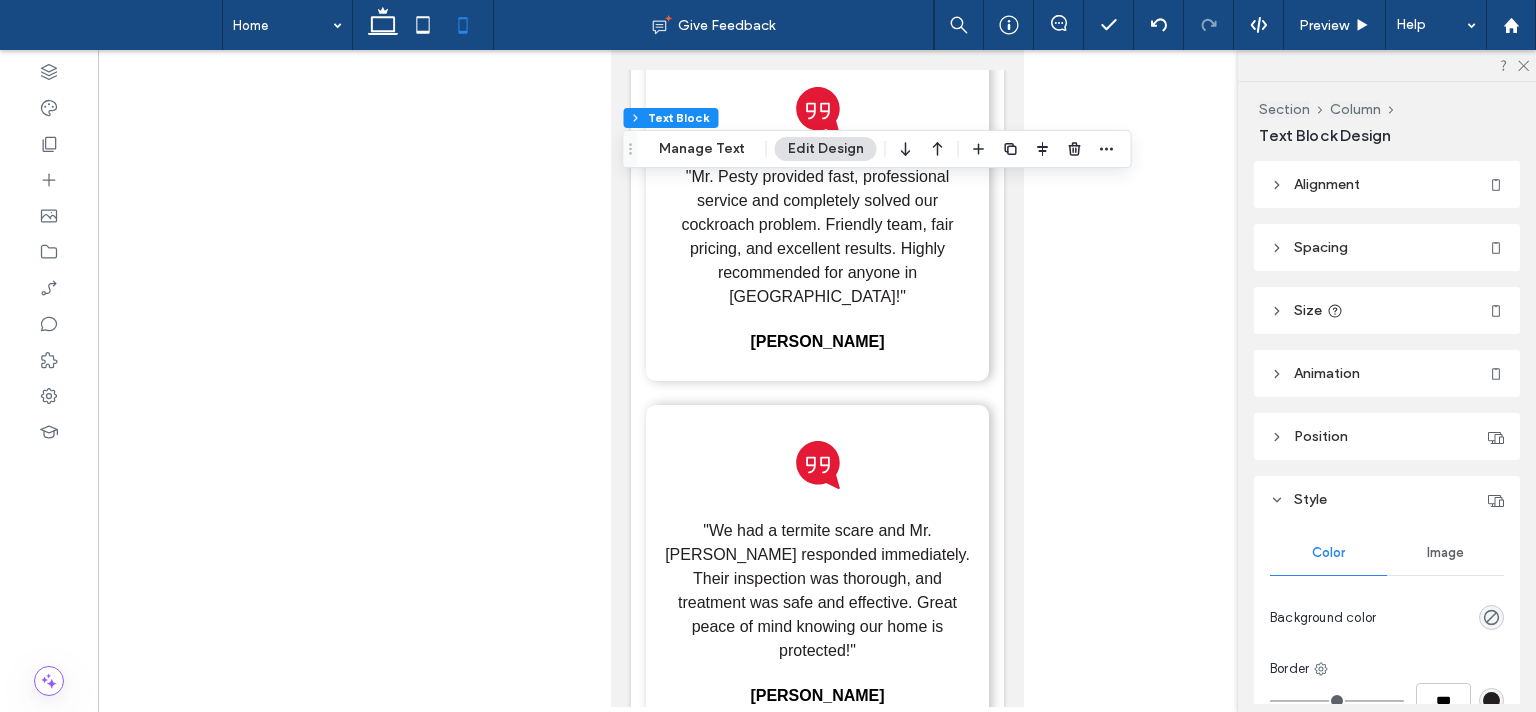 scroll, scrollTop: 7155, scrollLeft: 0, axis: vertical 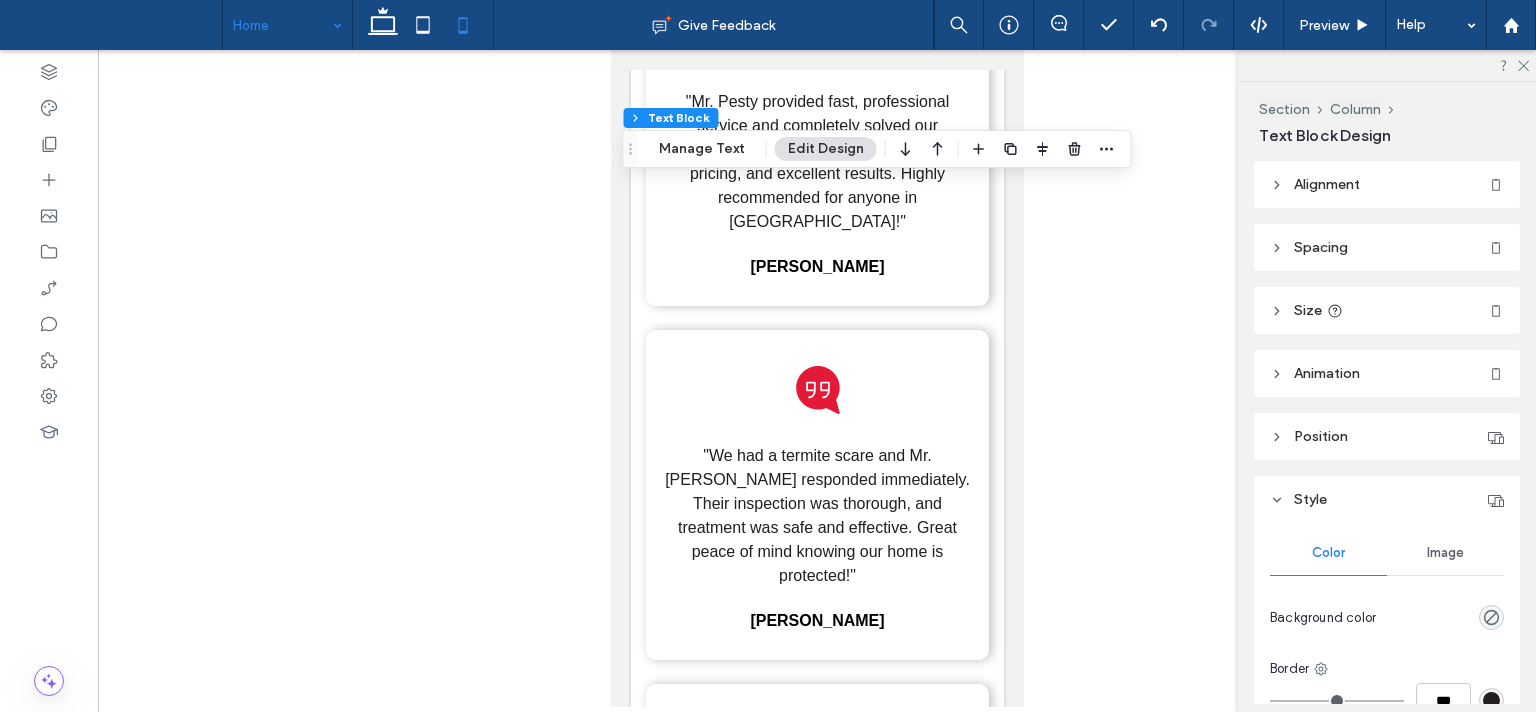 click at bounding box center [282, 25] 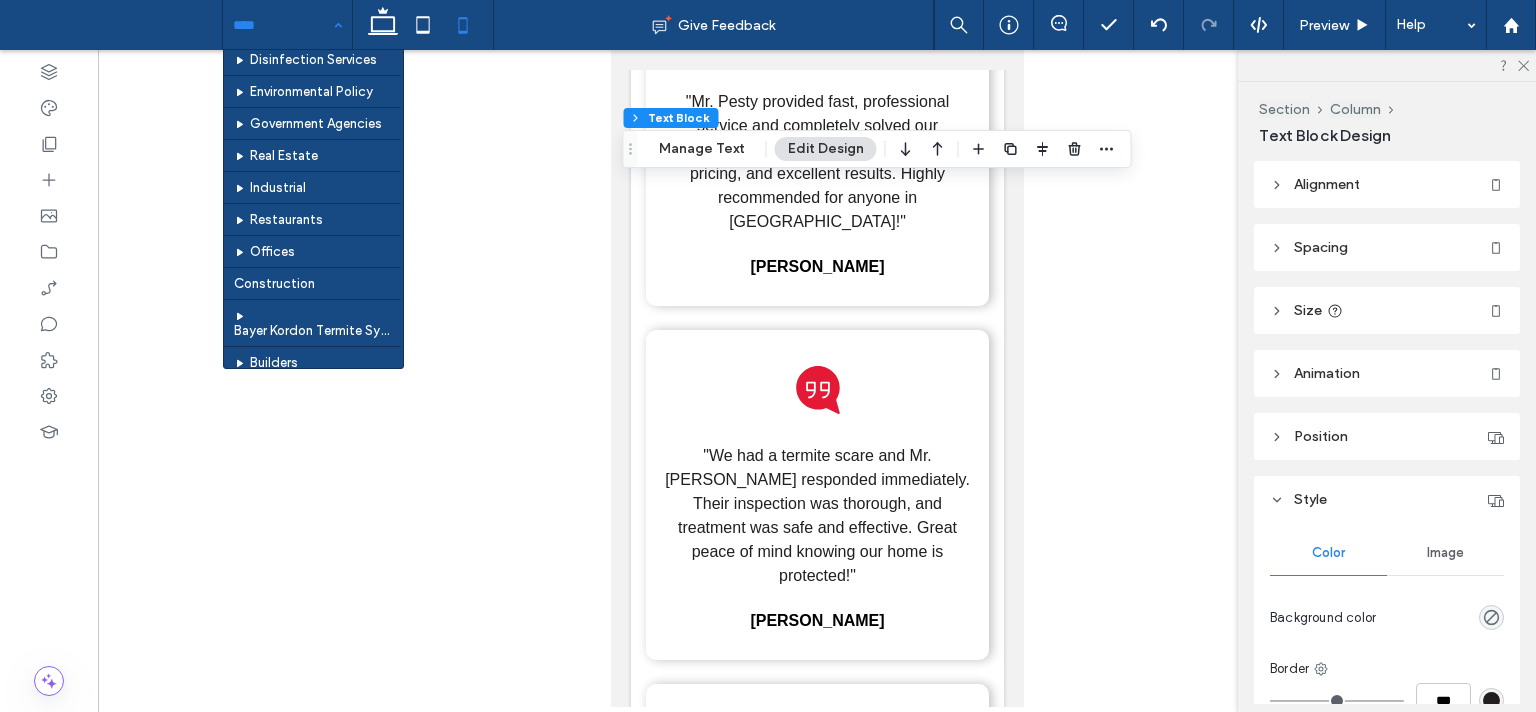 scroll, scrollTop: 579, scrollLeft: 0, axis: vertical 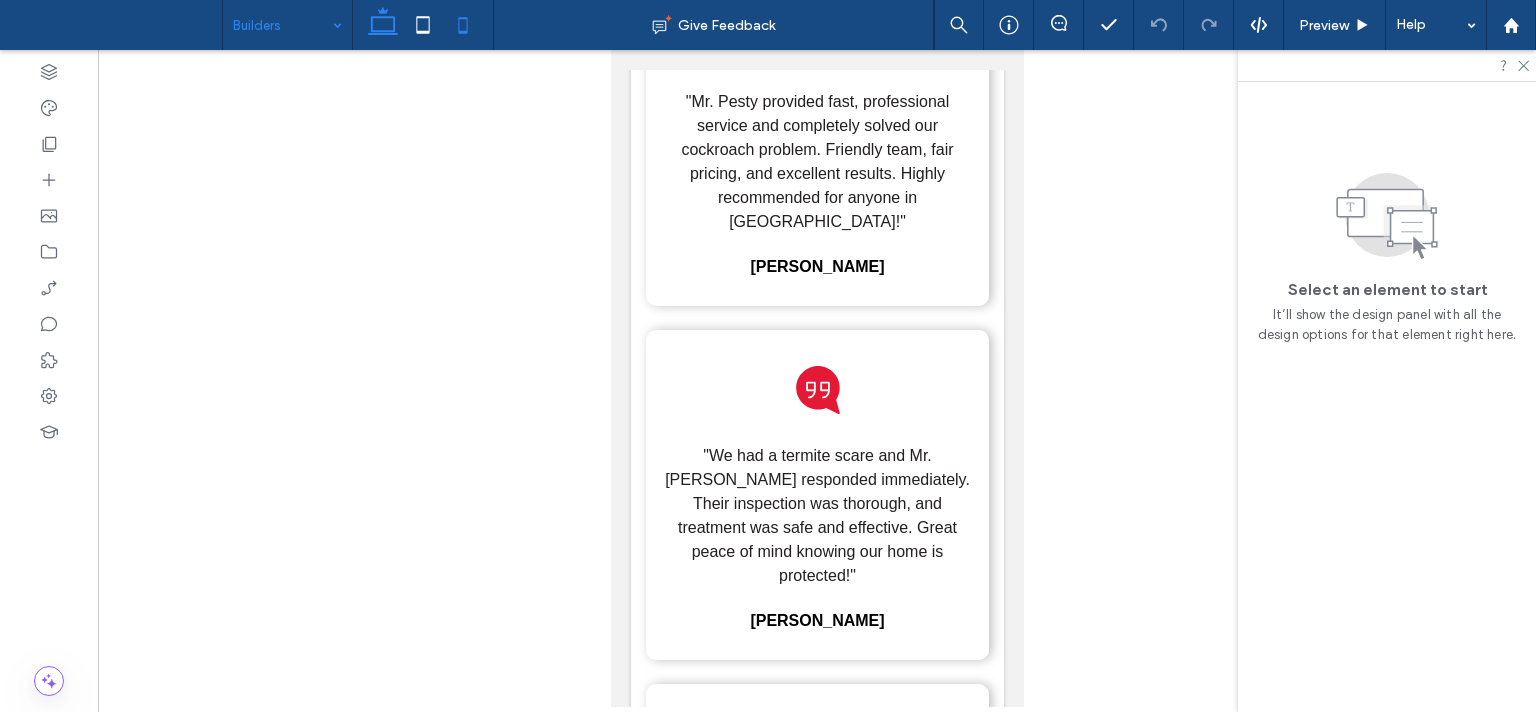 click 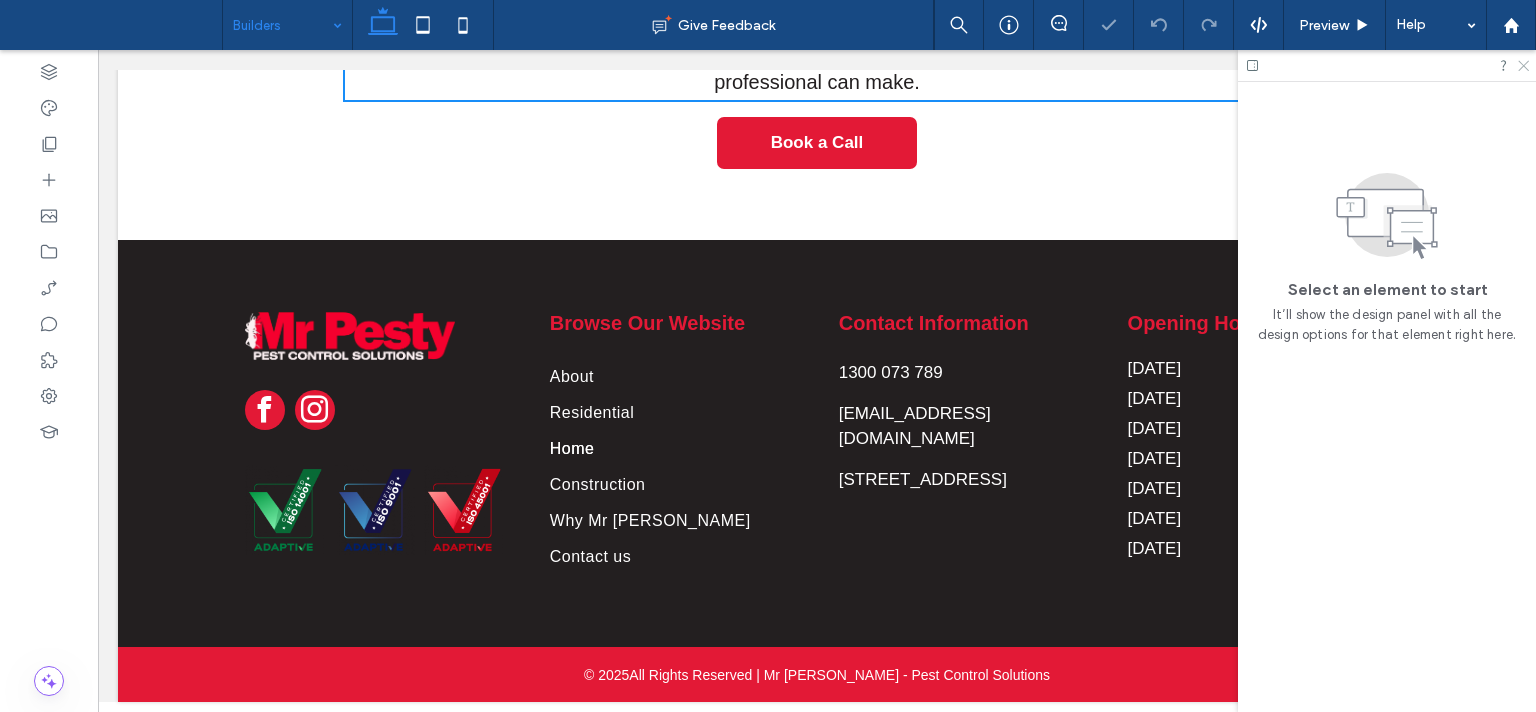 click 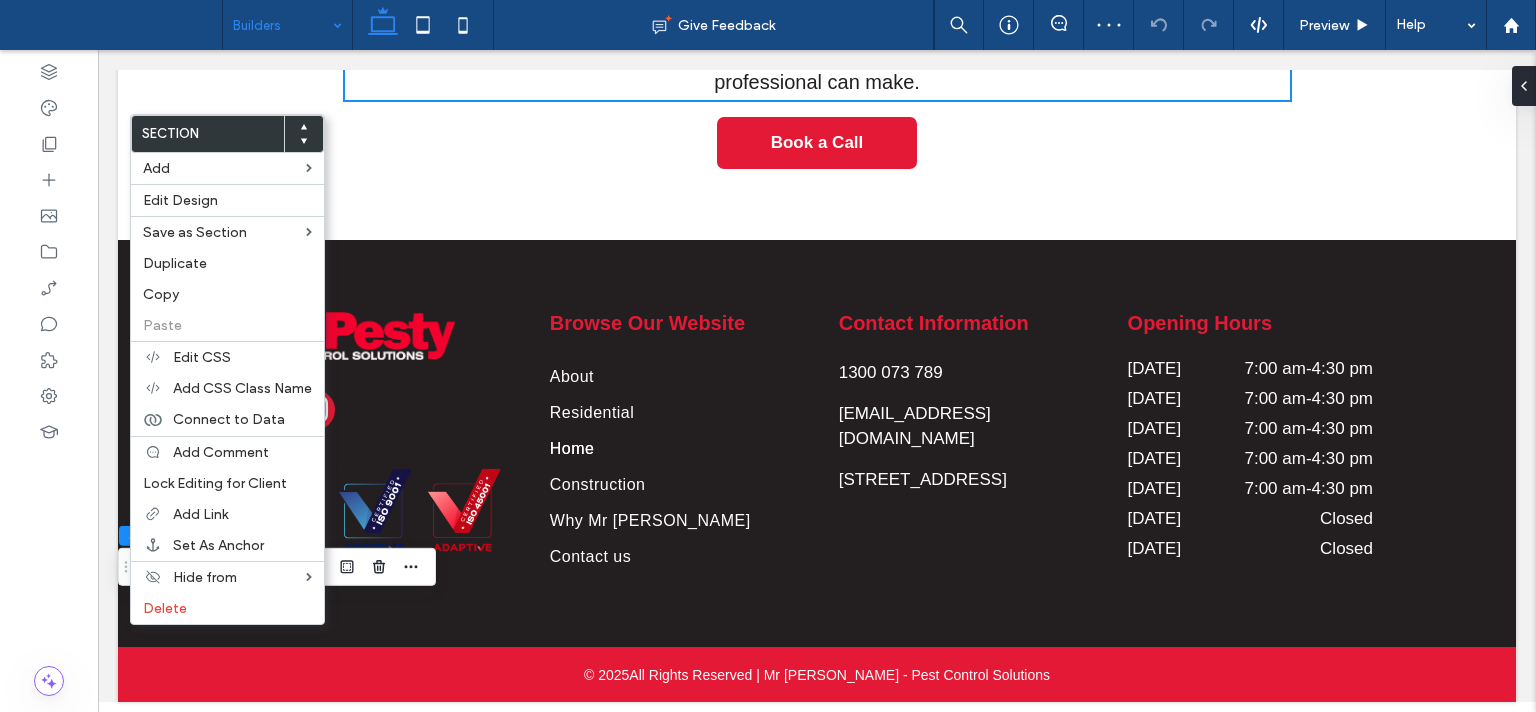 click 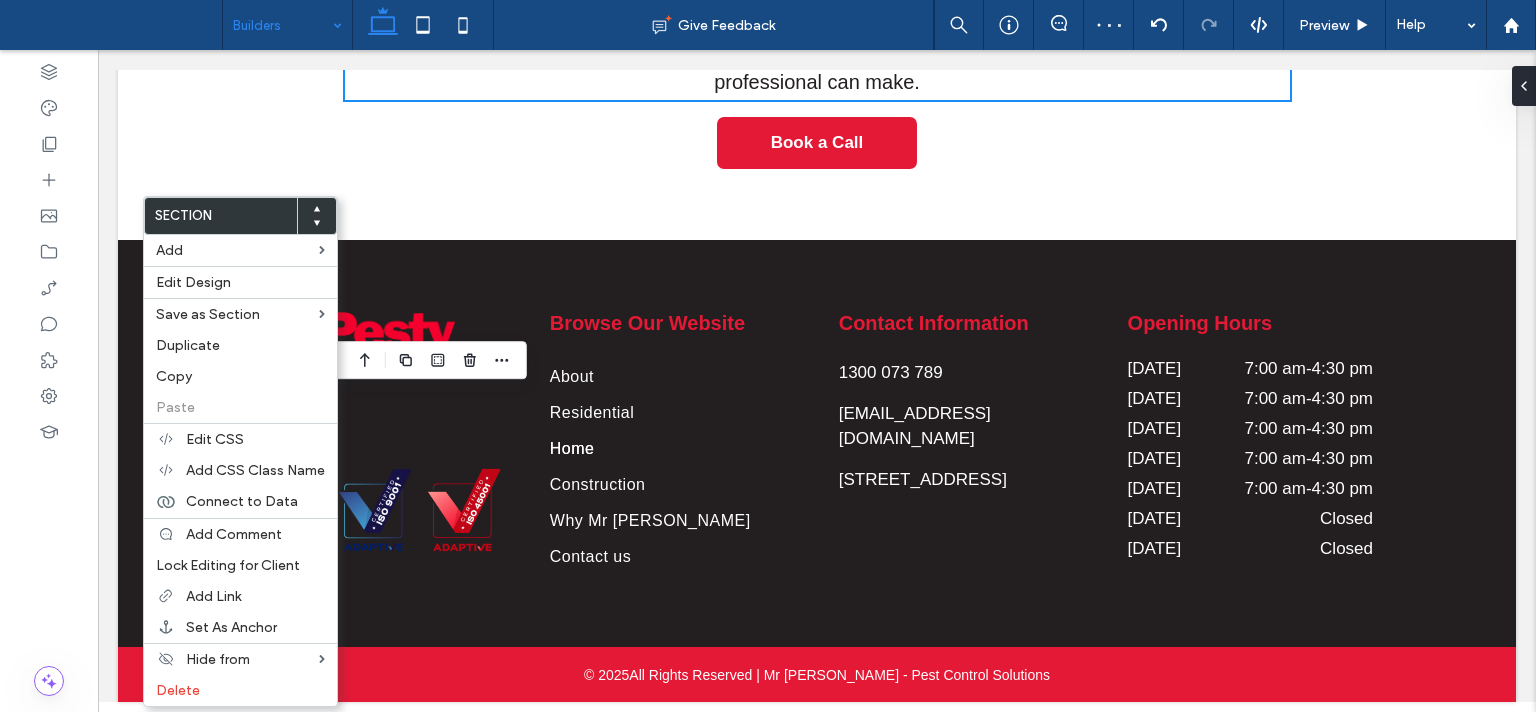 click 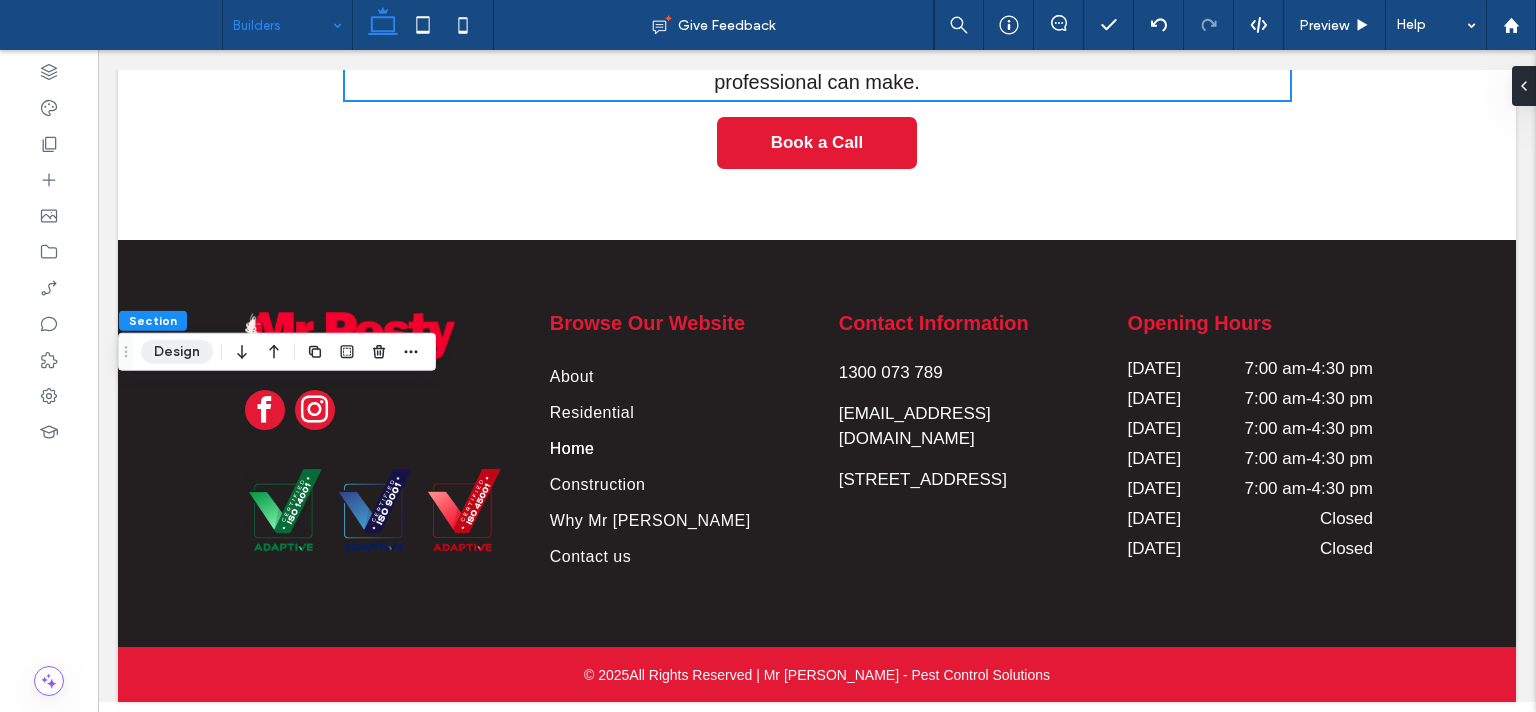 click on "Design" at bounding box center [177, 352] 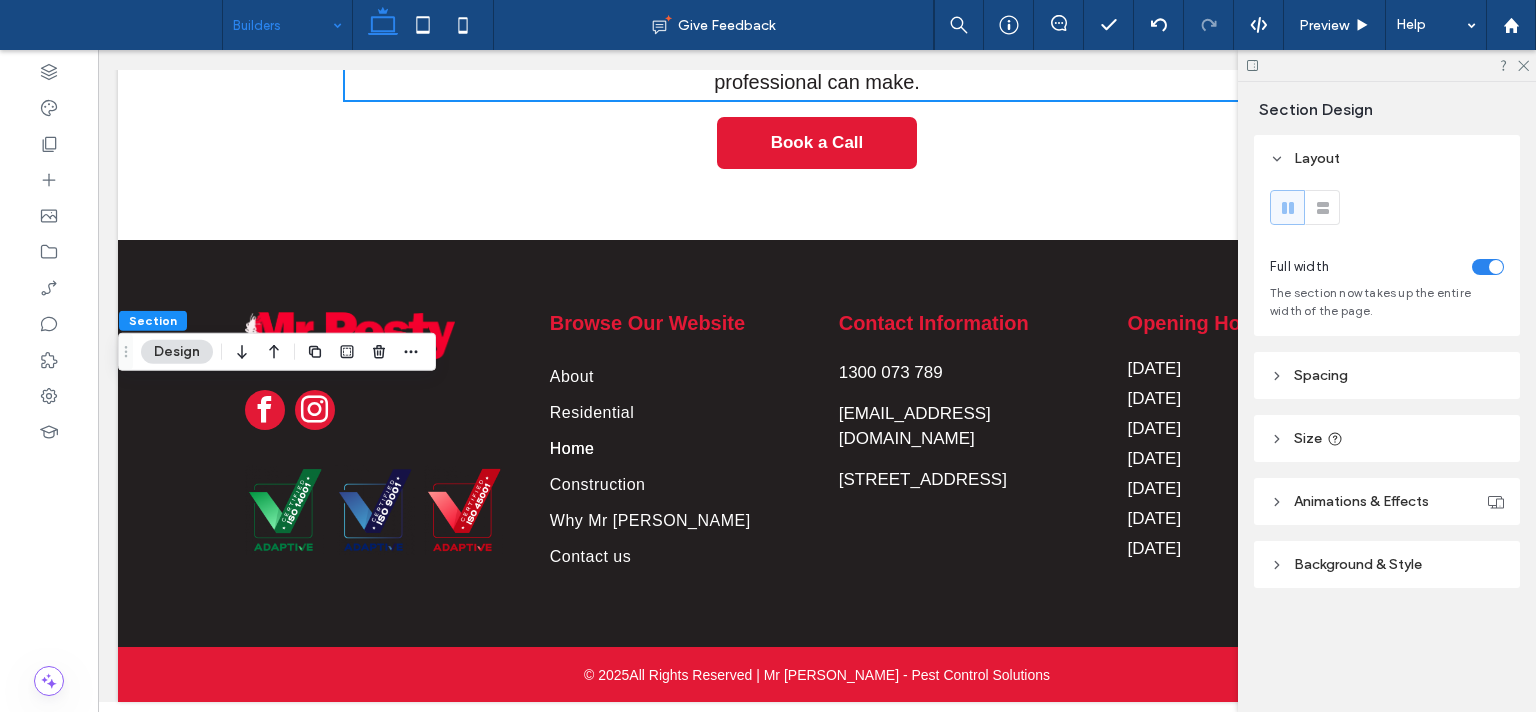 click on "Spacing" at bounding box center [1387, 375] 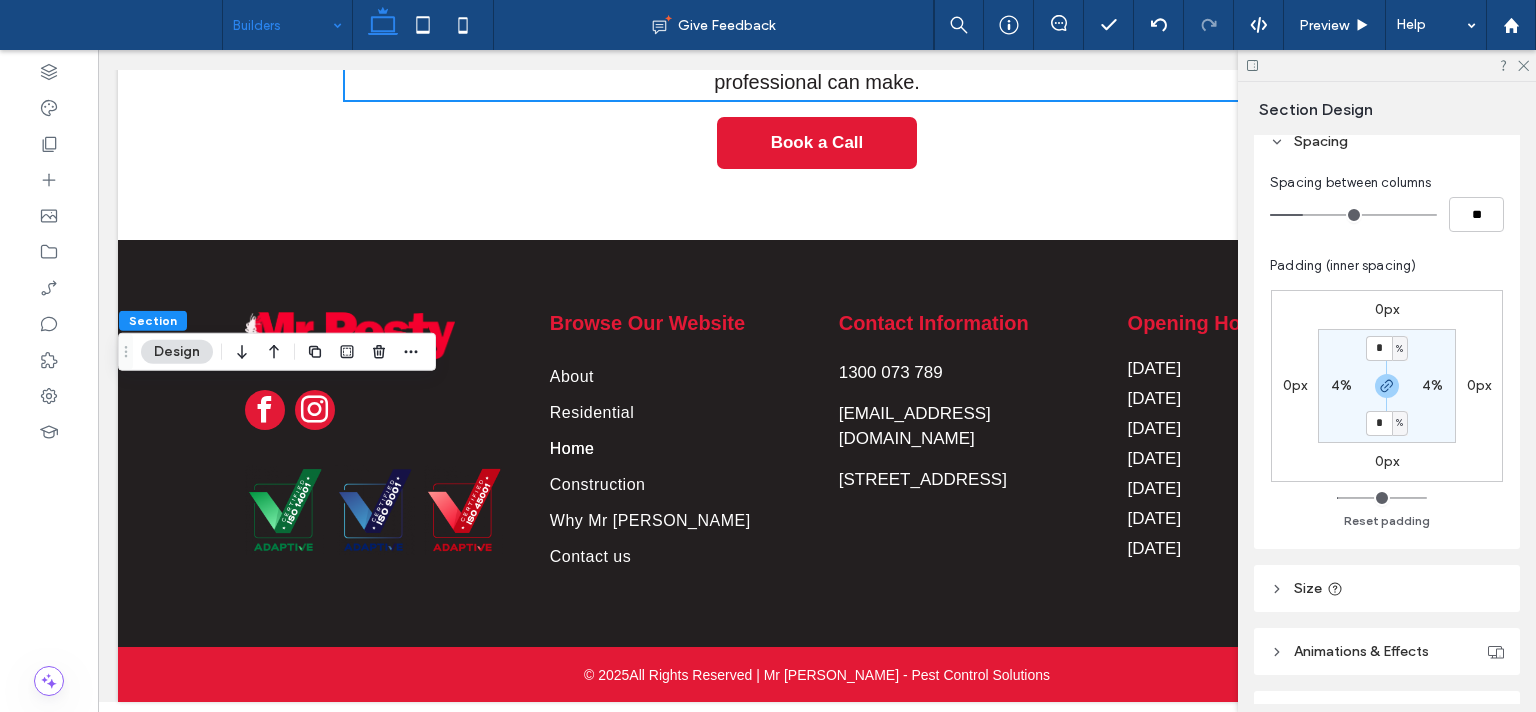 scroll, scrollTop: 348, scrollLeft: 0, axis: vertical 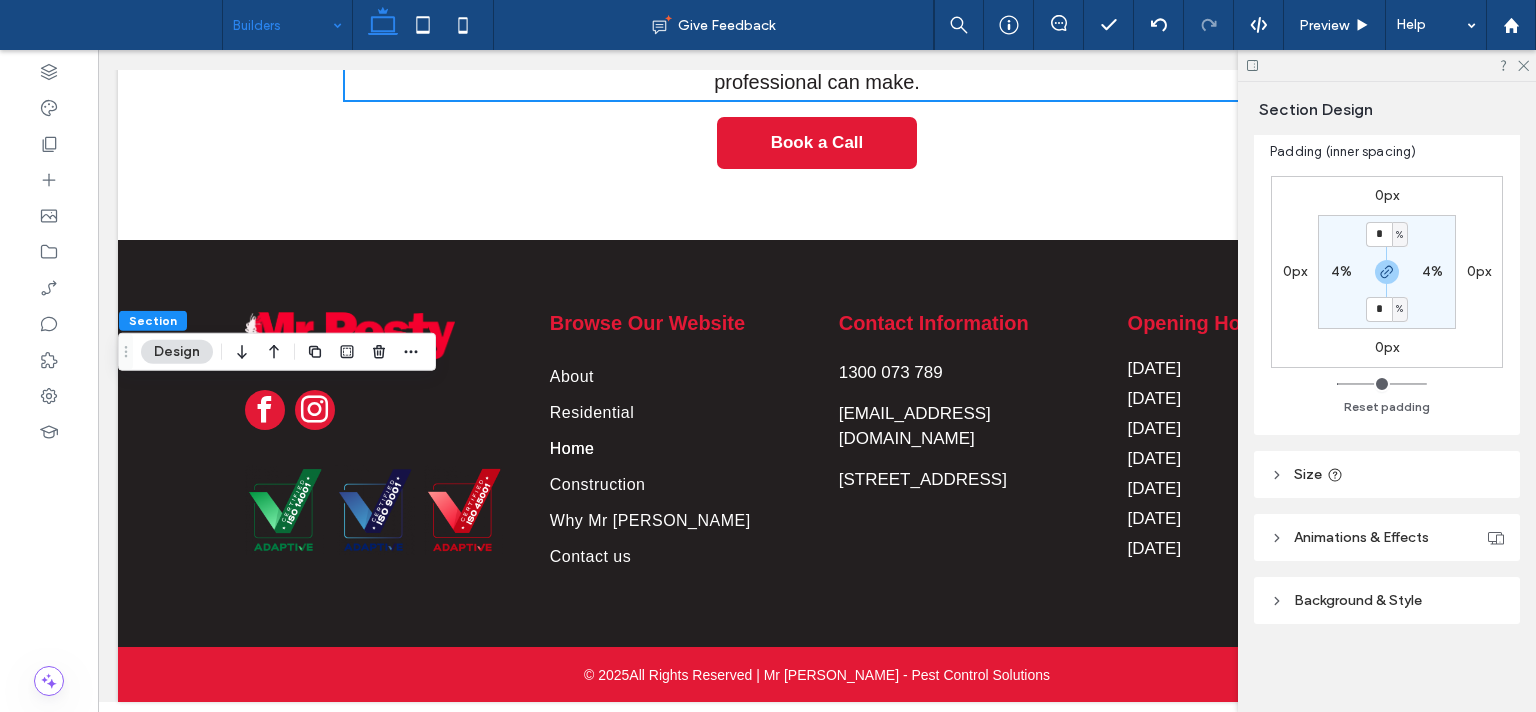 click on "Background & Style" at bounding box center [1387, 600] 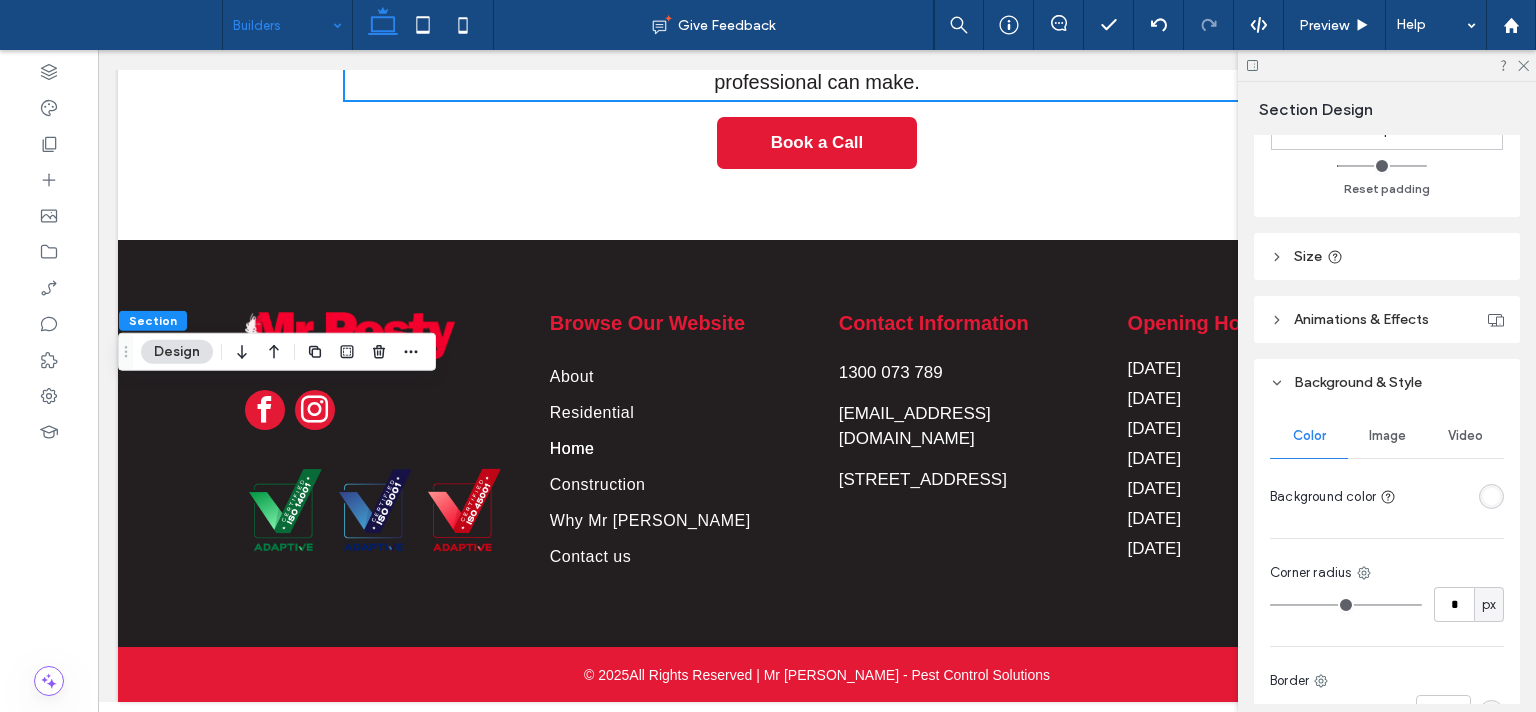 scroll, scrollTop: 769, scrollLeft: 0, axis: vertical 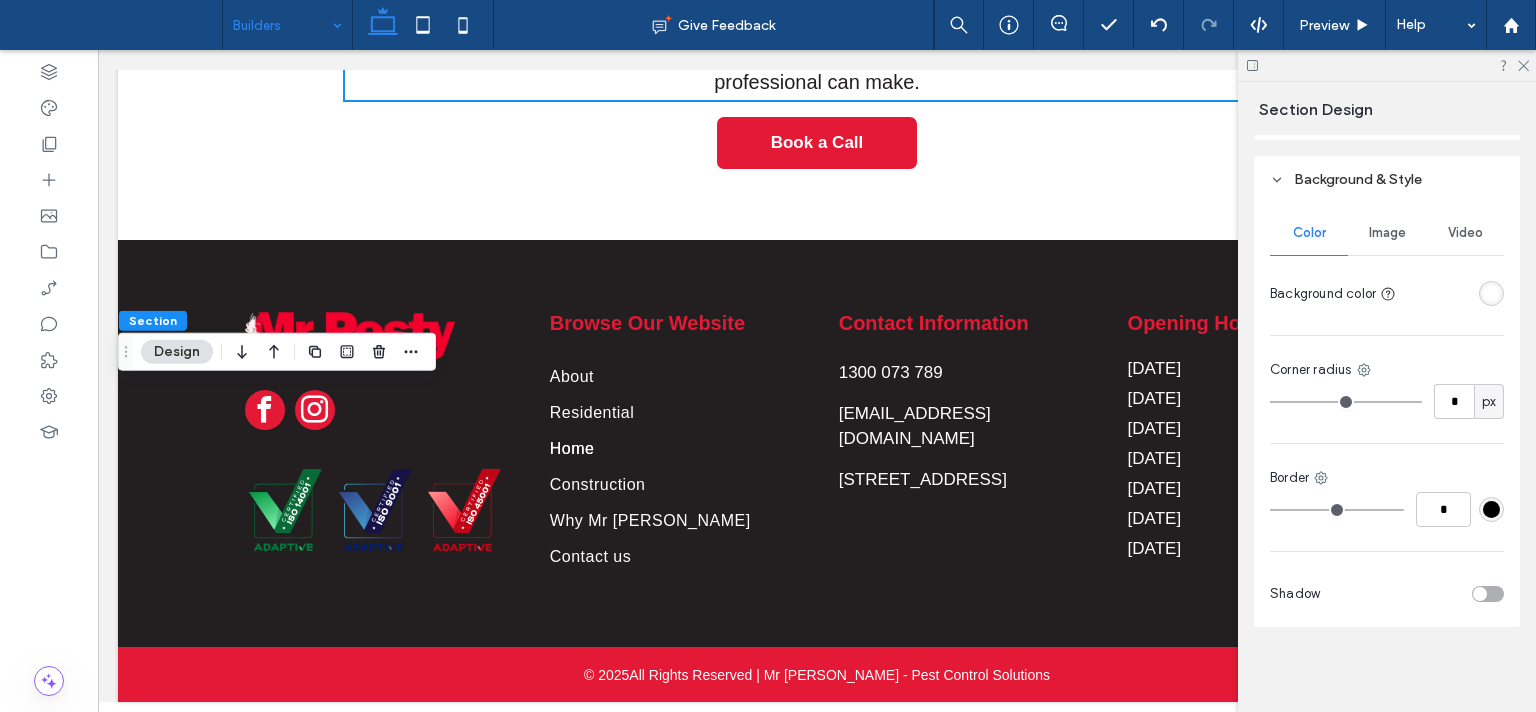 drag, startPoint x: 1488, startPoint y: 286, endPoint x: 1480, endPoint y: 271, distance: 17 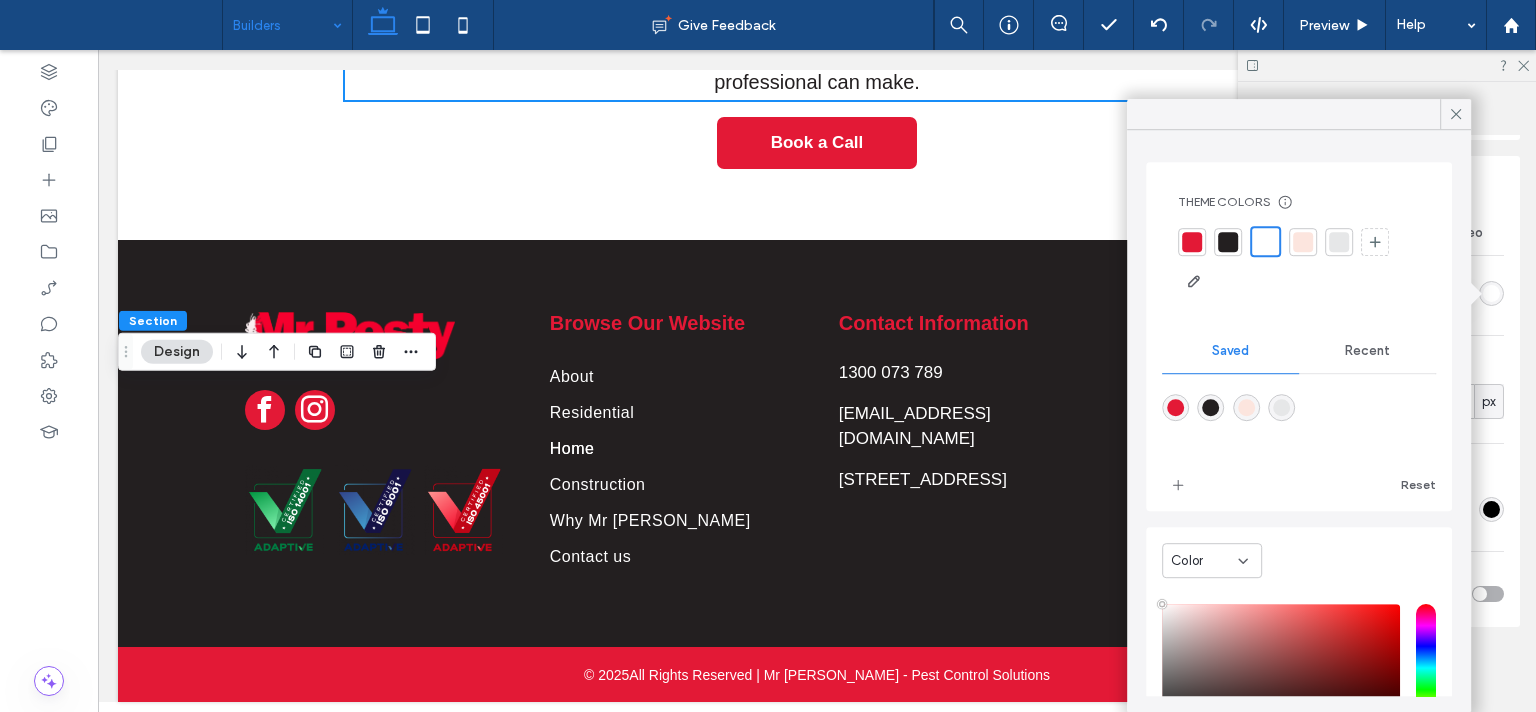 click on "Recent" at bounding box center (1367, 351) 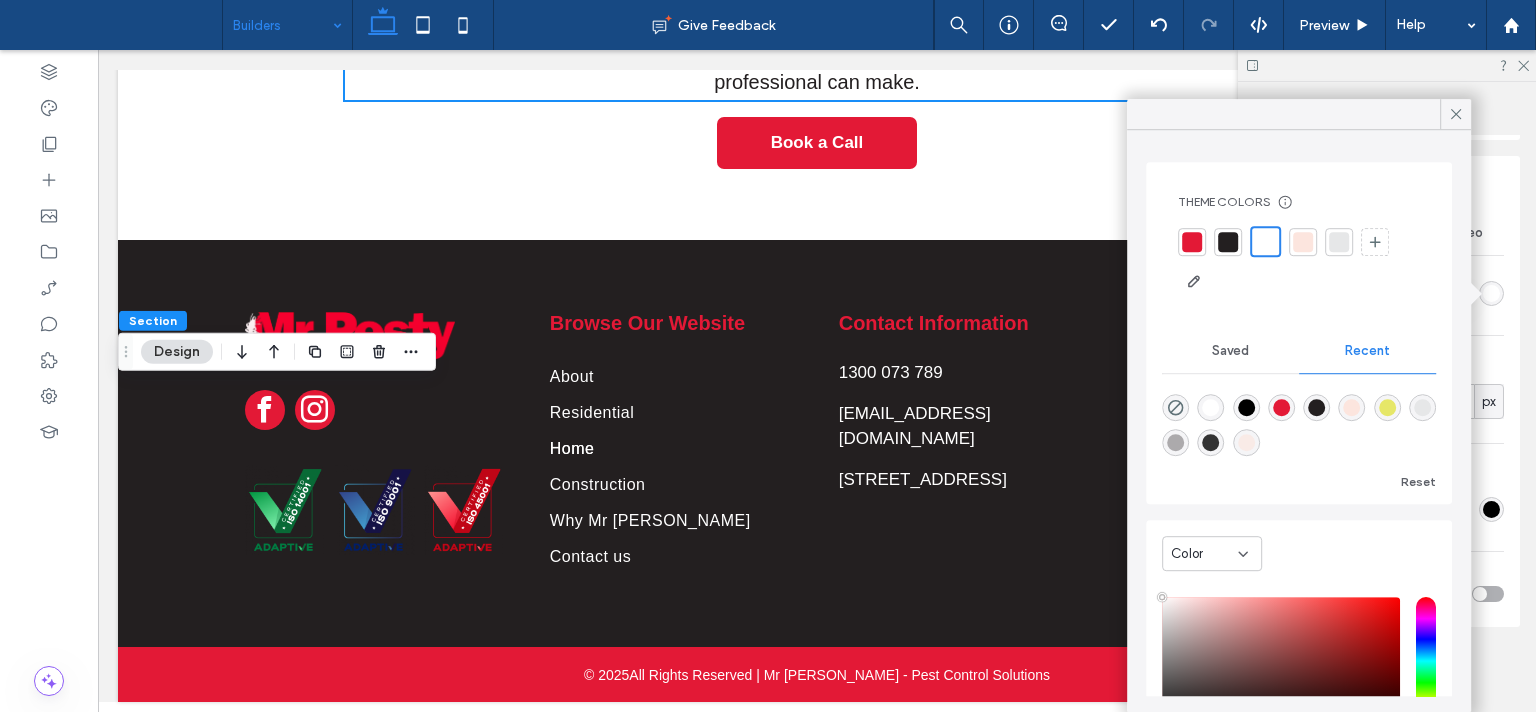 click at bounding box center (1246, 442) 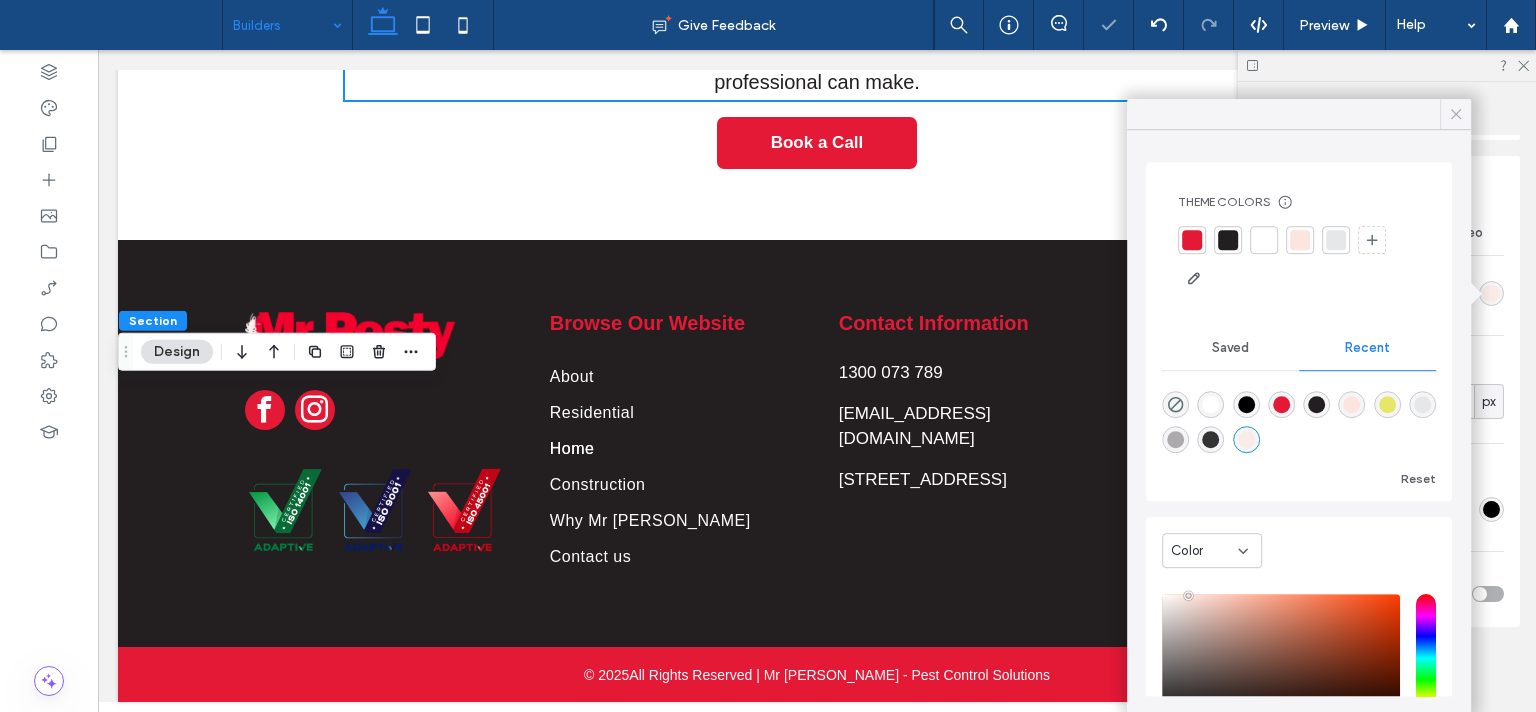 click at bounding box center [1455, 114] 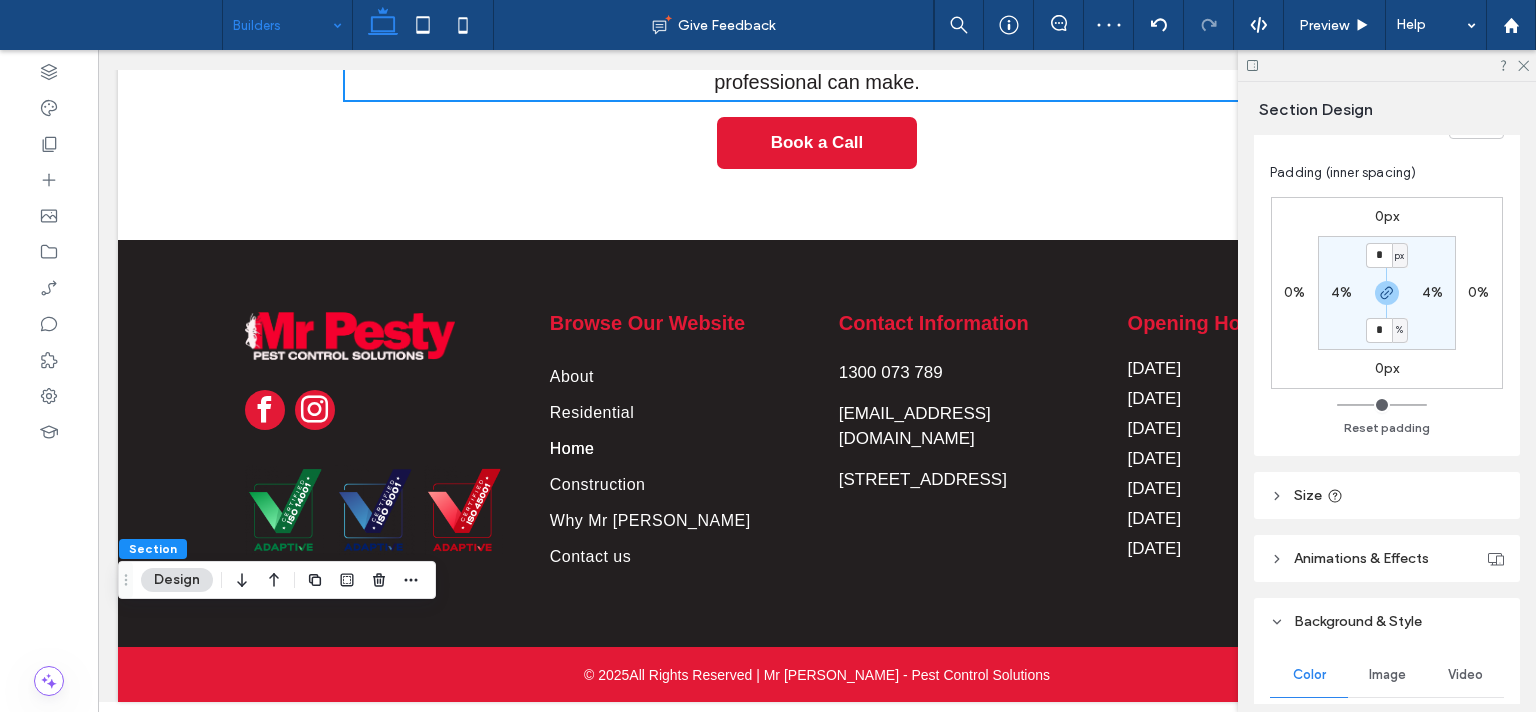 scroll, scrollTop: 504, scrollLeft: 0, axis: vertical 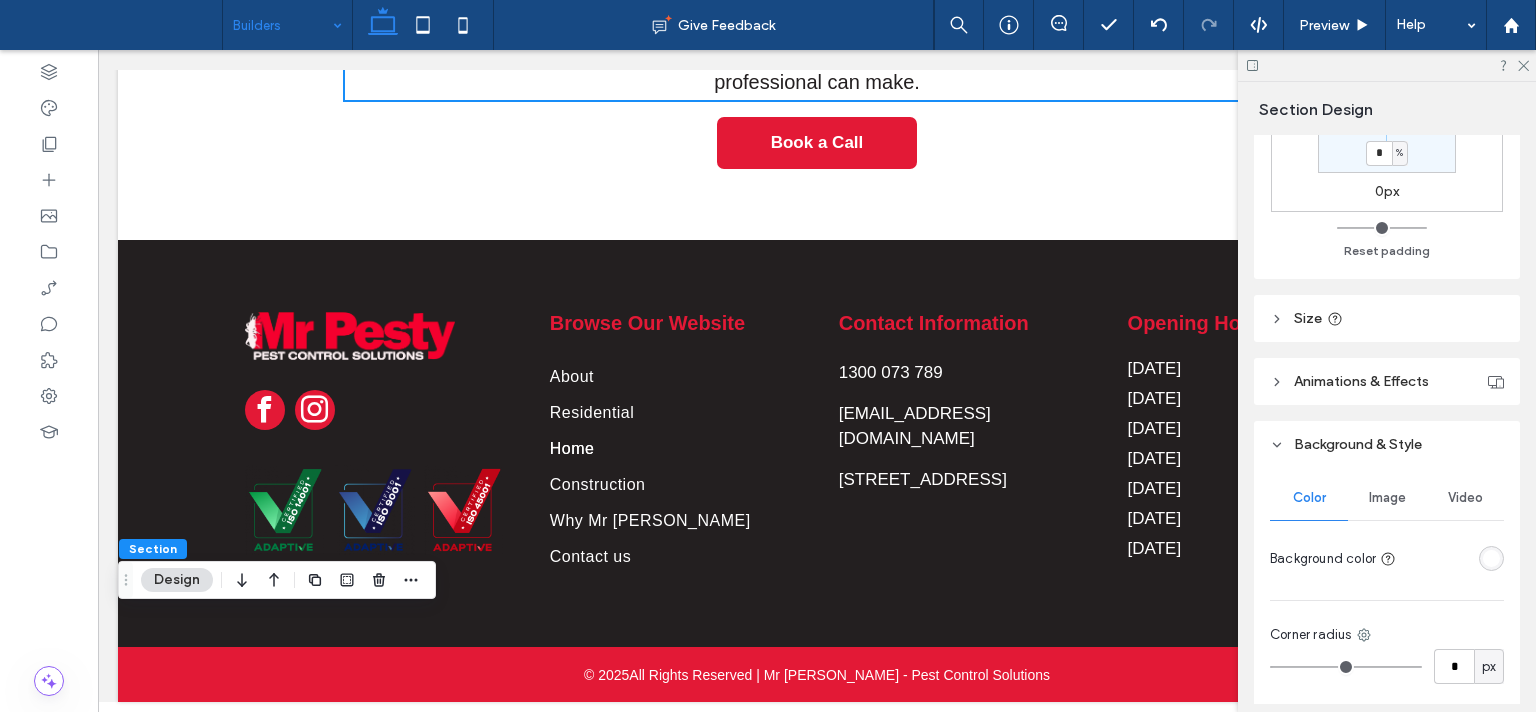 drag, startPoint x: 1482, startPoint y: 565, endPoint x: 1472, endPoint y: 530, distance: 36.40055 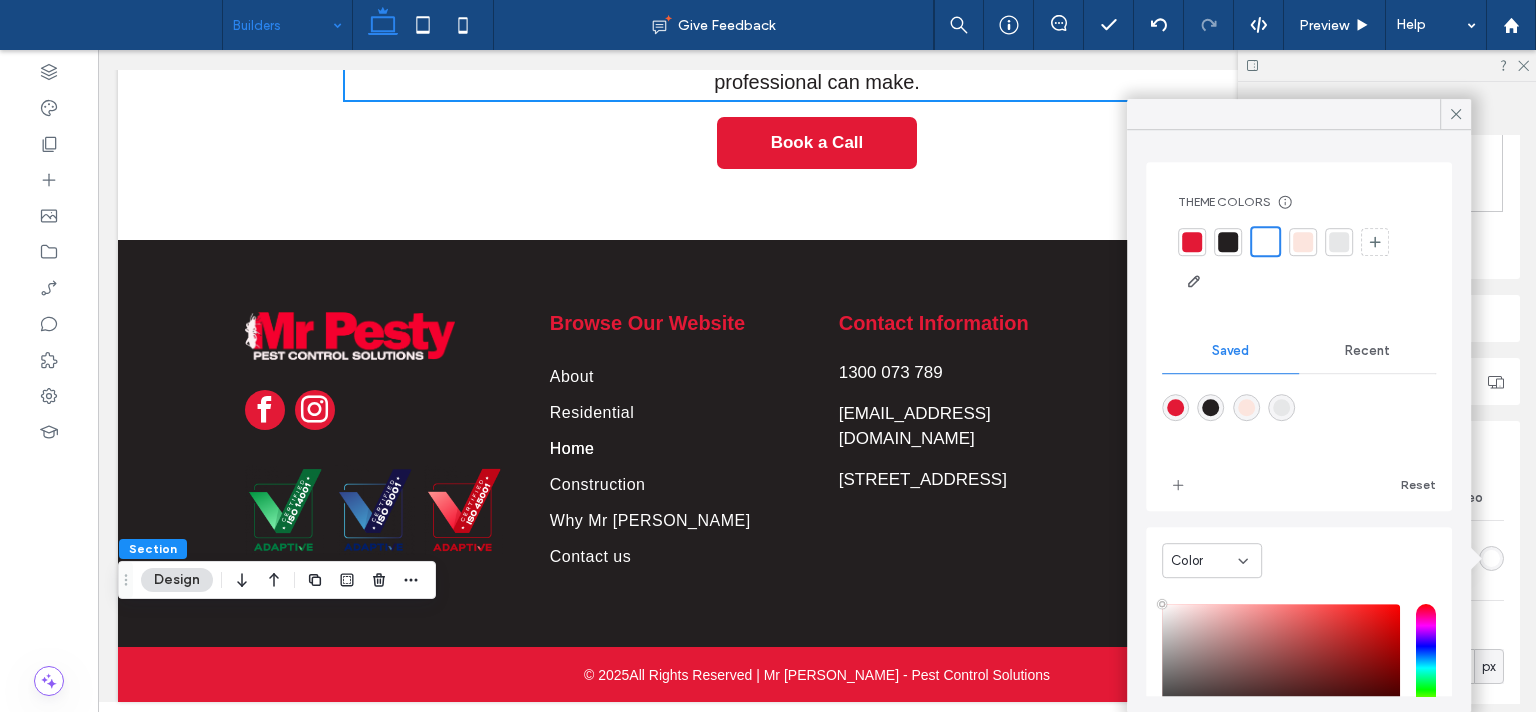 click on "Recent" at bounding box center (1367, 351) 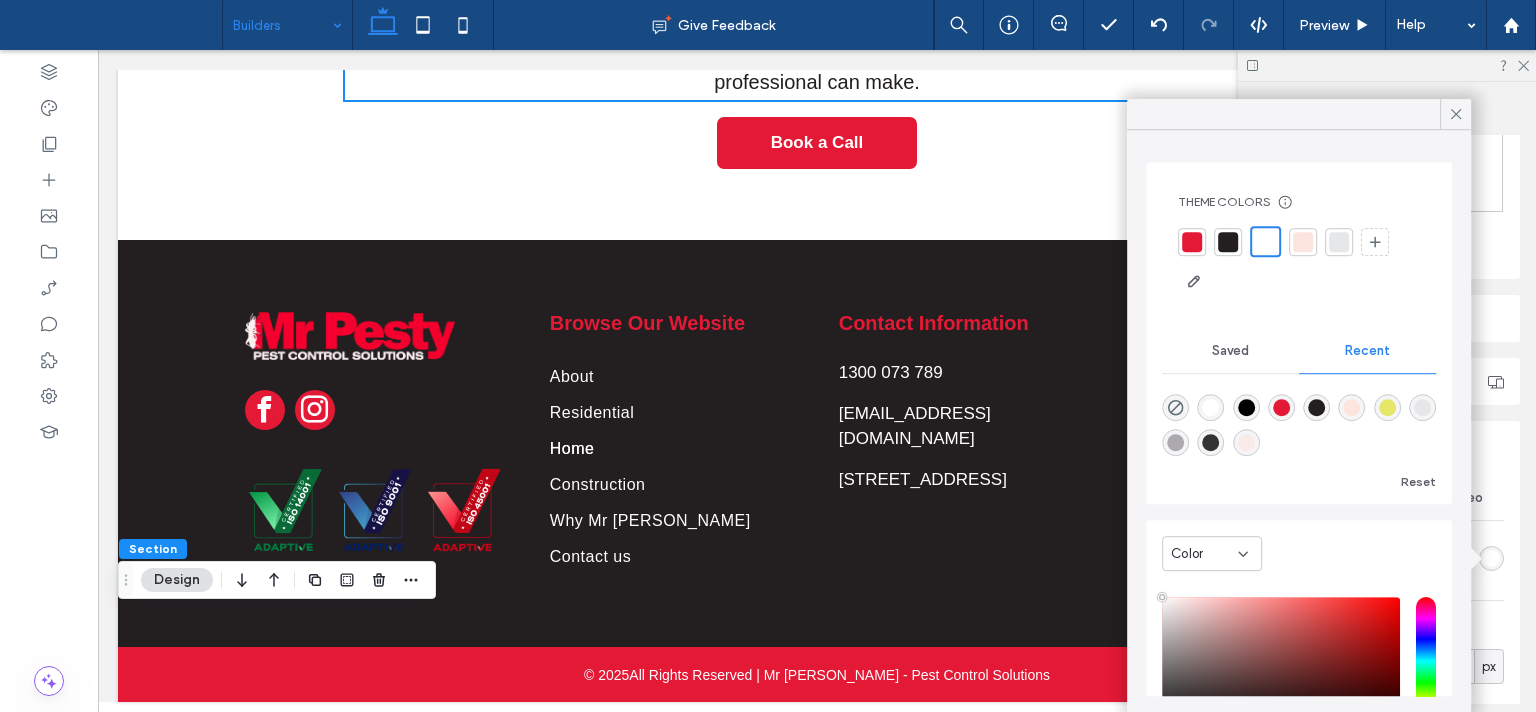 click at bounding box center [1246, 442] 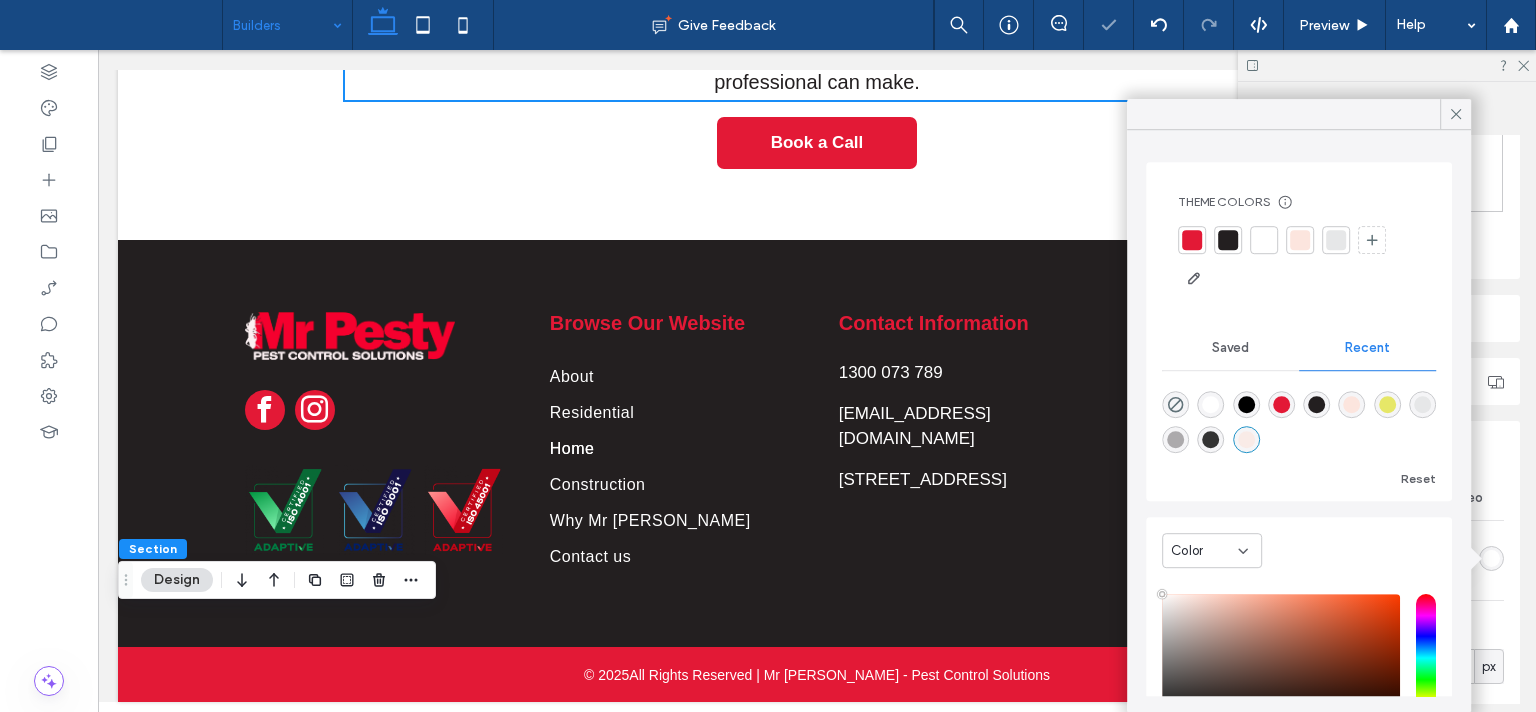 type on "*******" 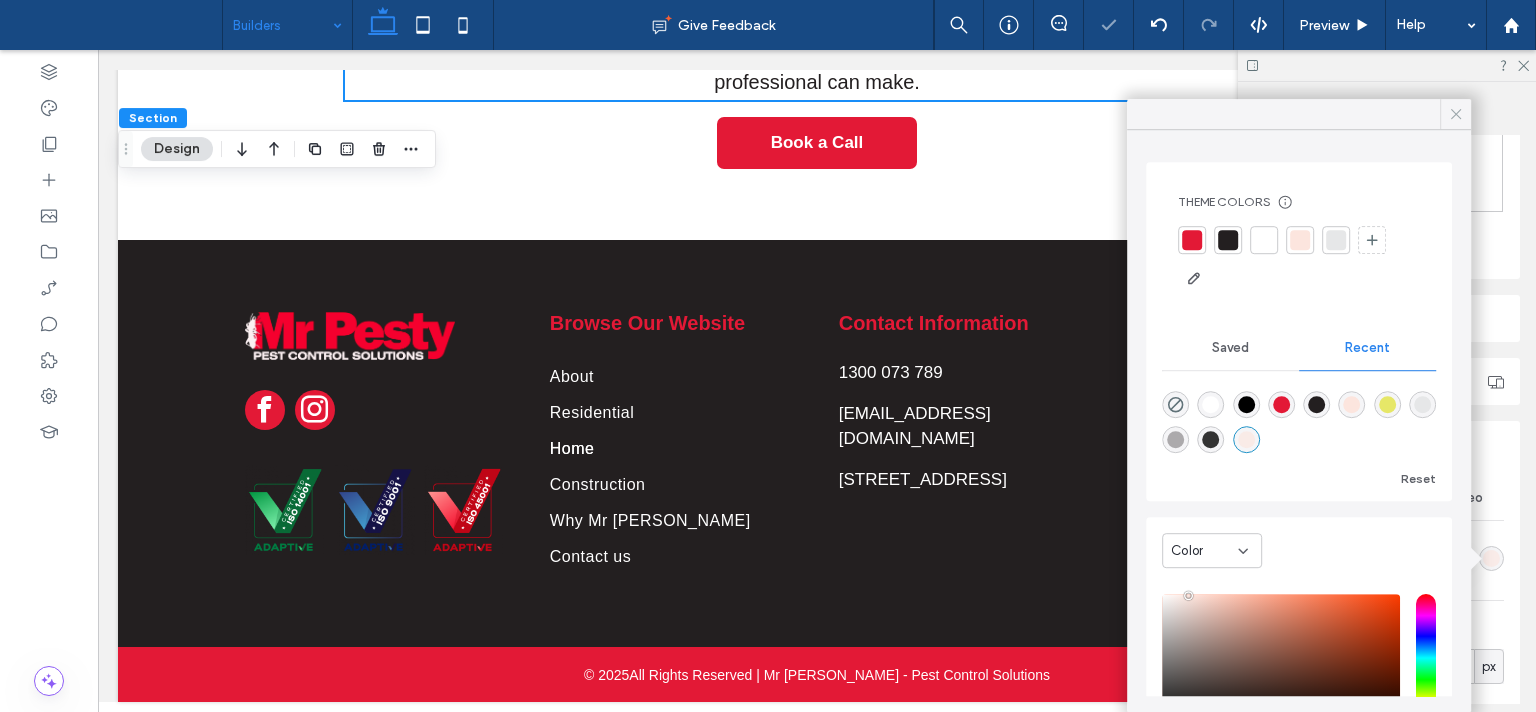 click 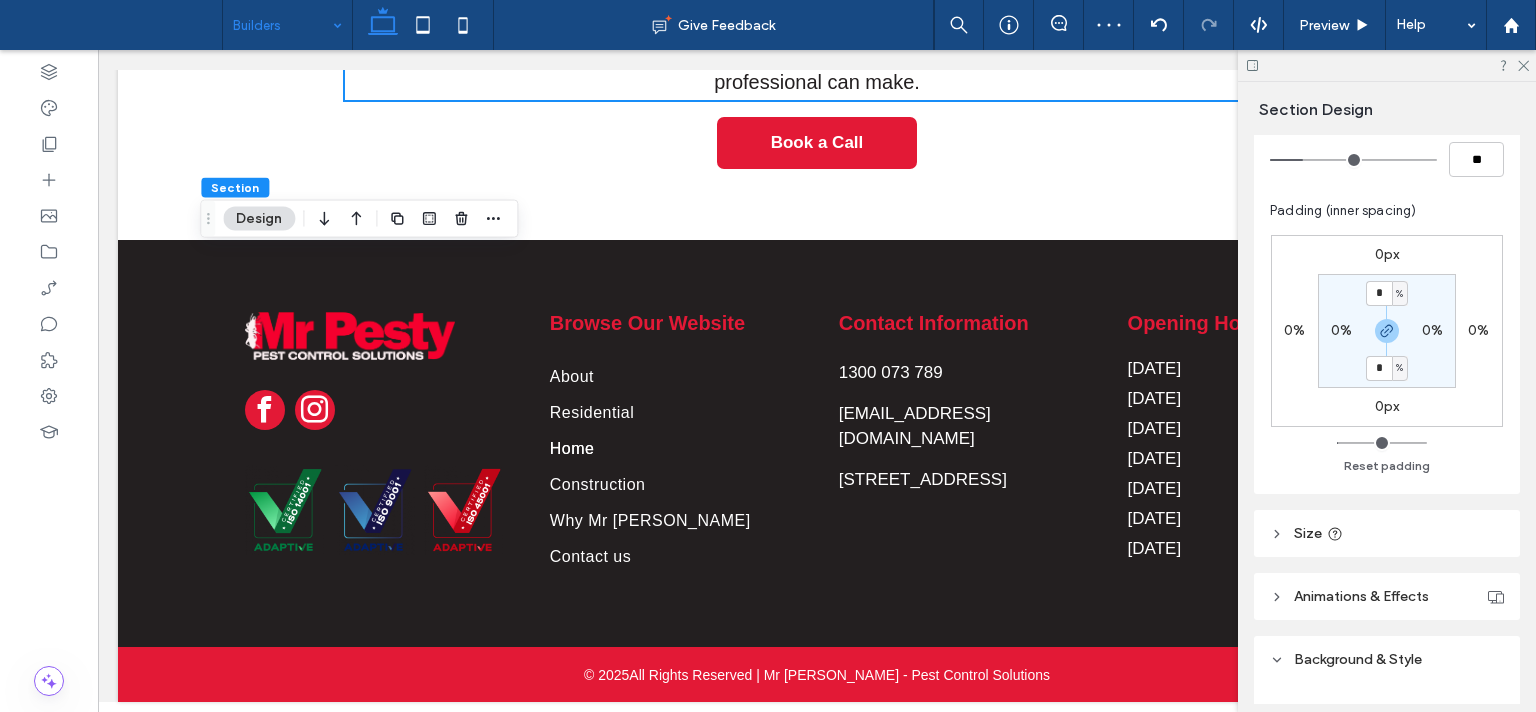 scroll, scrollTop: 504, scrollLeft: 0, axis: vertical 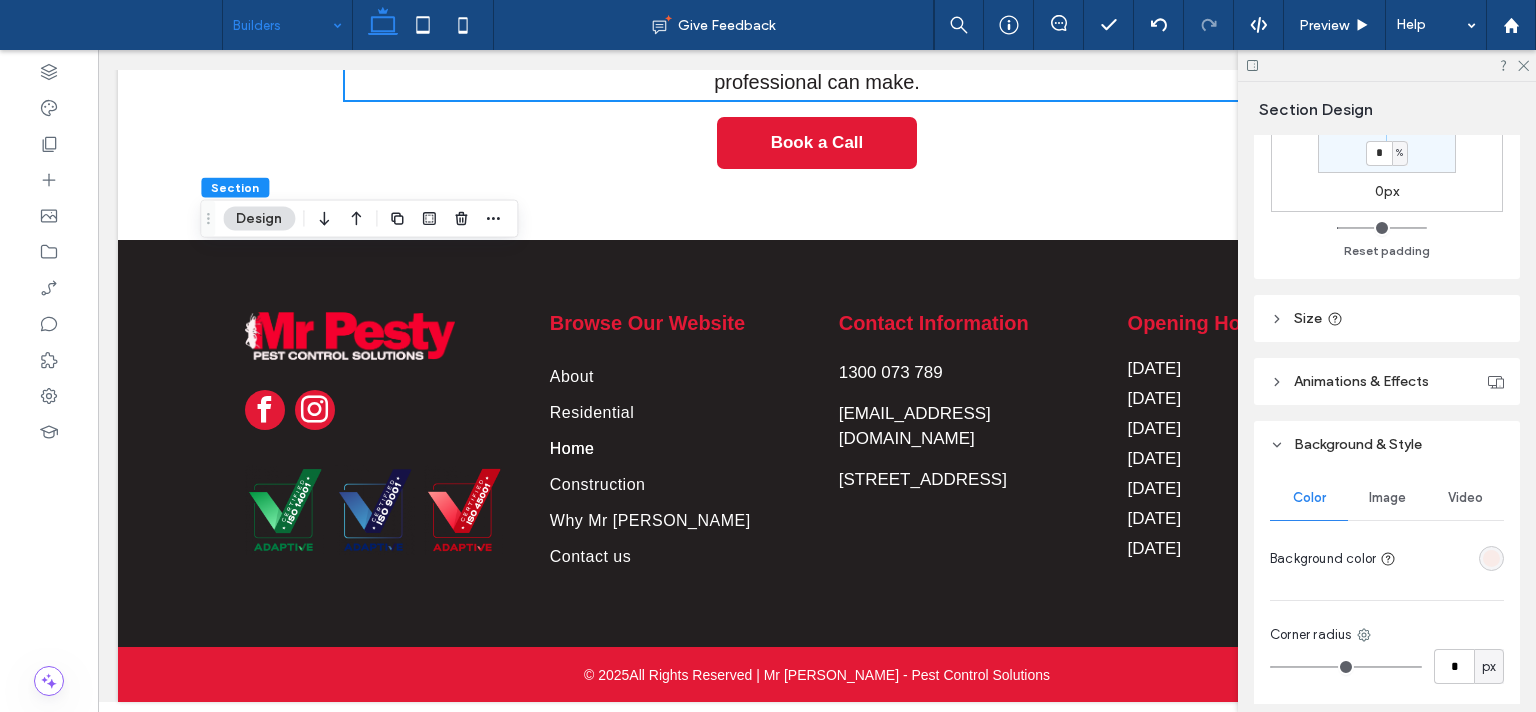click at bounding box center (1491, 558) 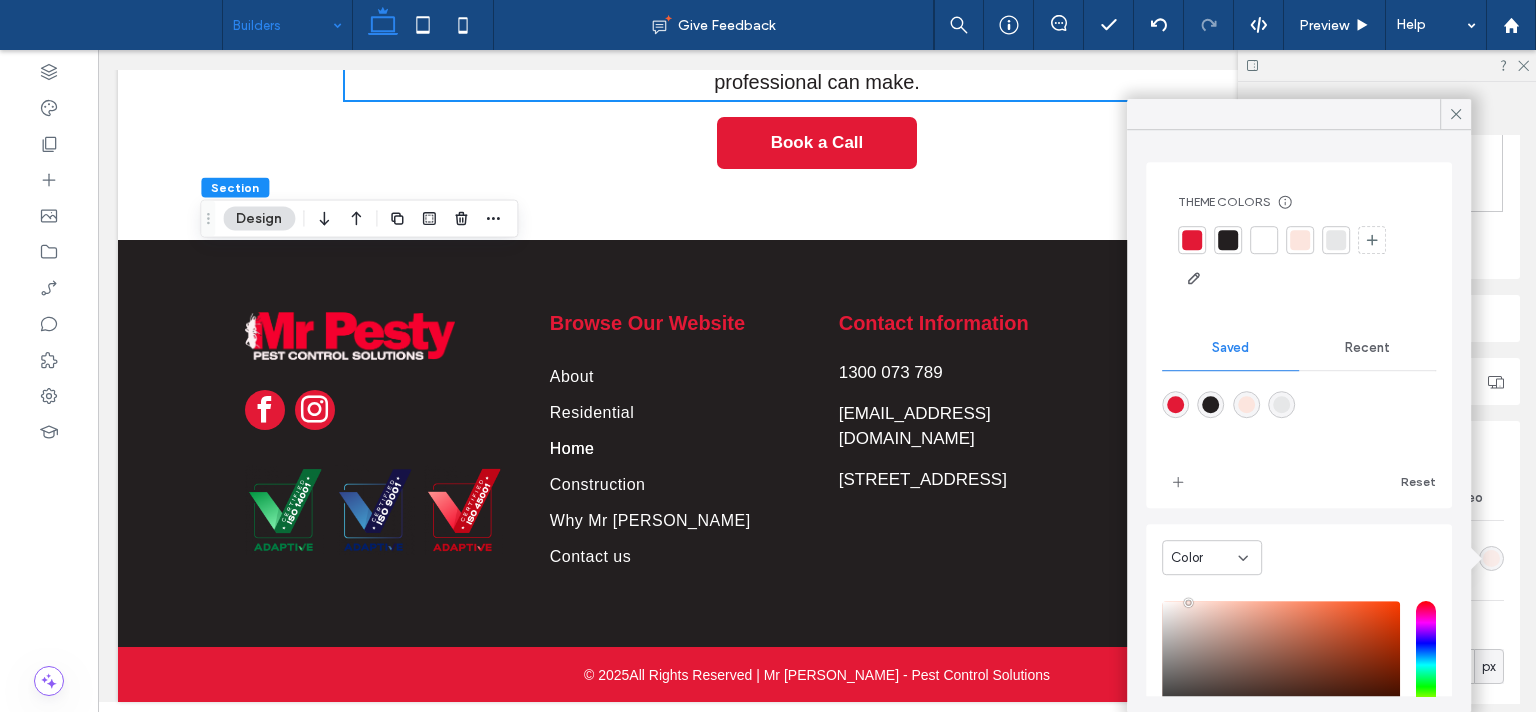click at bounding box center (1264, 240) 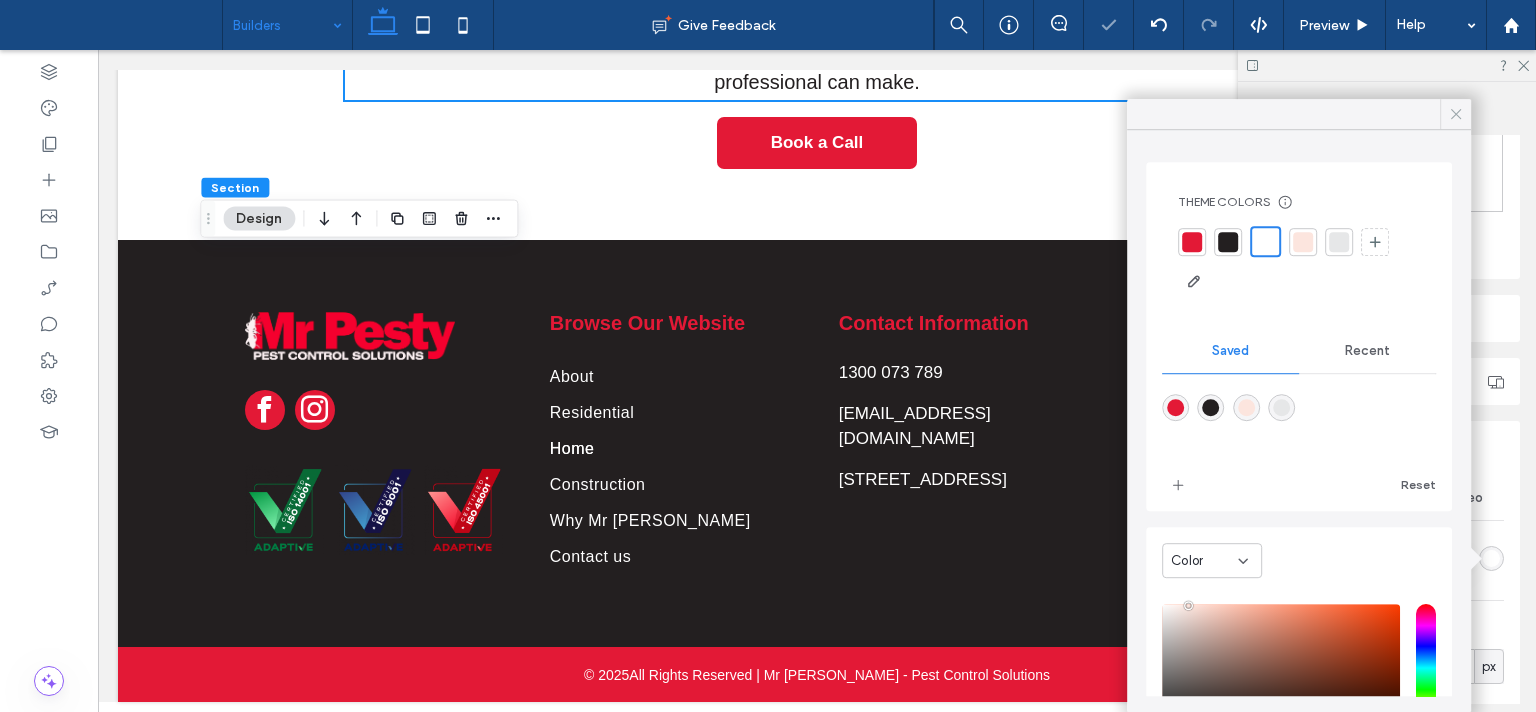 click 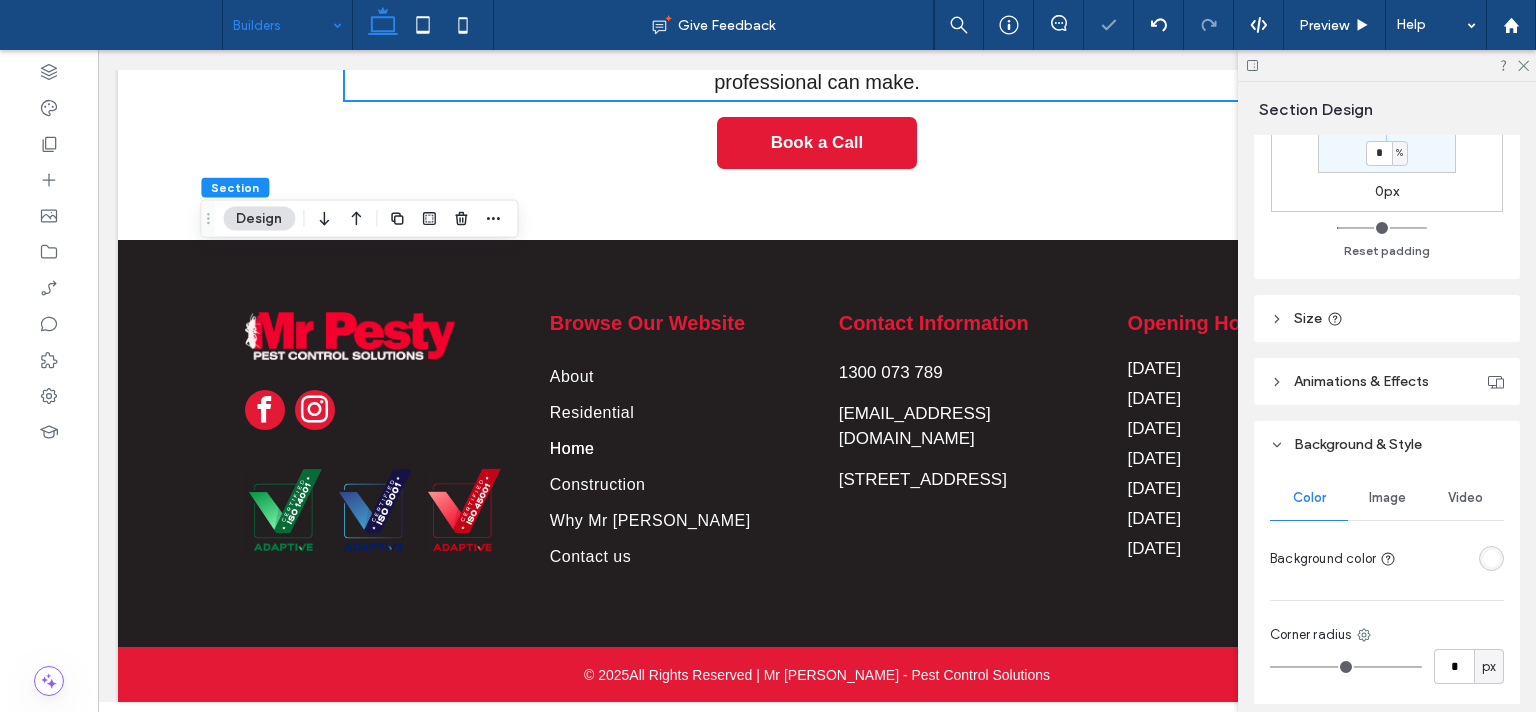 click at bounding box center [1387, 65] 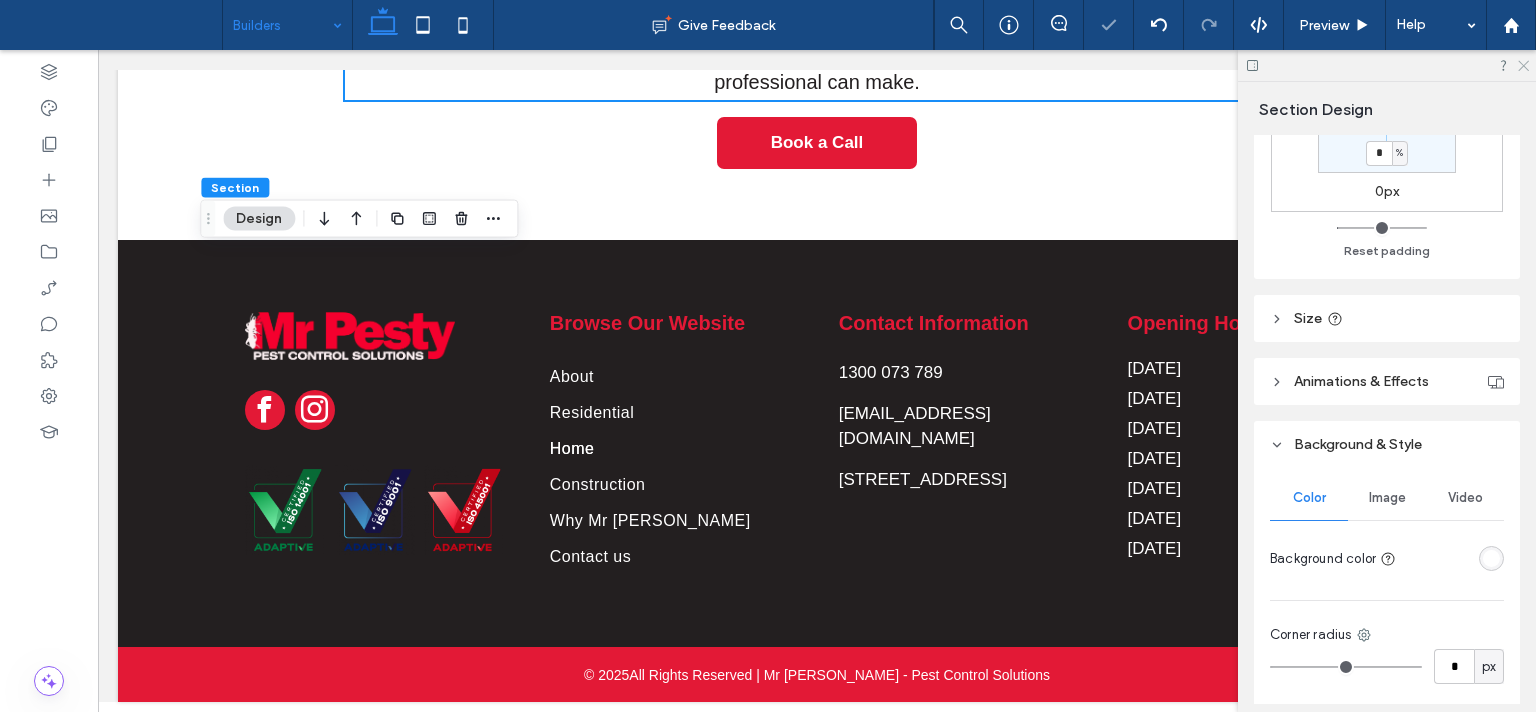 click 